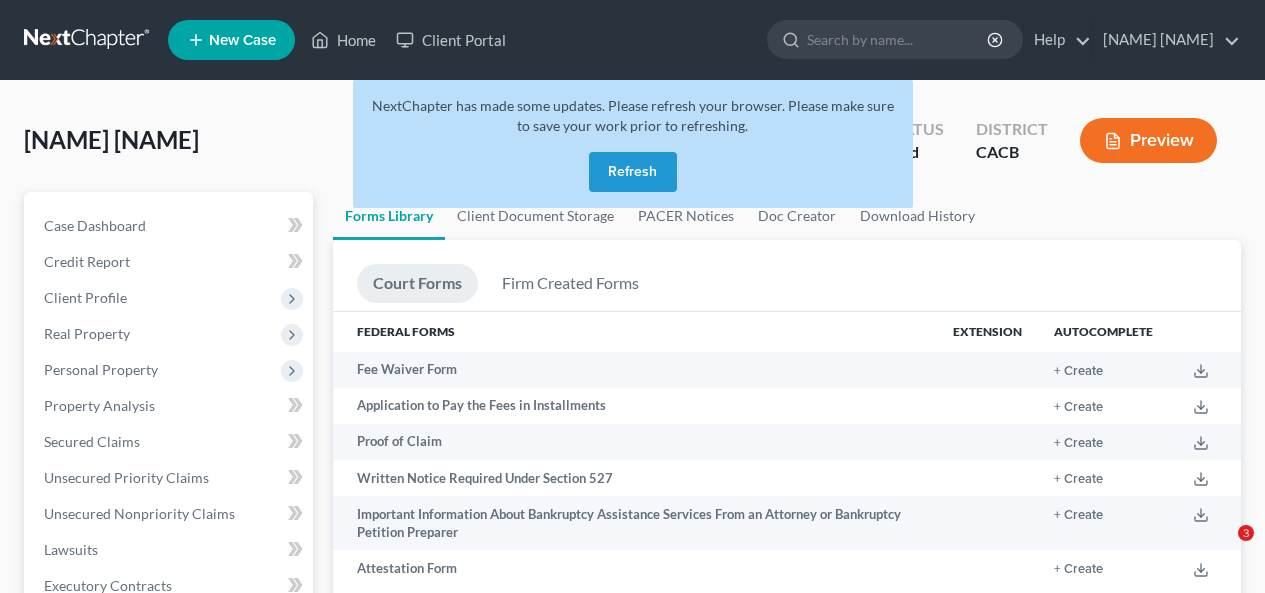 scroll, scrollTop: 0, scrollLeft: 0, axis: both 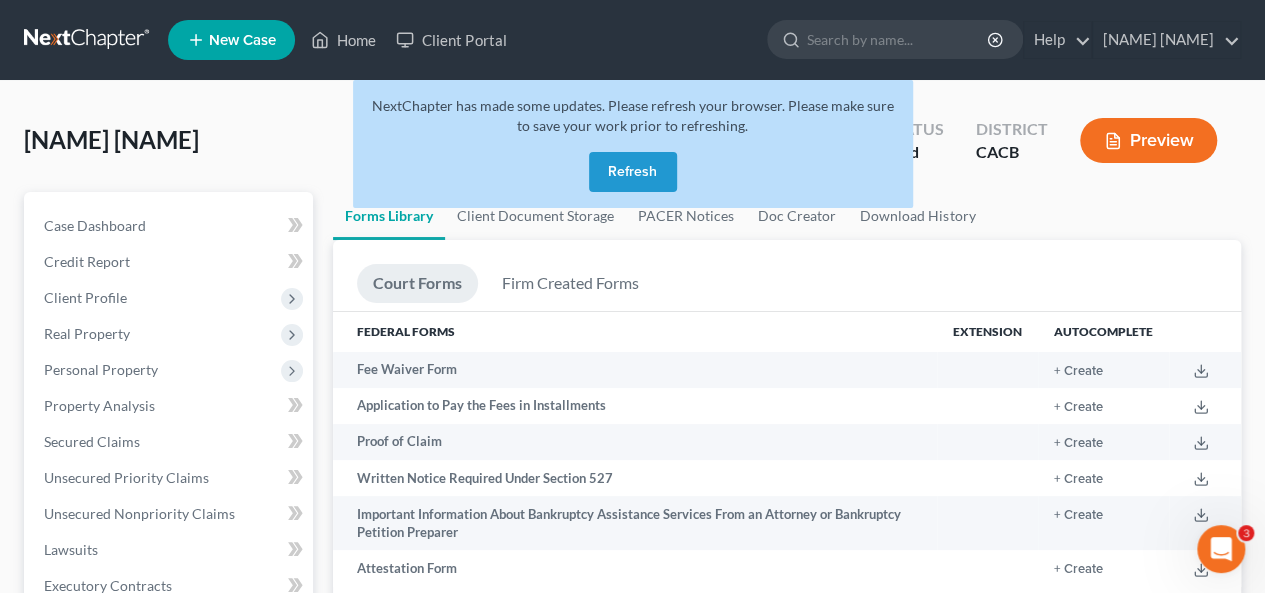 drag, startPoint x: 644, startPoint y: 173, endPoint x: 658, endPoint y: 159, distance: 19.79899 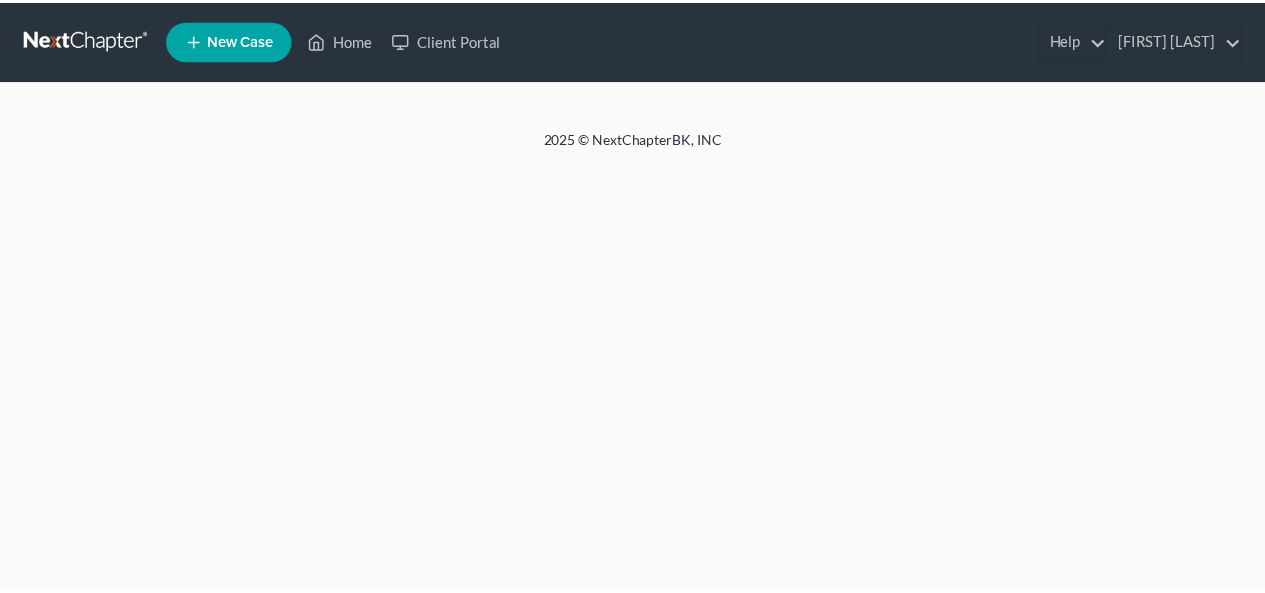 scroll, scrollTop: 0, scrollLeft: 0, axis: both 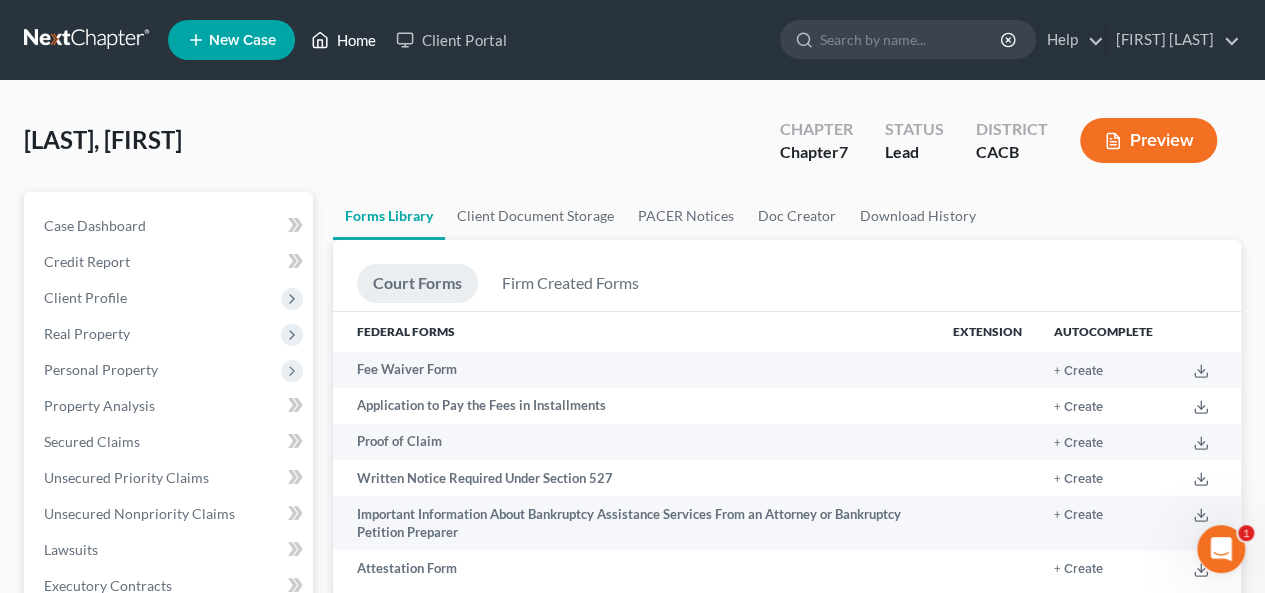 click on "Home" at bounding box center (343, 40) 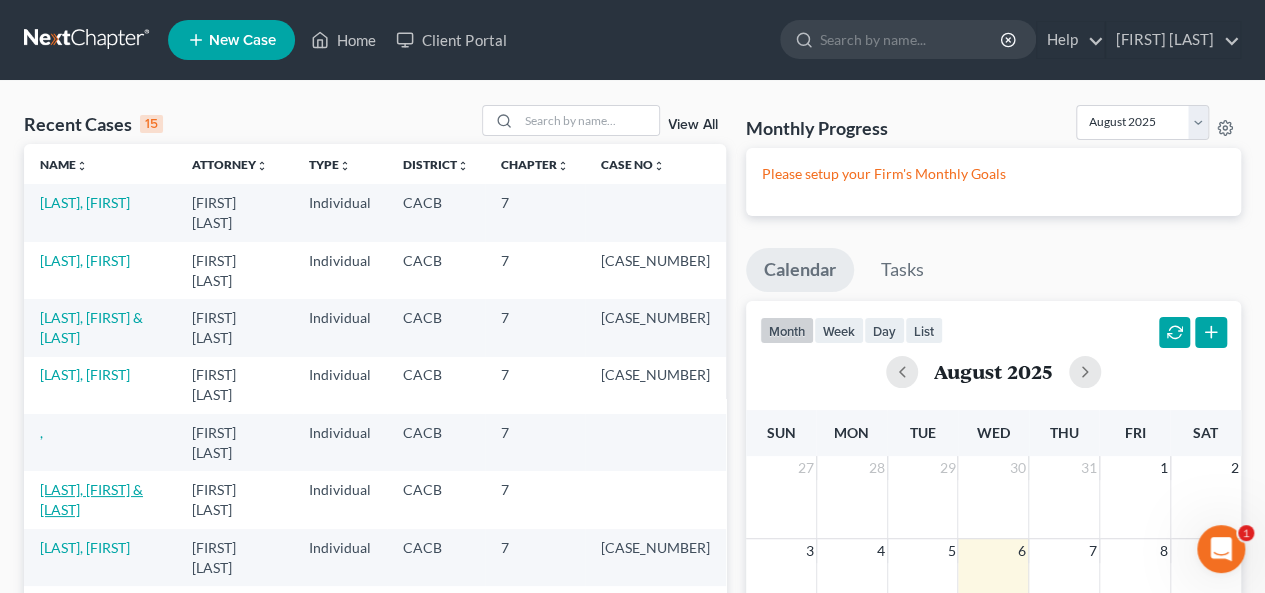 click on "[LAST], [FIRST] & [FIRST] [LAST]" at bounding box center [91, 499] 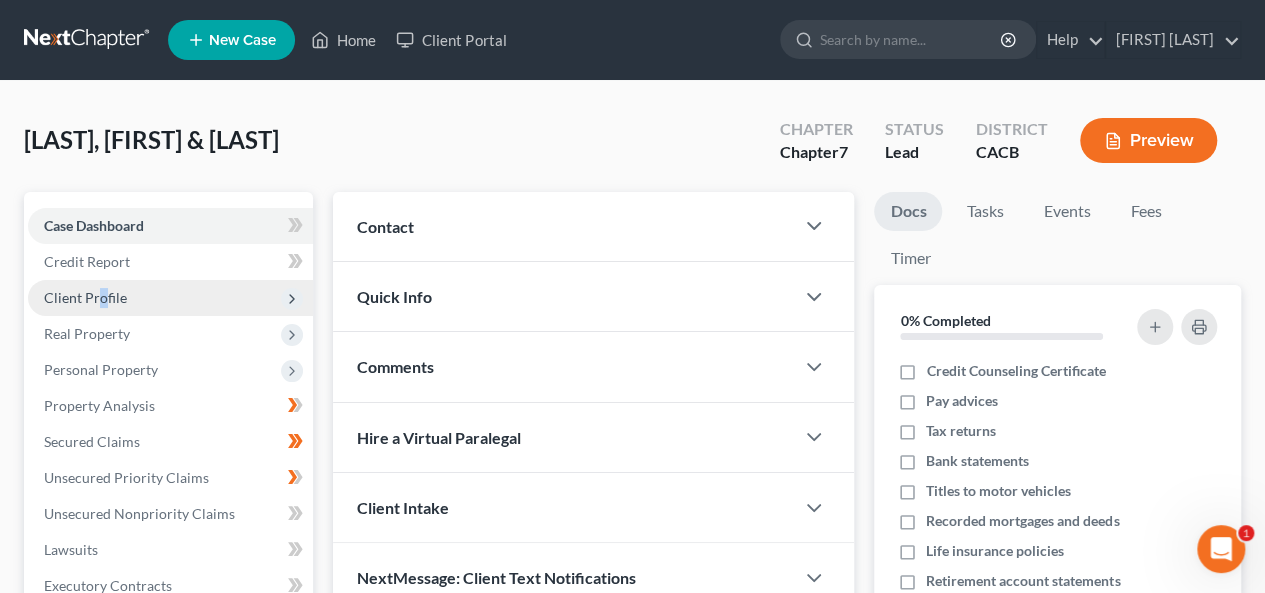 click on "Client Profile" at bounding box center (85, 297) 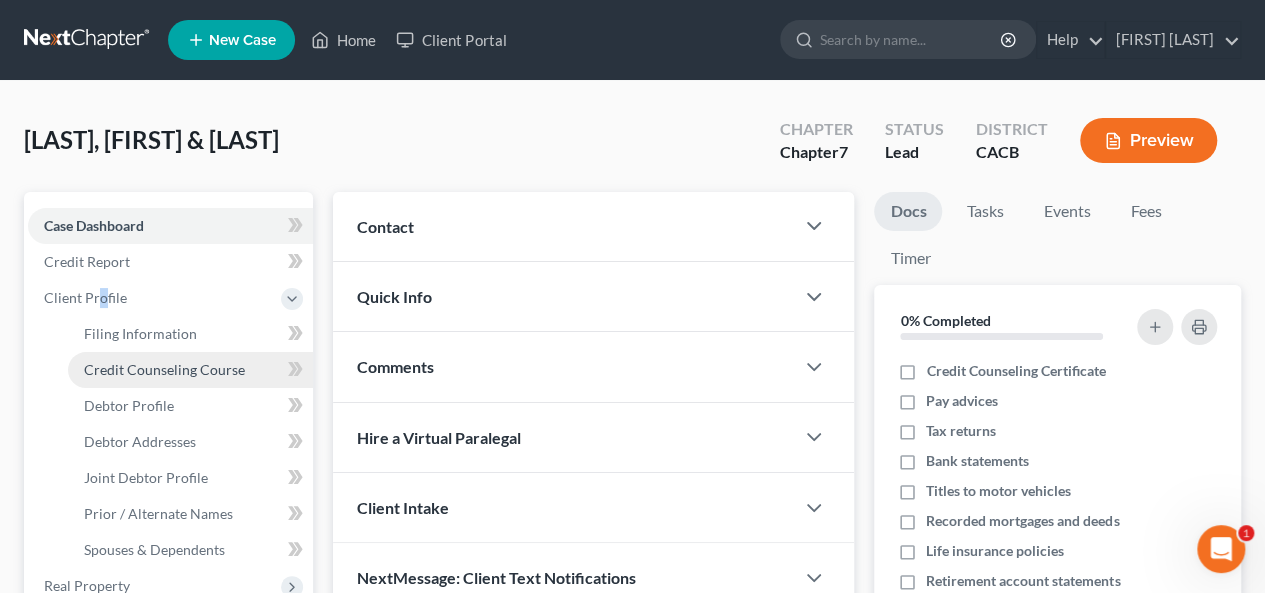 click on "Credit Counseling Course" at bounding box center [164, 369] 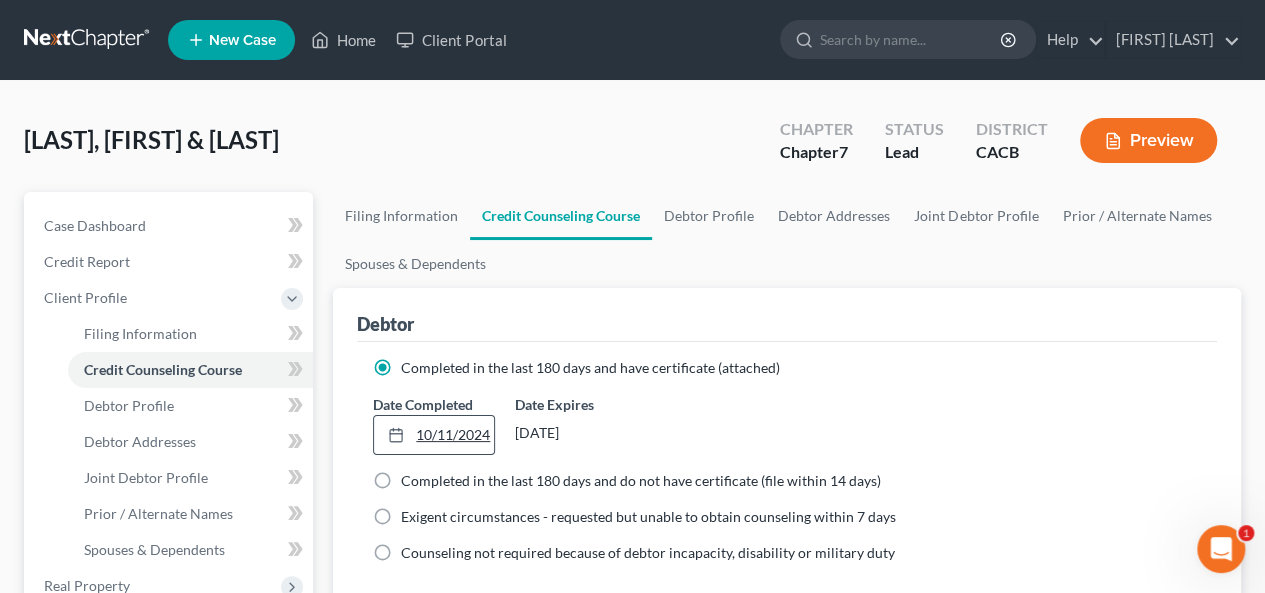 click 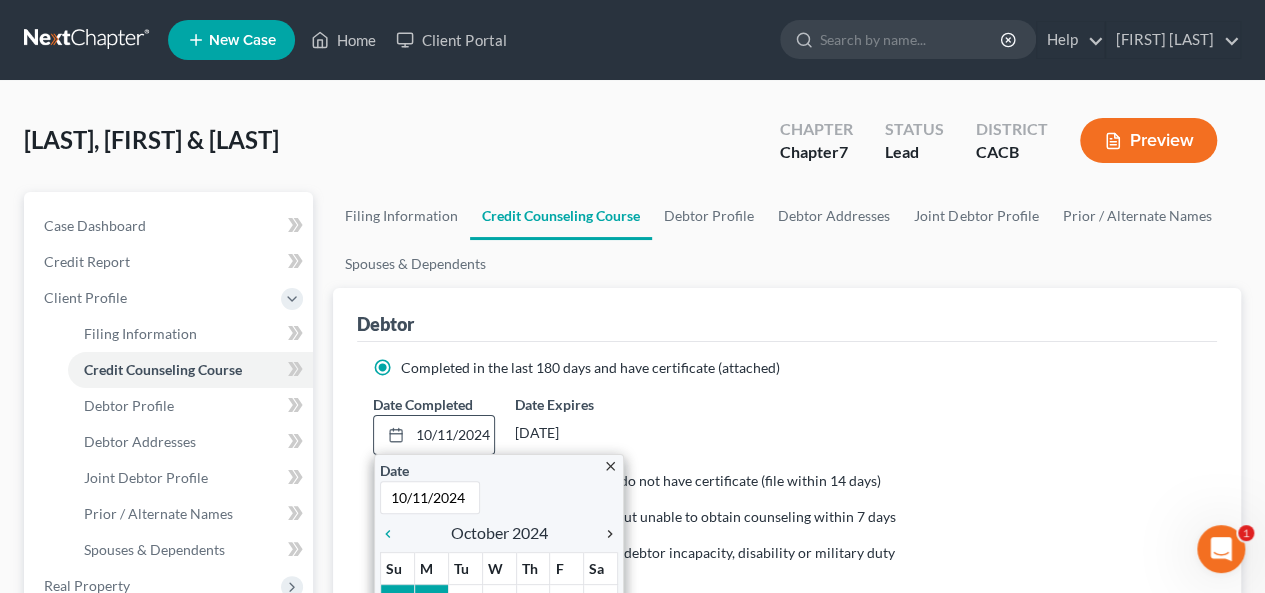click on "chevron_right" at bounding box center [605, 534] 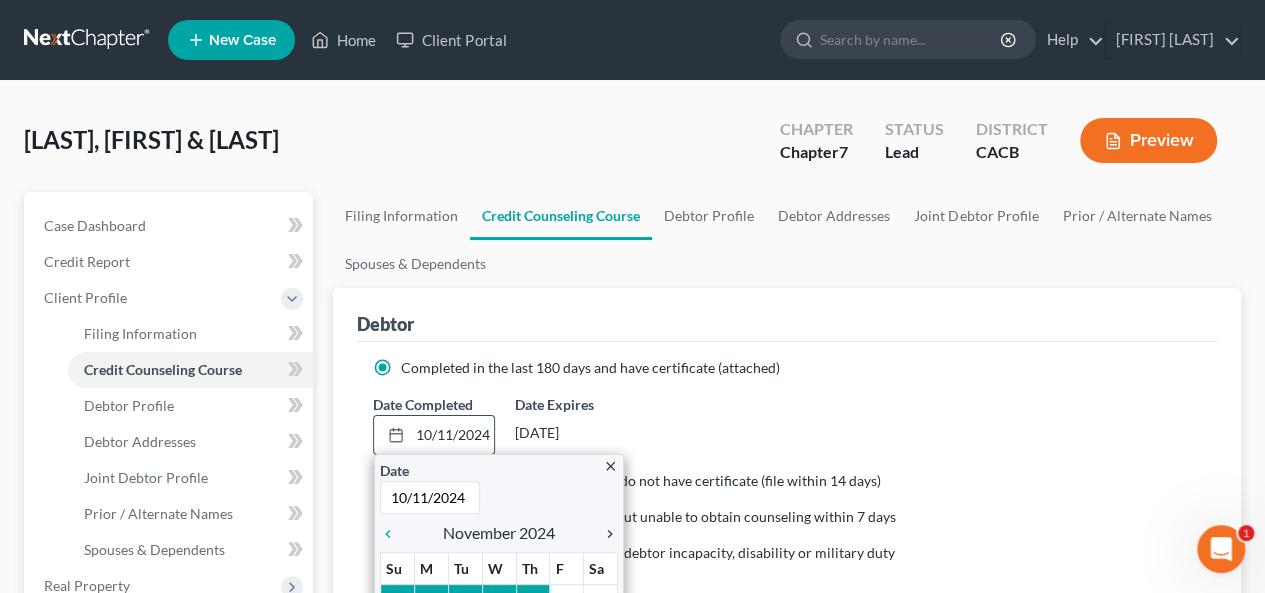 click on "chevron_right" at bounding box center [605, 534] 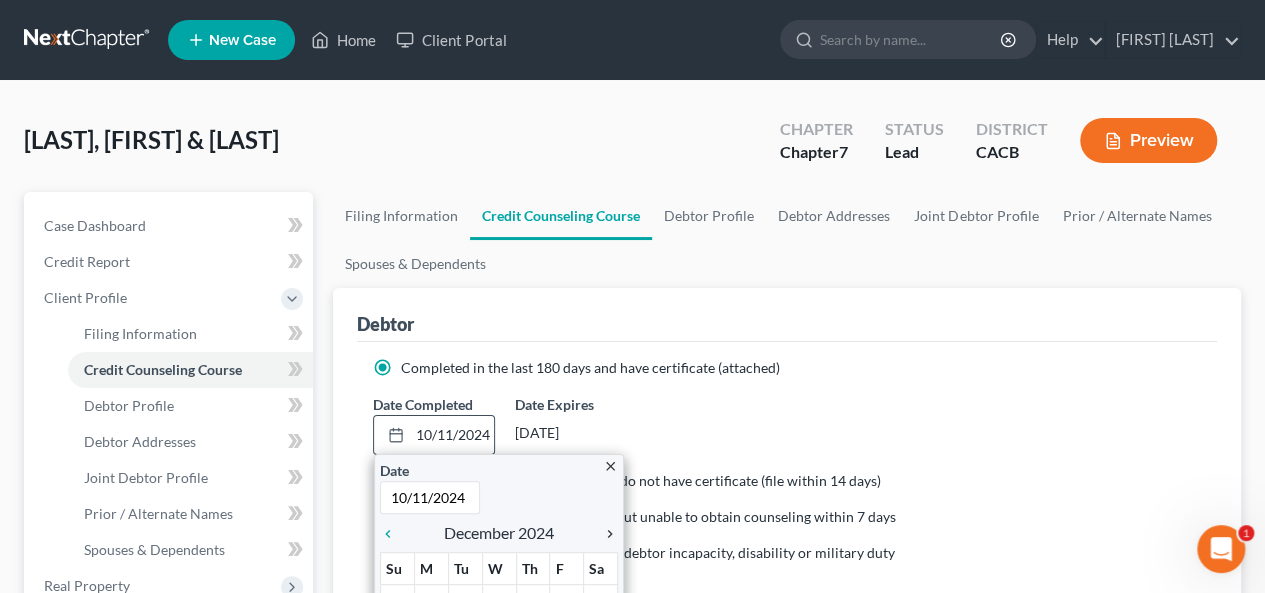 click on "chevron_right" at bounding box center (605, 534) 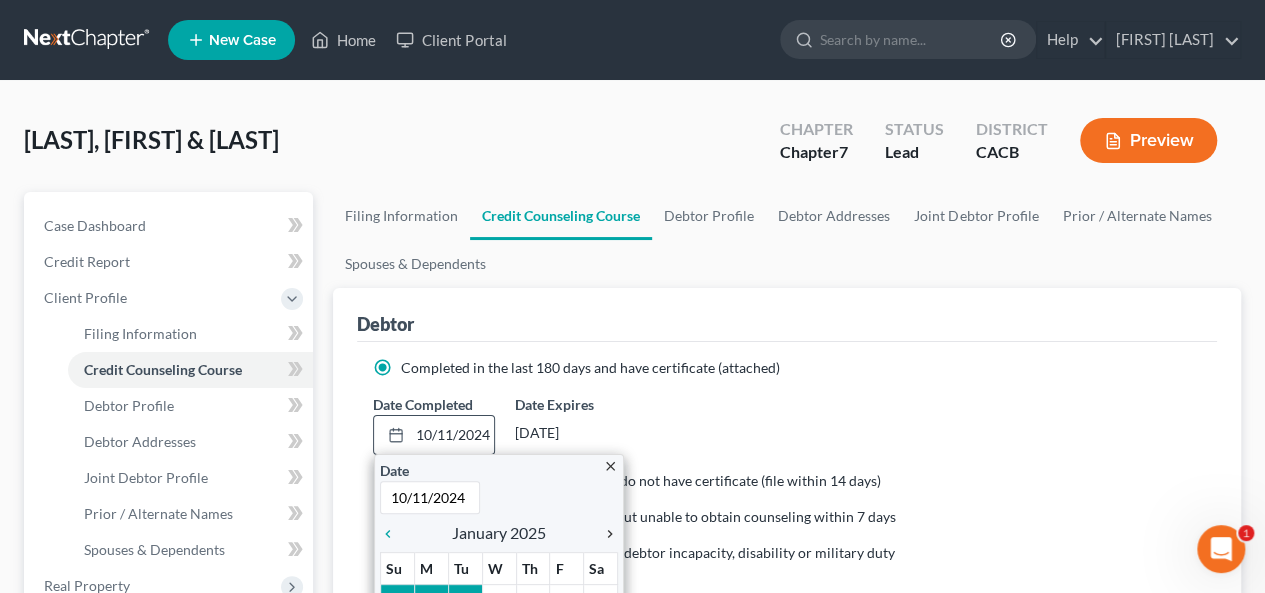click on "chevron_right" at bounding box center (605, 534) 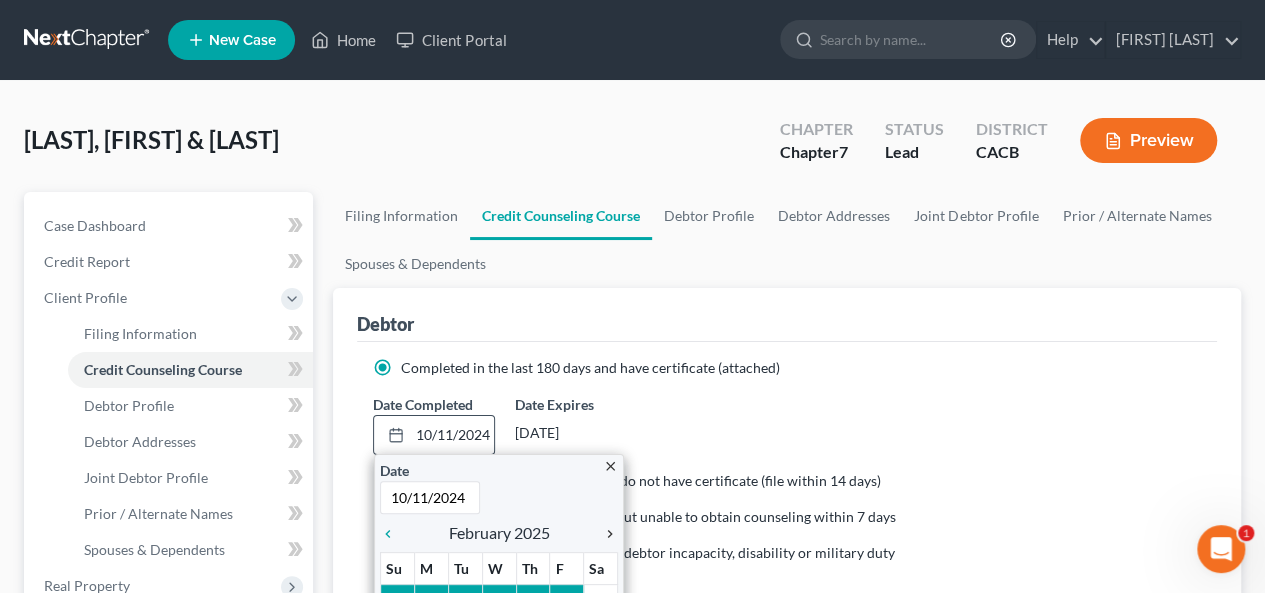 click on "chevron_right" at bounding box center (605, 534) 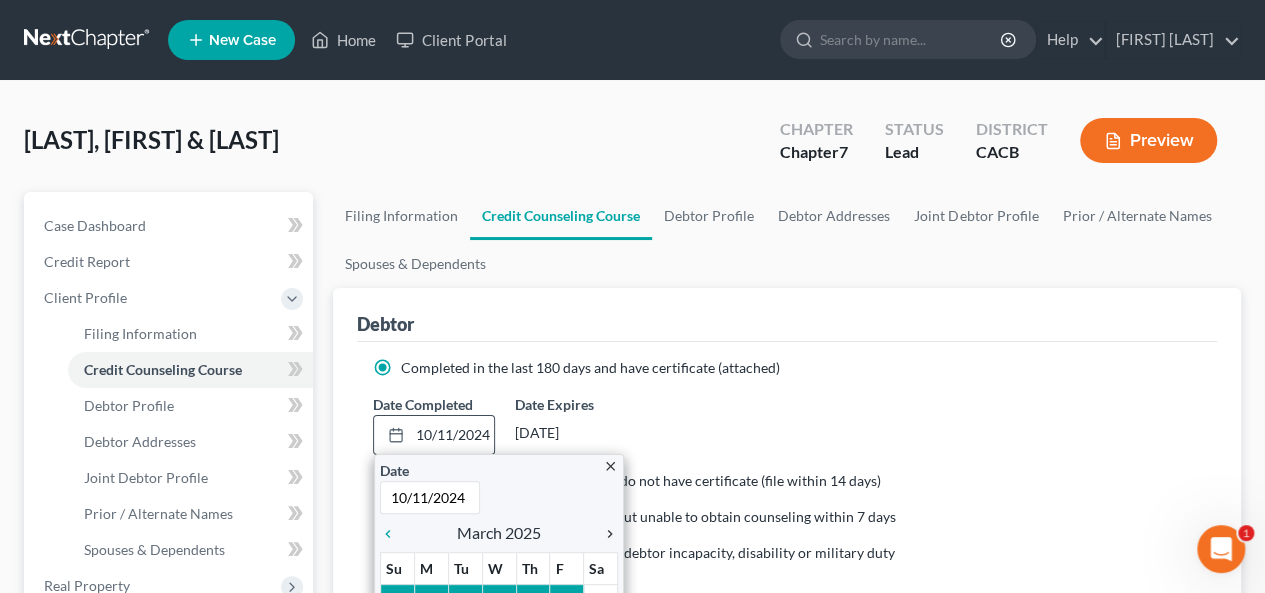 click on "chevron_right" at bounding box center (605, 534) 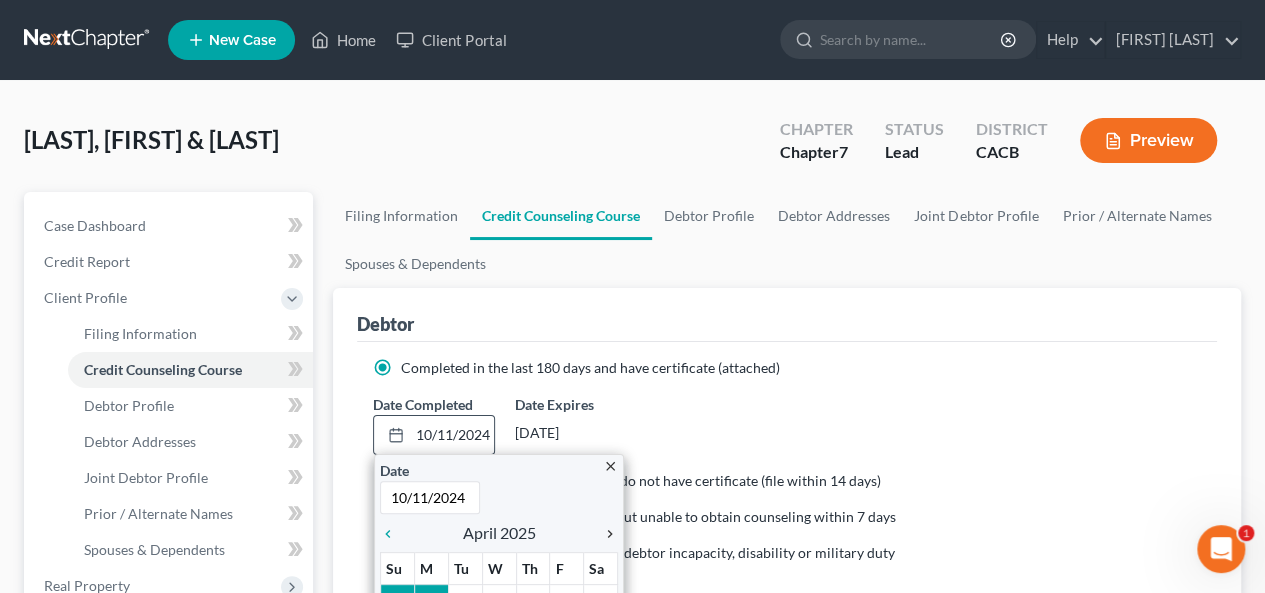 click on "chevron_right" at bounding box center (605, 534) 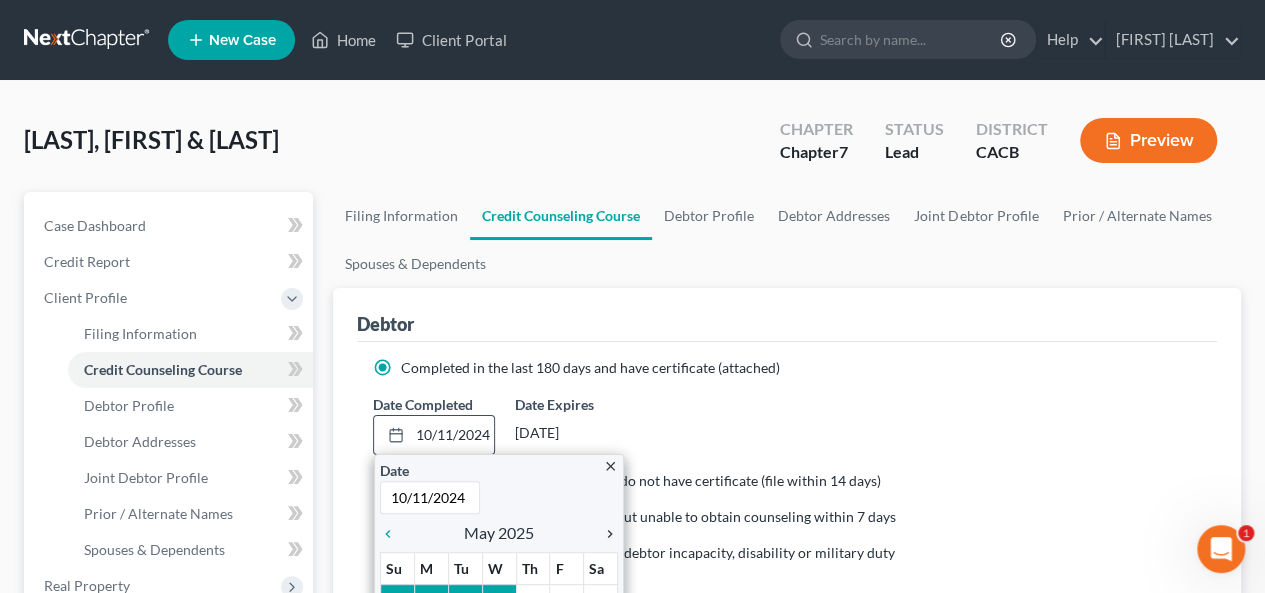 click on "chevron_right" at bounding box center (605, 534) 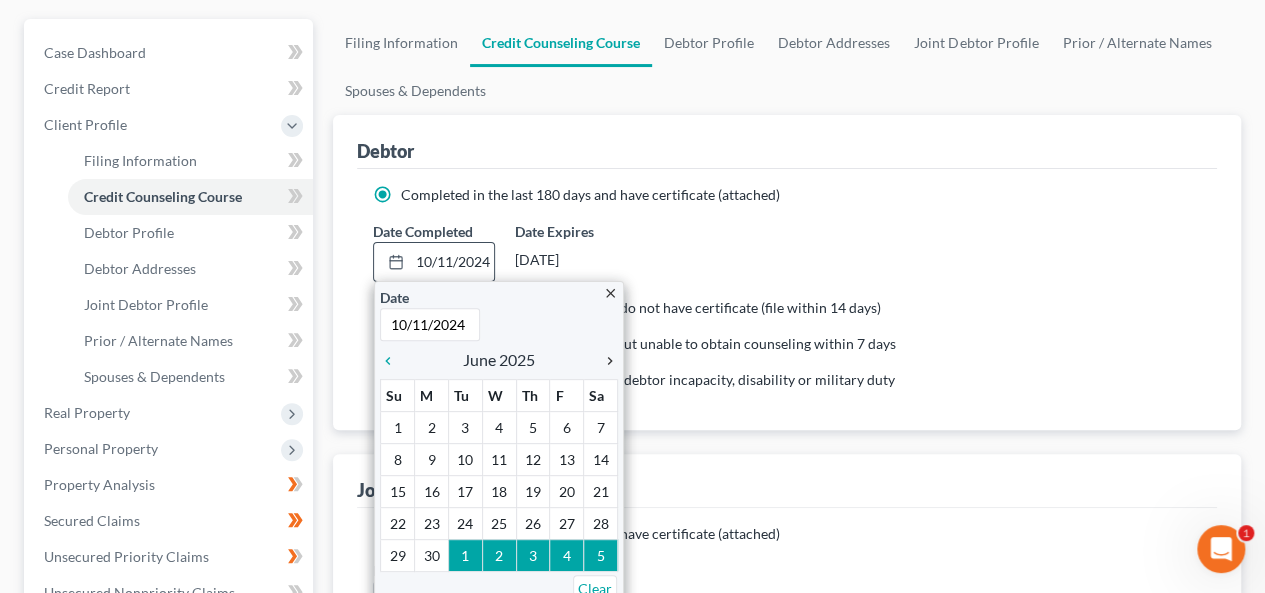 scroll, scrollTop: 300, scrollLeft: 0, axis: vertical 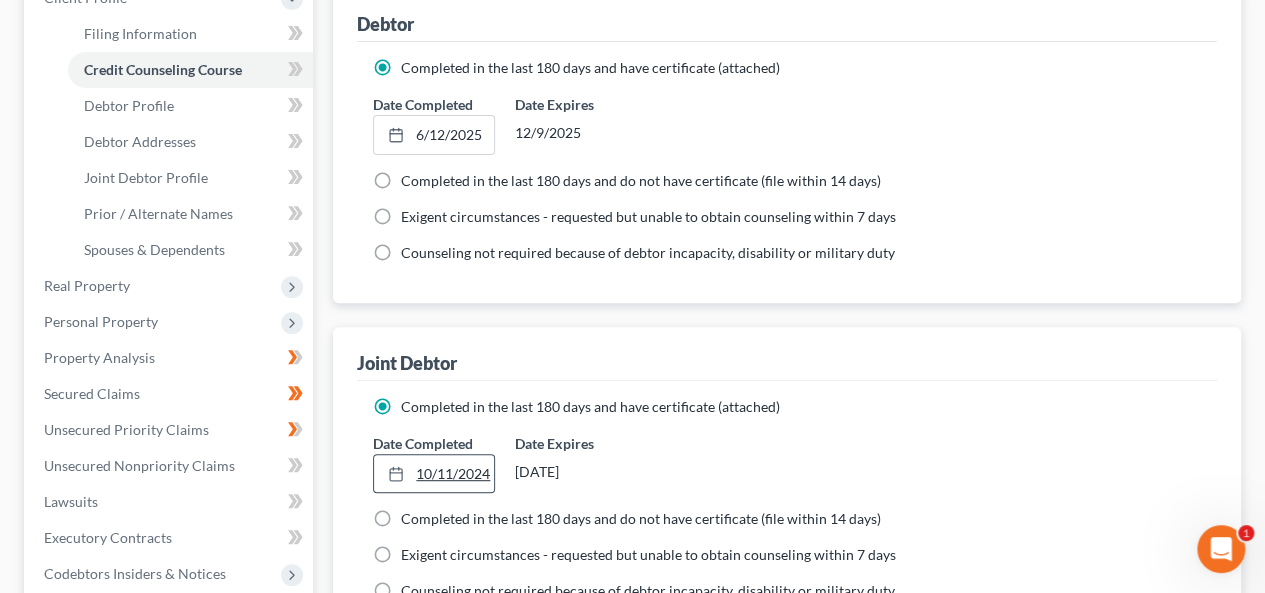 click on "10/11/2024" at bounding box center (433, 474) 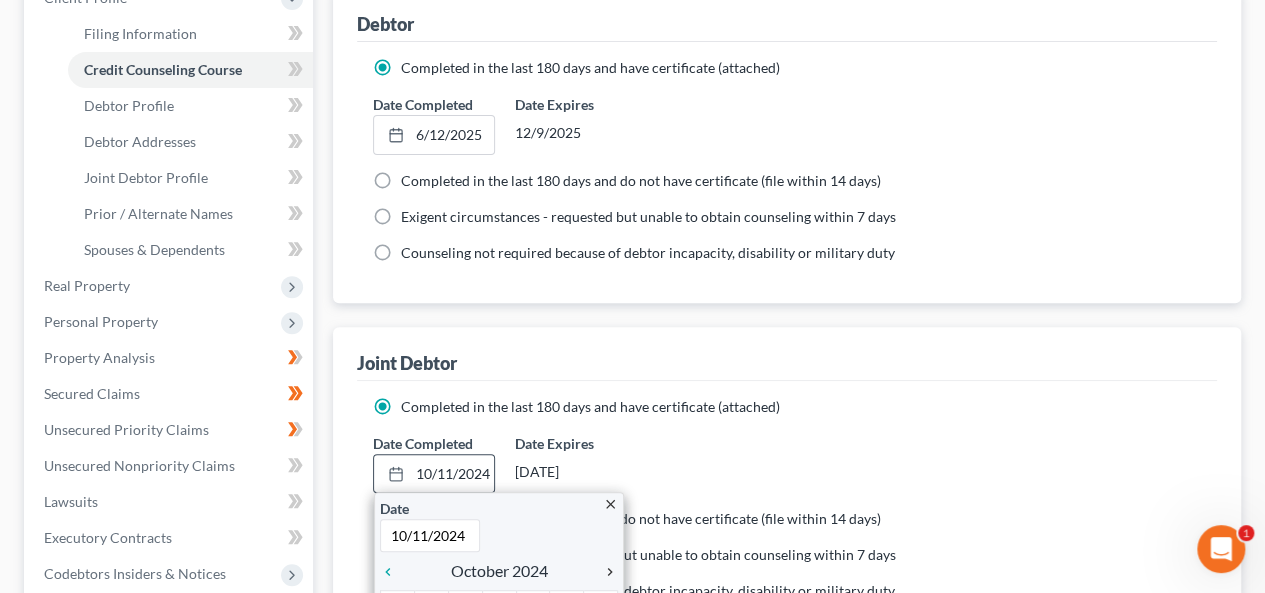 click on "chevron_right" at bounding box center (605, 572) 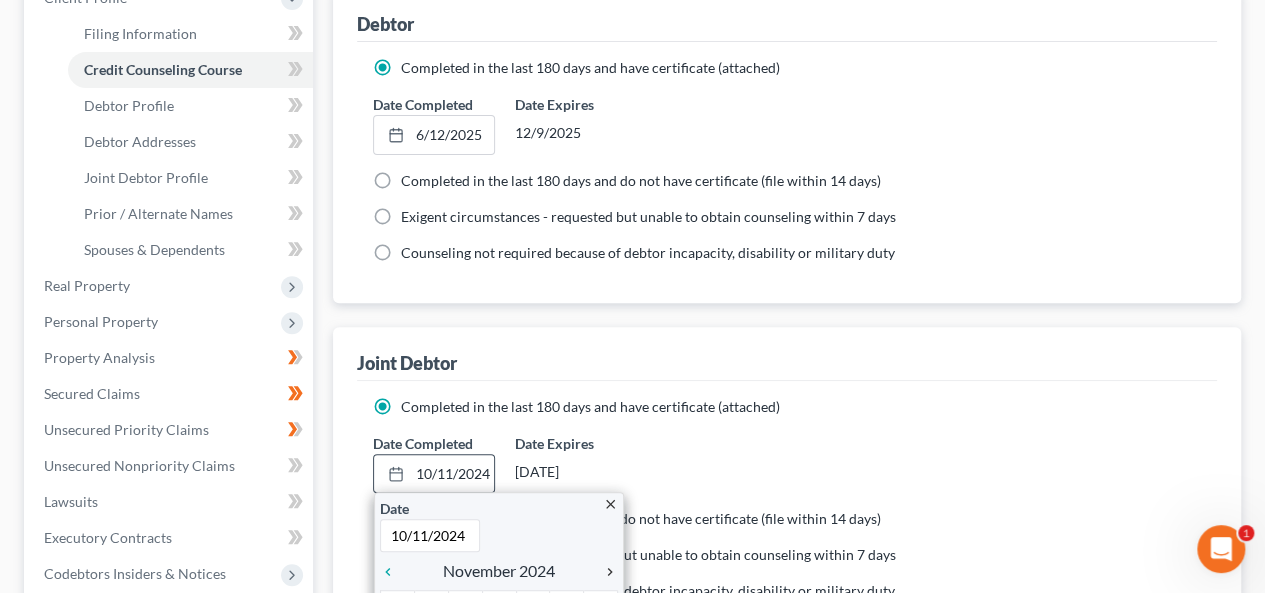 click on "chevron_right" at bounding box center (605, 572) 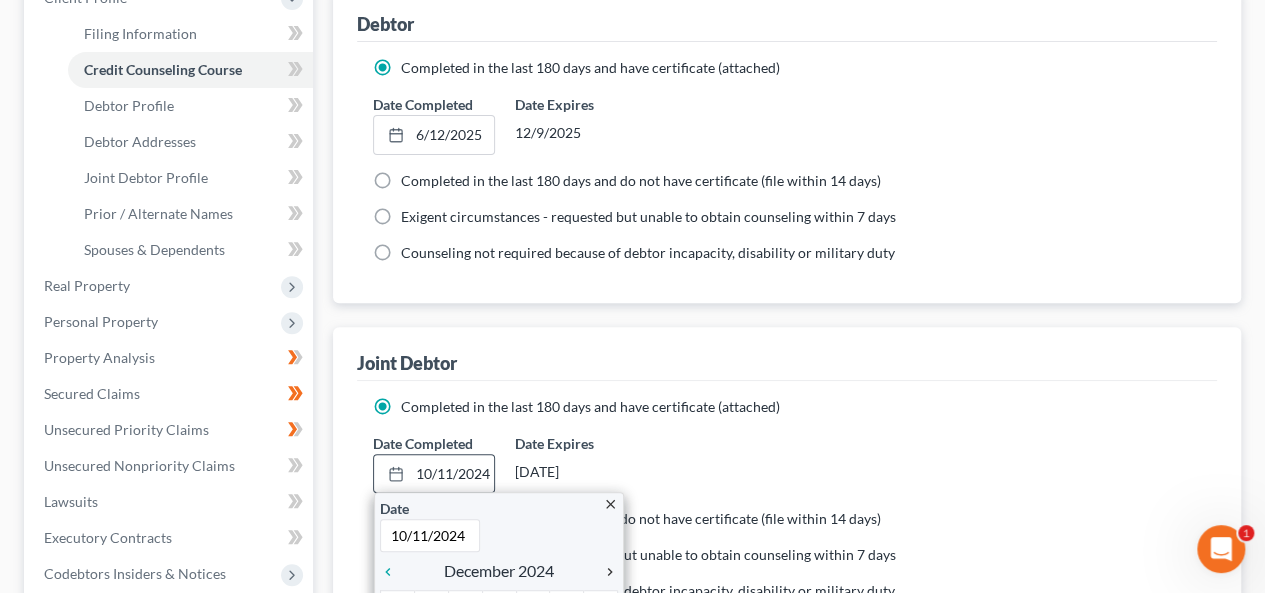 click on "chevron_right" at bounding box center [605, 572] 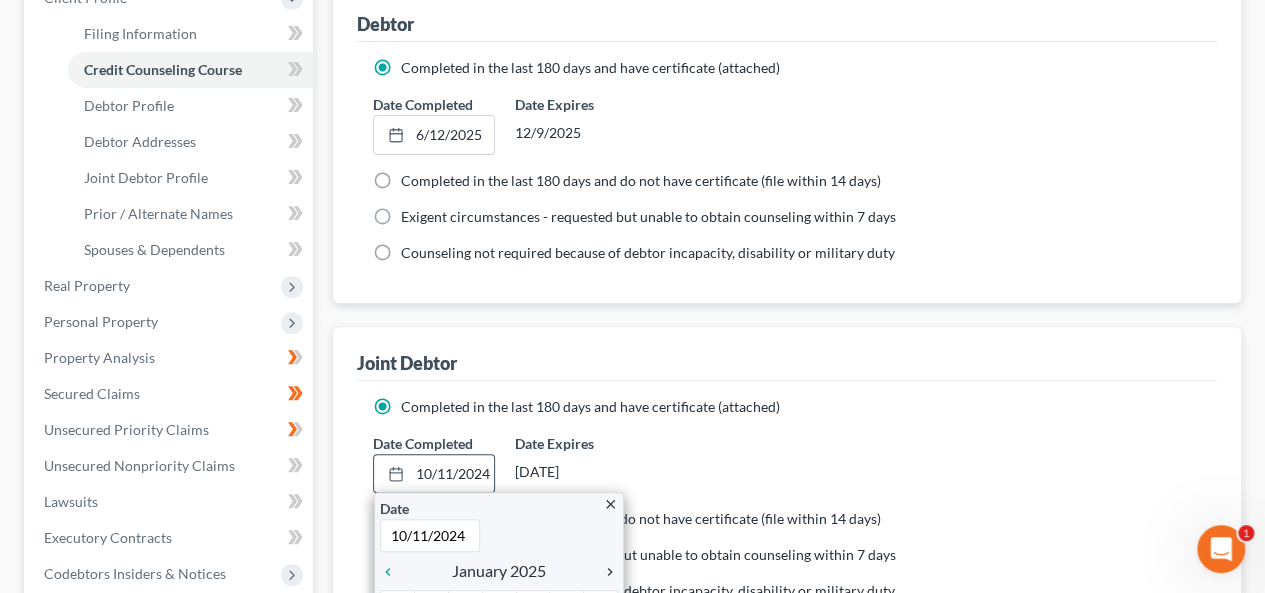 click on "chevron_right" at bounding box center (605, 570) 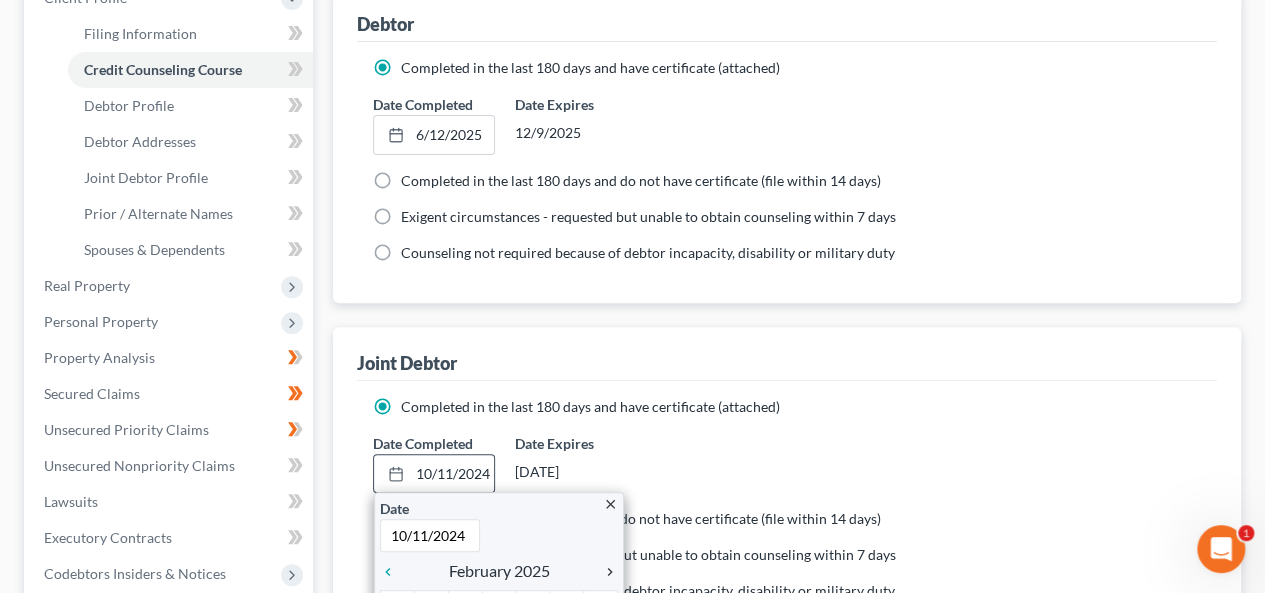 click on "chevron_right" at bounding box center [605, 570] 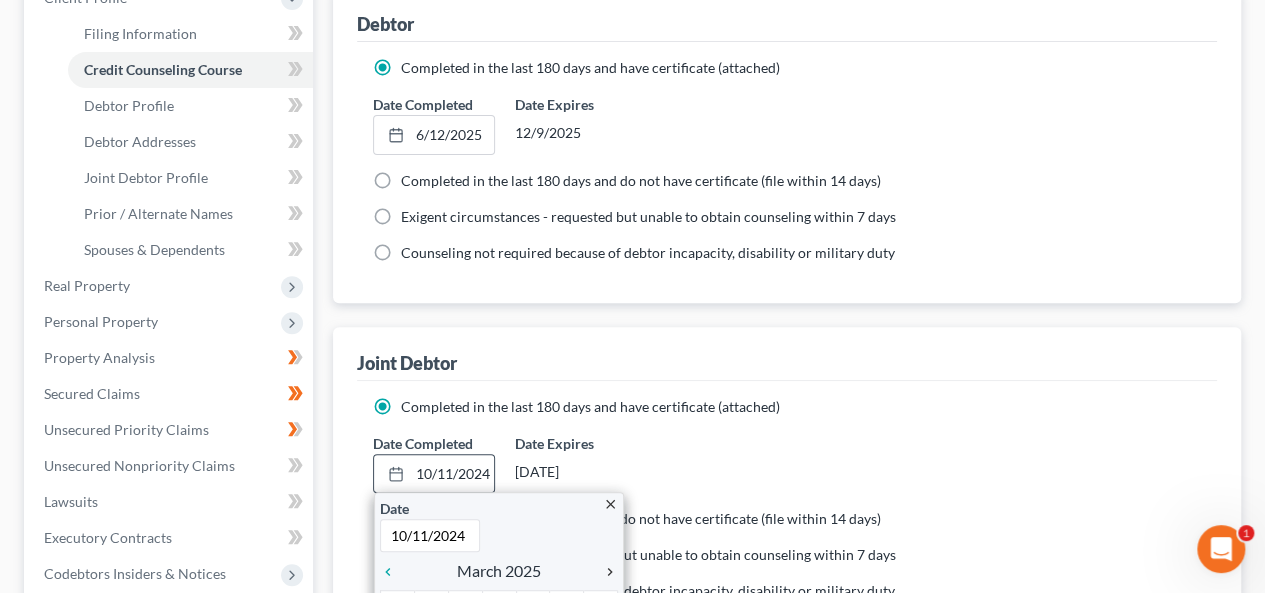click on "chevron_right" at bounding box center [605, 572] 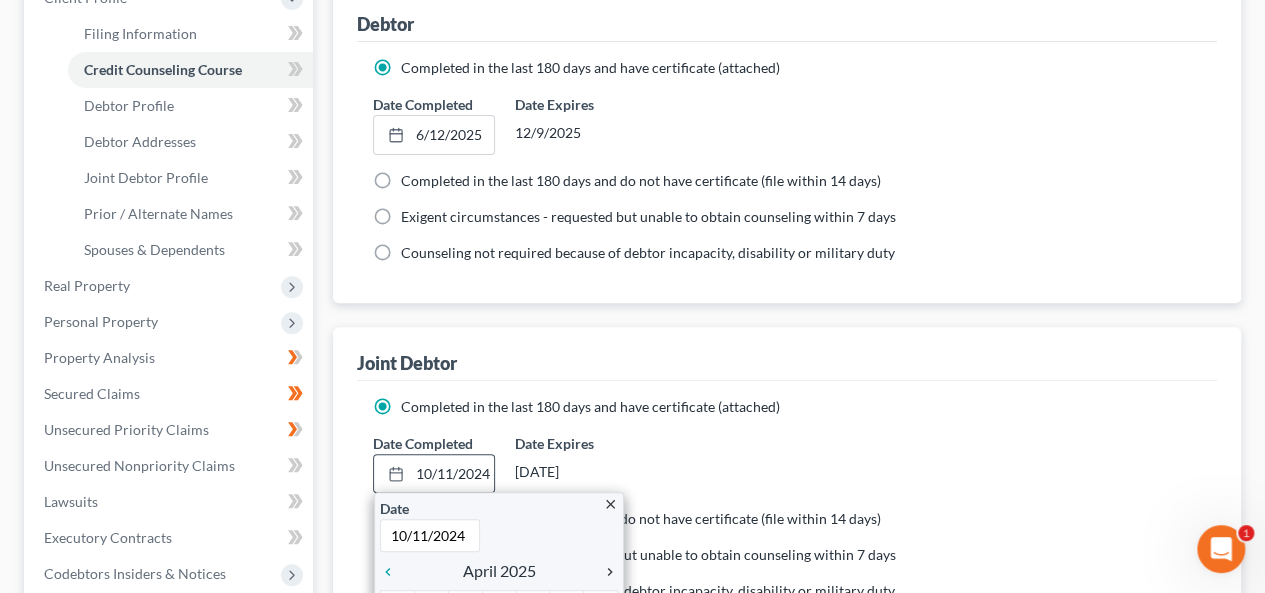 click on "chevron_right" at bounding box center (605, 572) 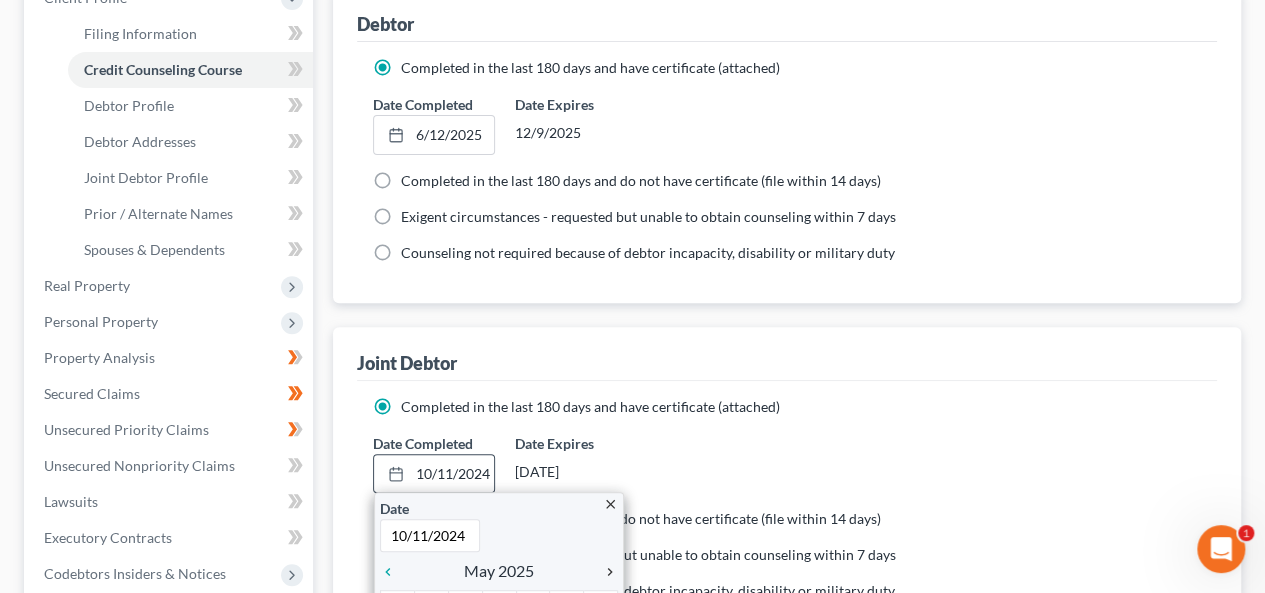 click on "chevron_right" at bounding box center [605, 572] 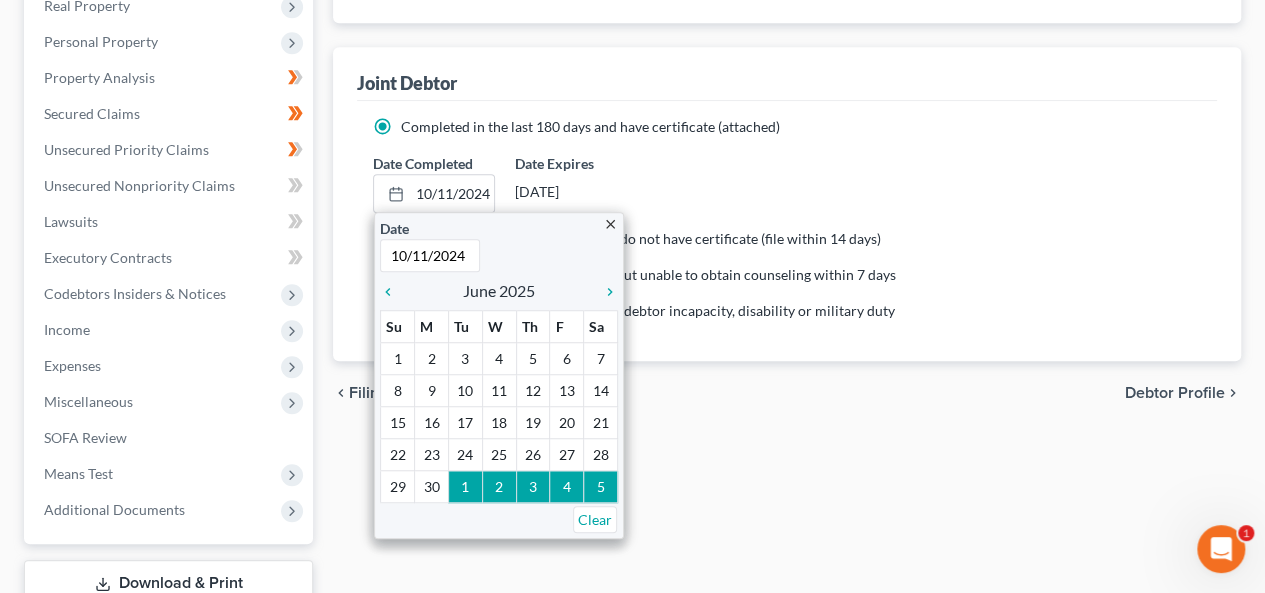 scroll, scrollTop: 700, scrollLeft: 0, axis: vertical 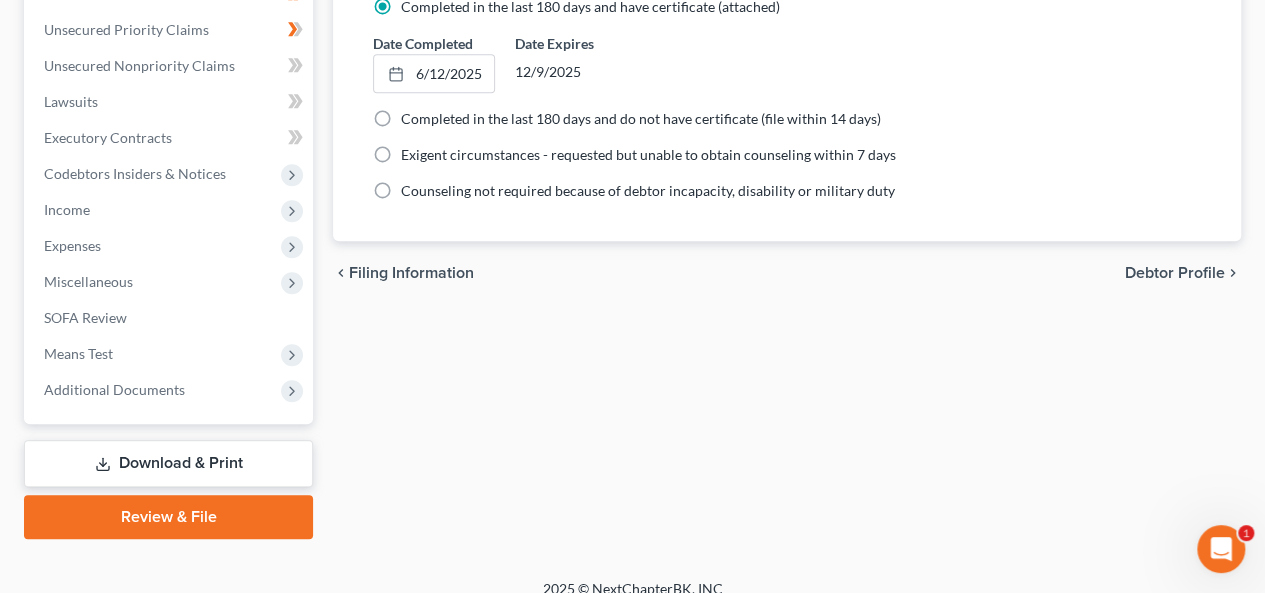click on "Debtor Profile" at bounding box center [1175, 273] 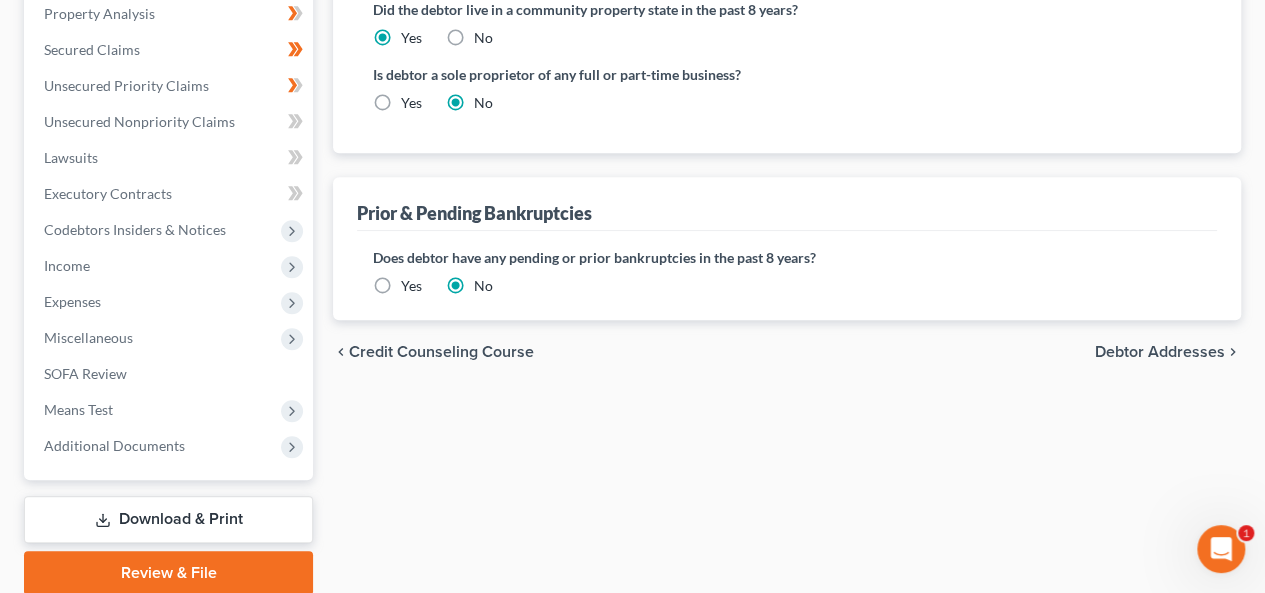 scroll, scrollTop: 600, scrollLeft: 0, axis: vertical 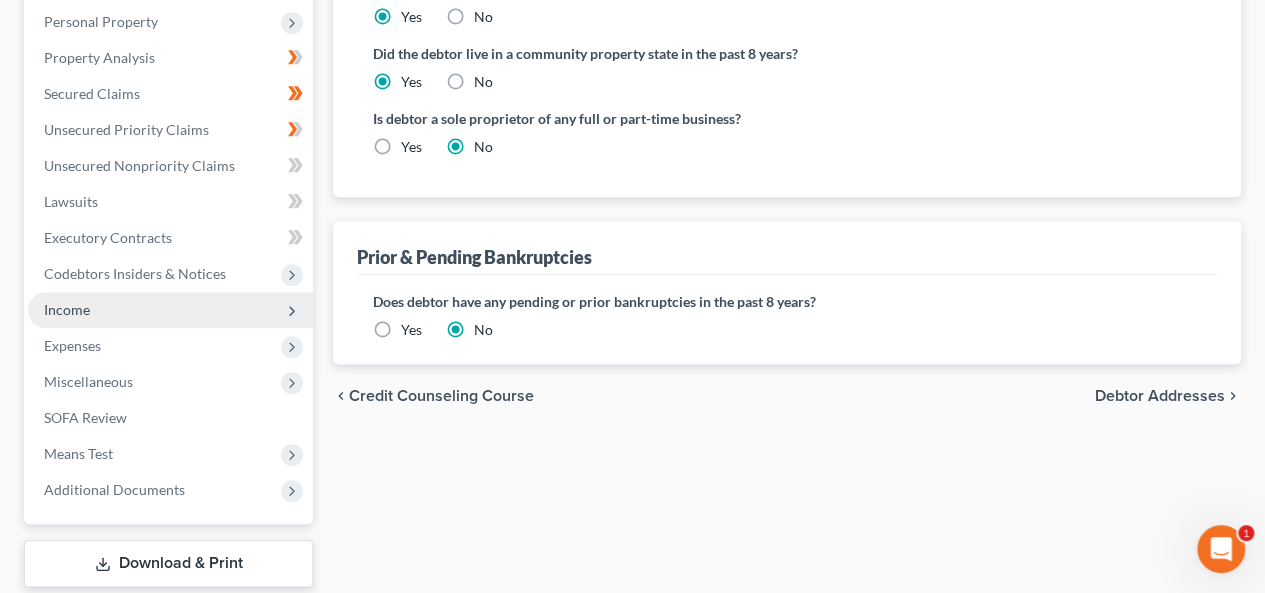 drag, startPoint x: 128, startPoint y: 322, endPoint x: 142, endPoint y: 317, distance: 14.866069 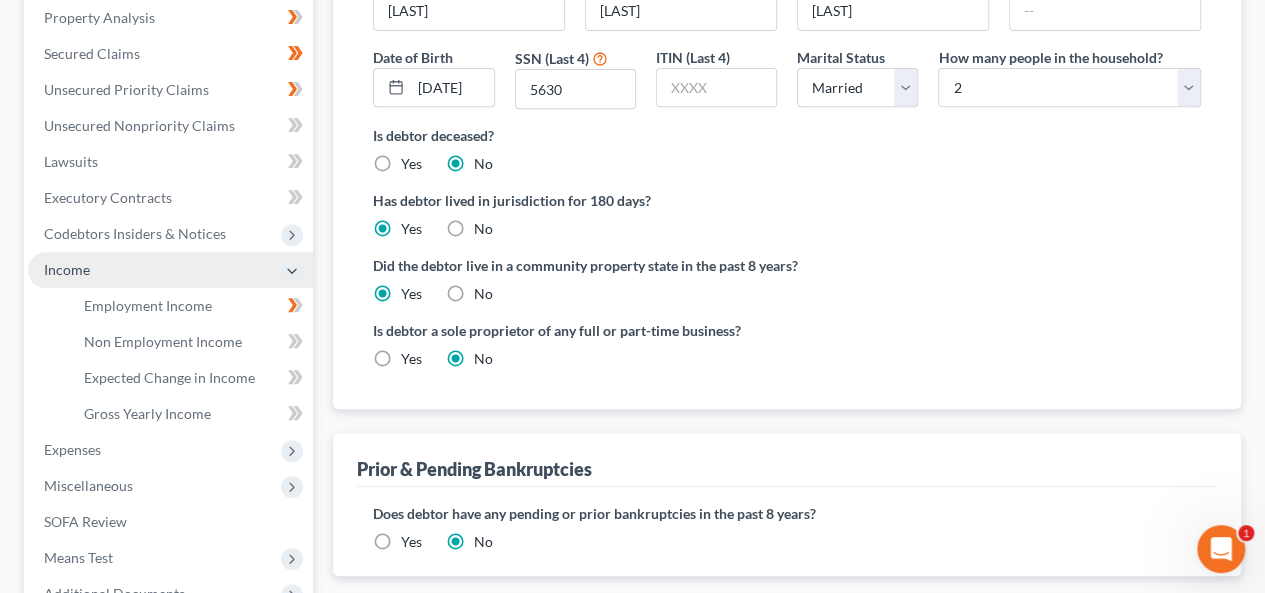 scroll, scrollTop: 348, scrollLeft: 0, axis: vertical 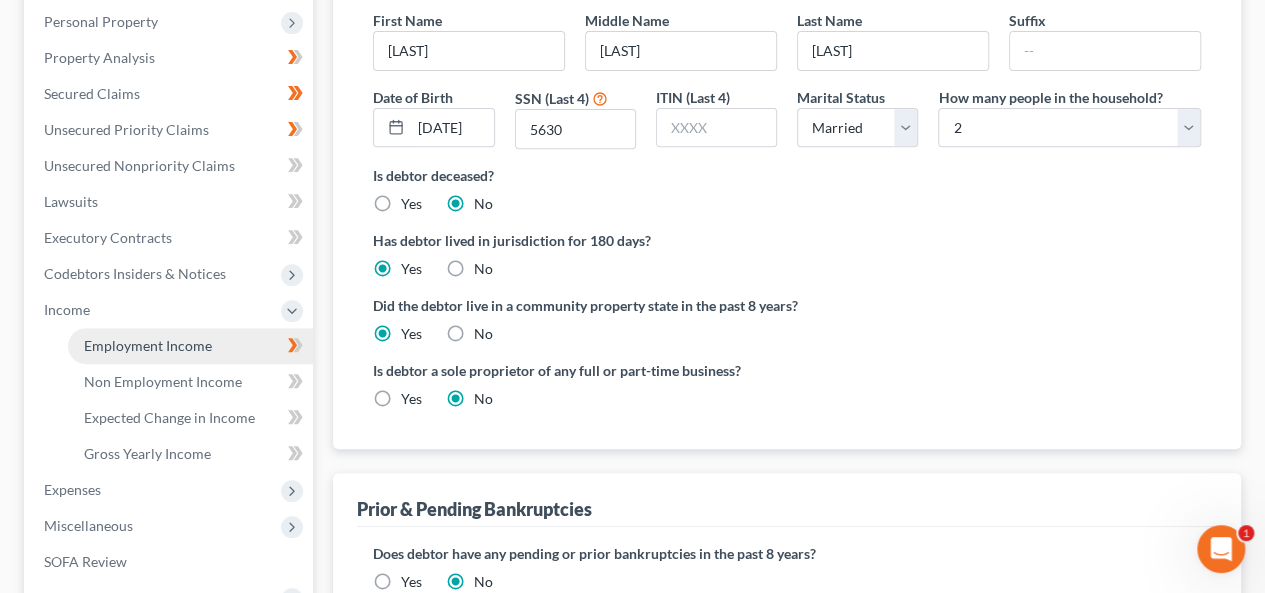click on "Employment Income" at bounding box center (190, 346) 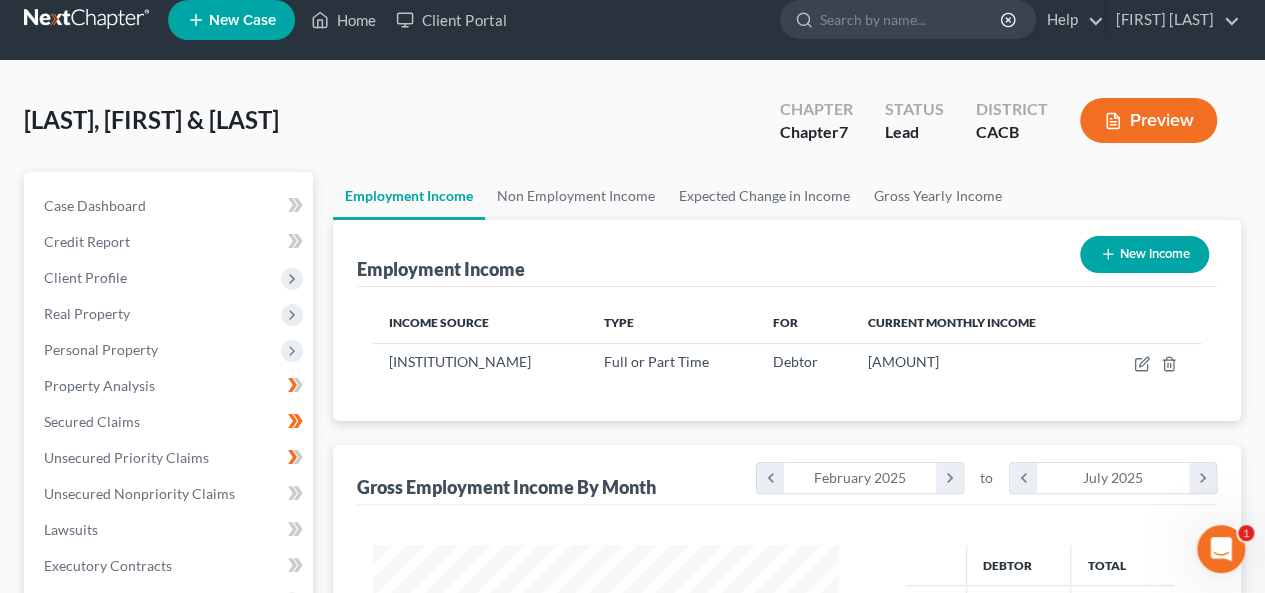 scroll, scrollTop: 0, scrollLeft: 0, axis: both 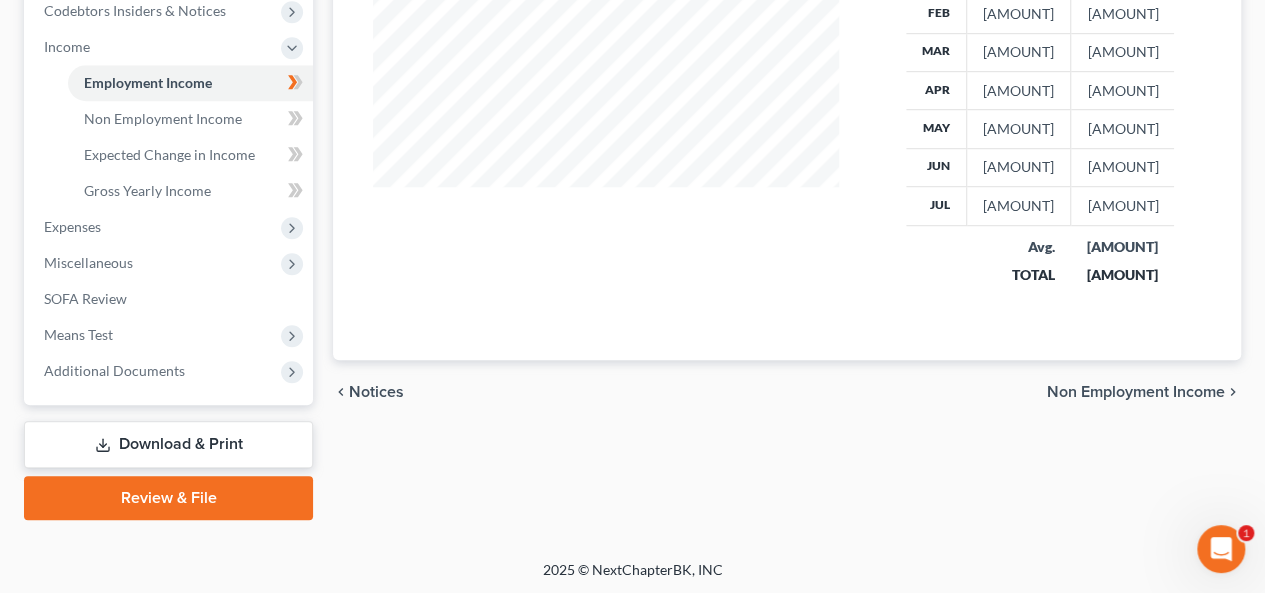 click on "Non Employment Income" at bounding box center (1136, 392) 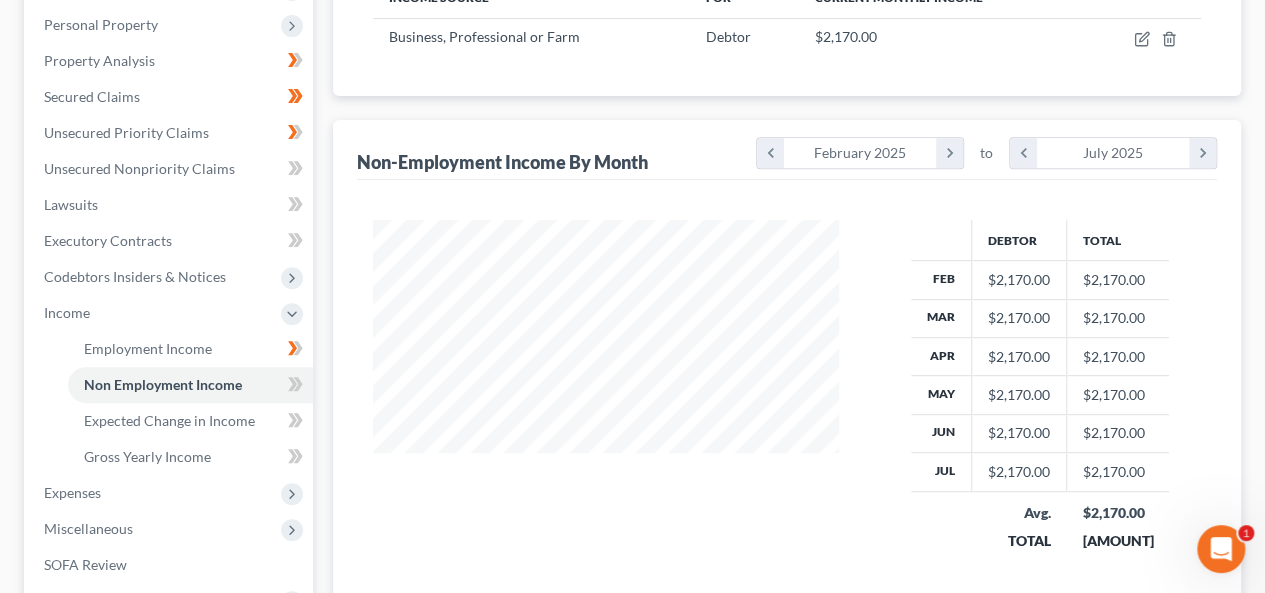 scroll, scrollTop: 0, scrollLeft: 0, axis: both 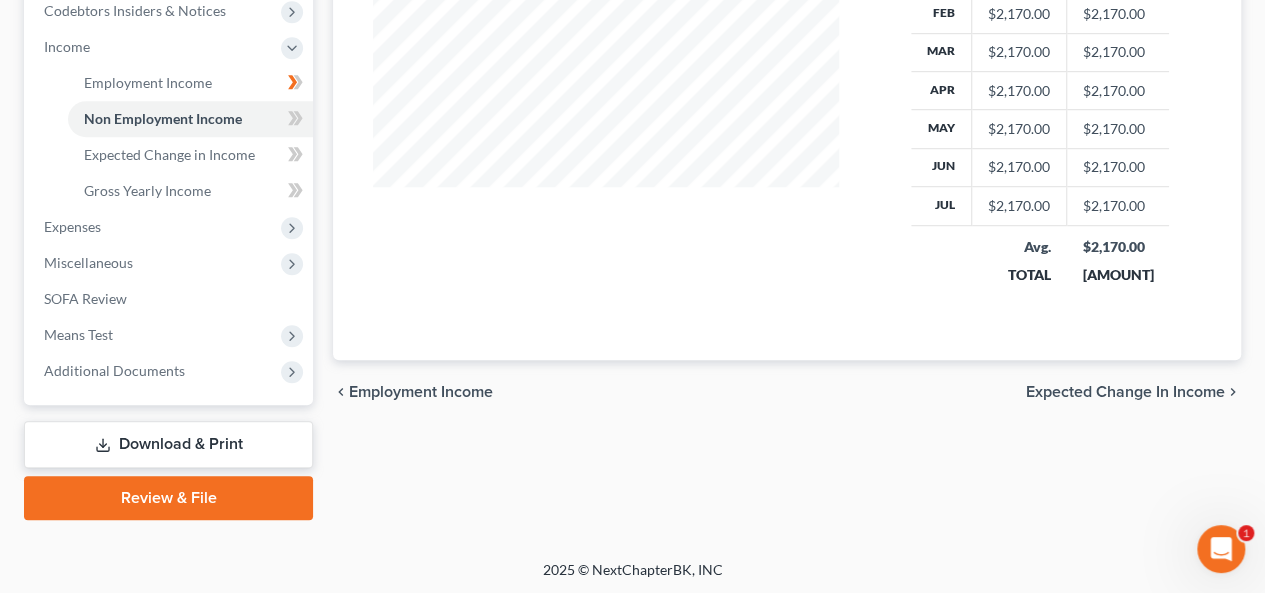 drag, startPoint x: 1088, startPoint y: 388, endPoint x: 1090, endPoint y: 377, distance: 11.18034 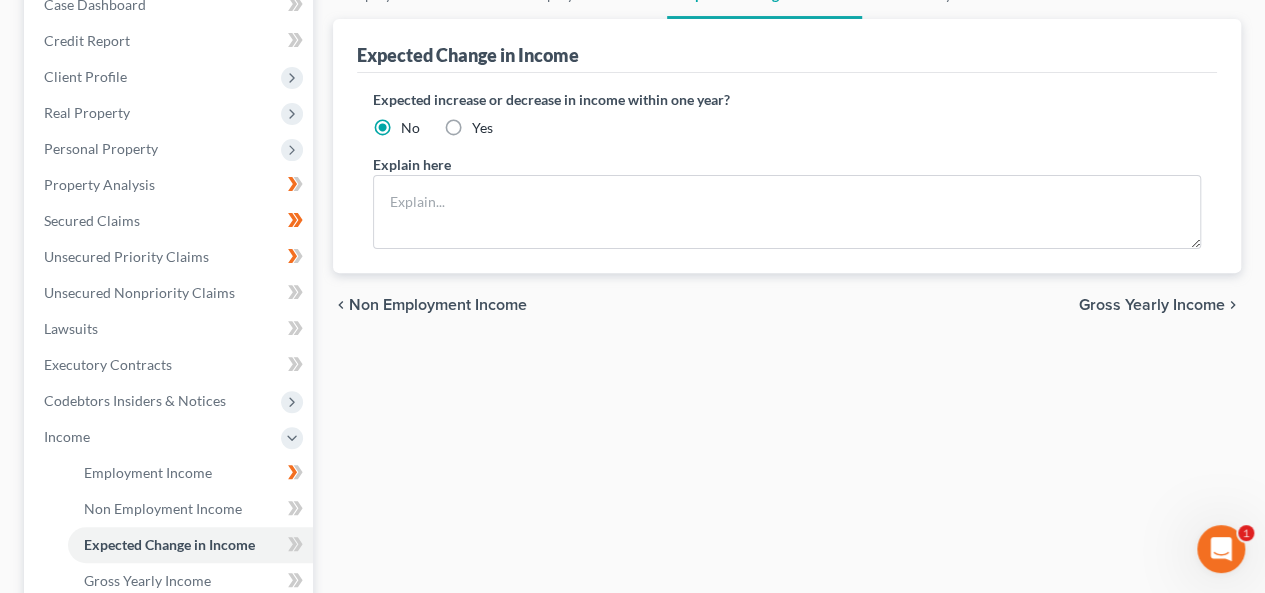 scroll, scrollTop: 300, scrollLeft: 0, axis: vertical 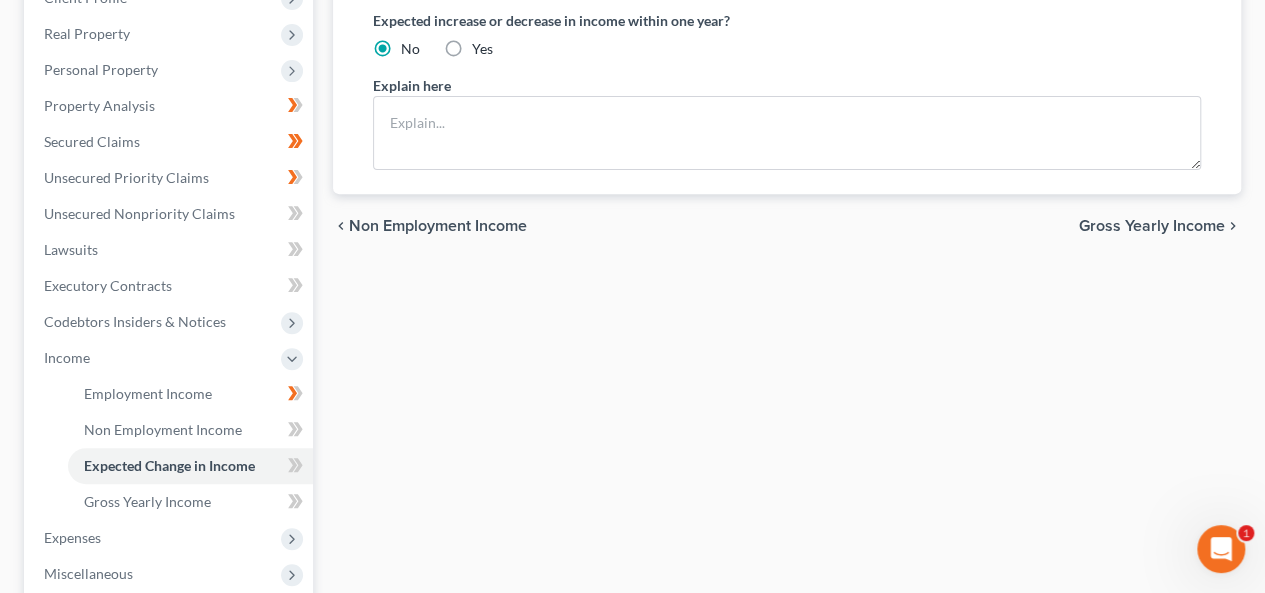 click on "Gross Yearly Income" at bounding box center (1152, 226) 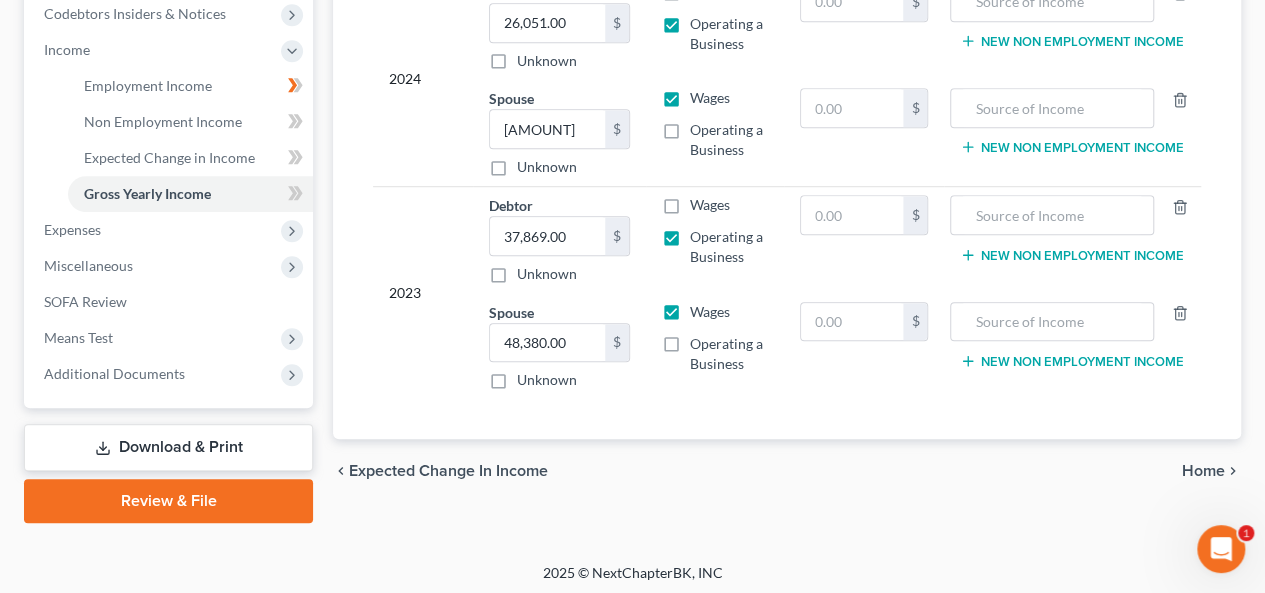 scroll, scrollTop: 611, scrollLeft: 0, axis: vertical 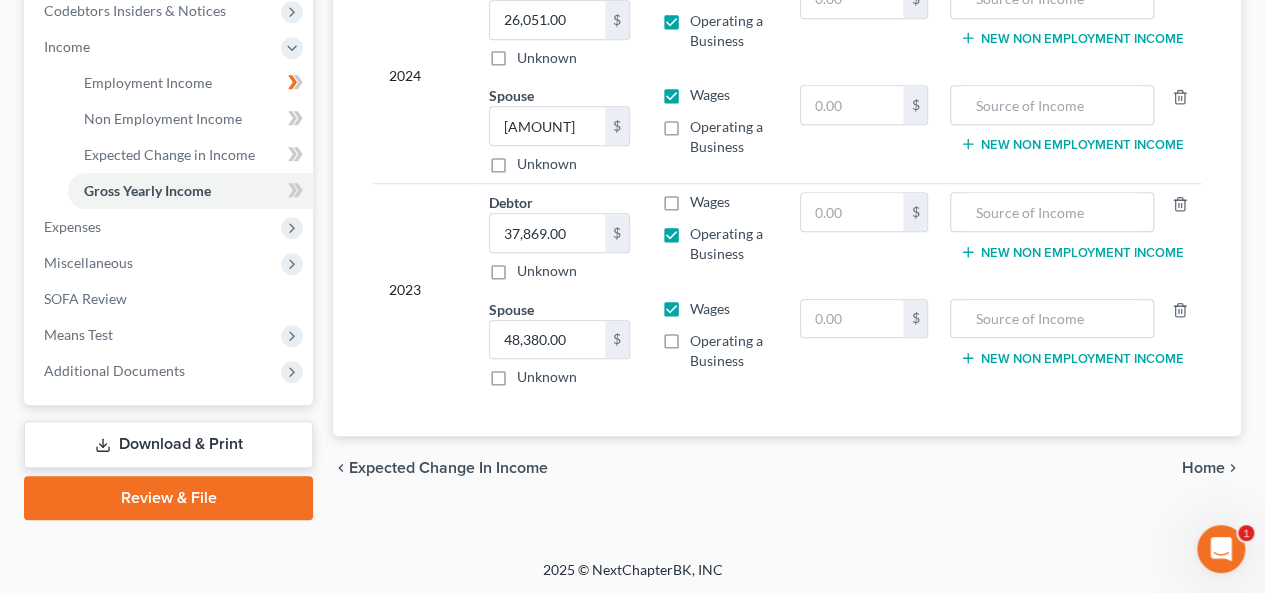 click on "Home" at bounding box center (1203, 468) 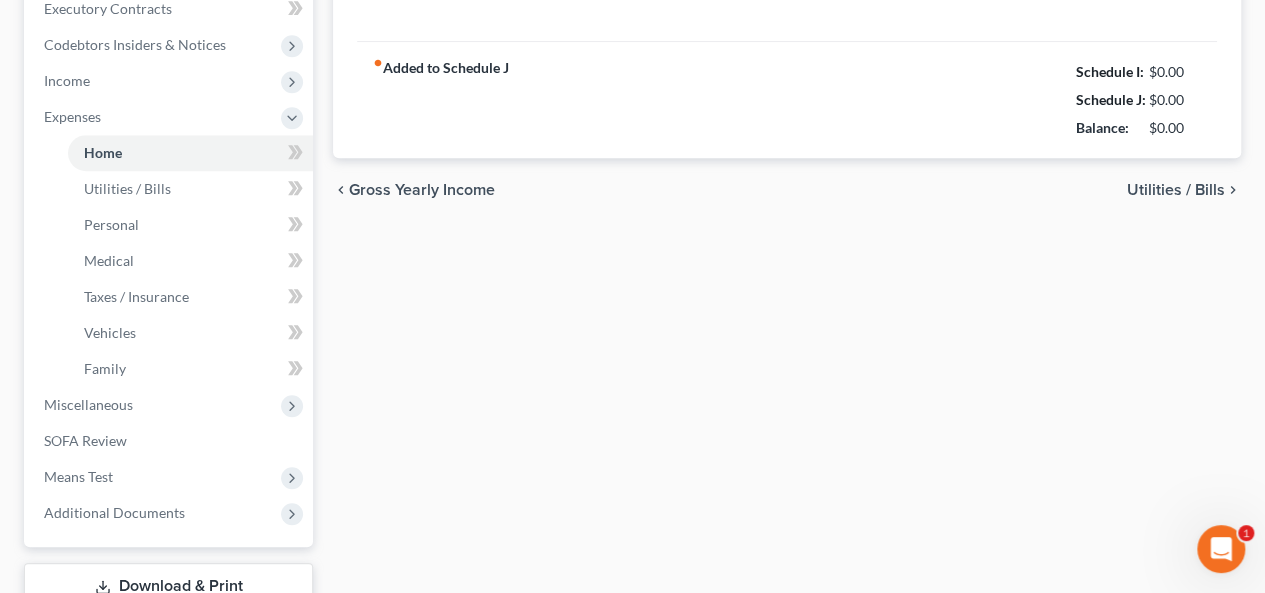type on "1,737.43" 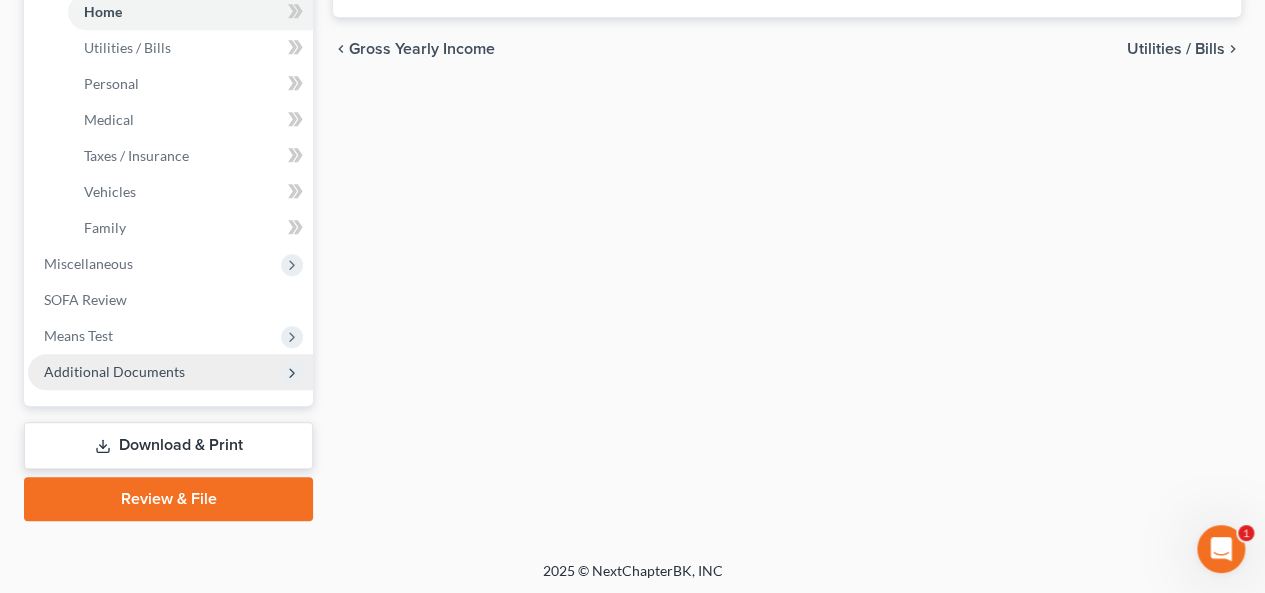 scroll, scrollTop: 719, scrollLeft: 0, axis: vertical 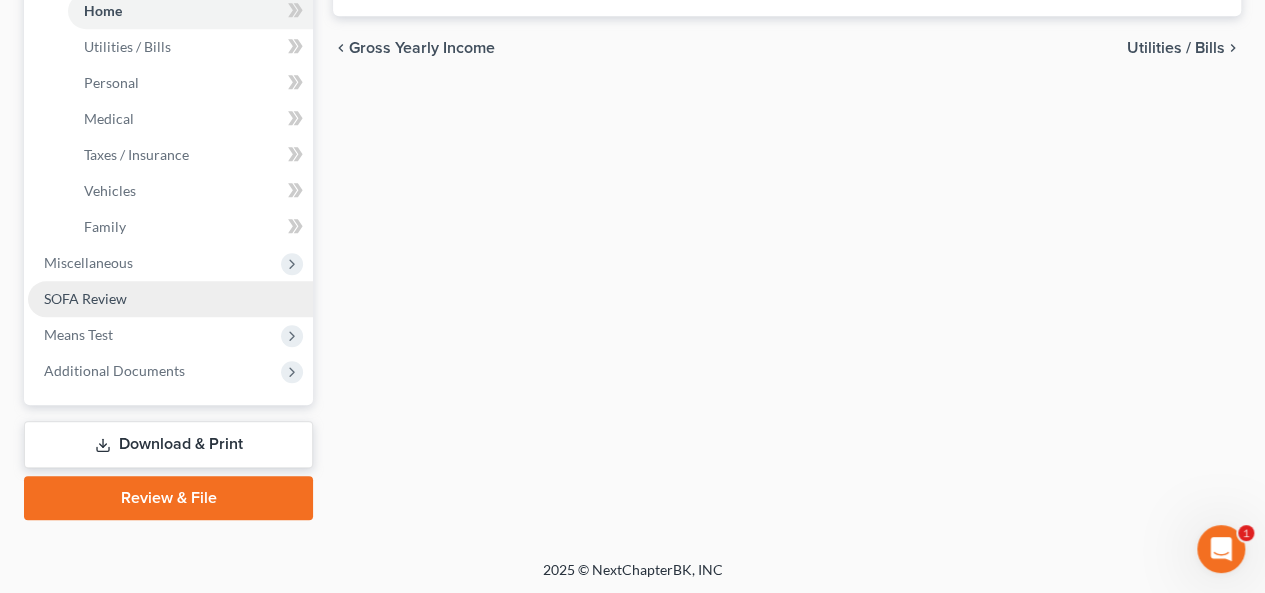 click on "SOFA Review" at bounding box center [170, 299] 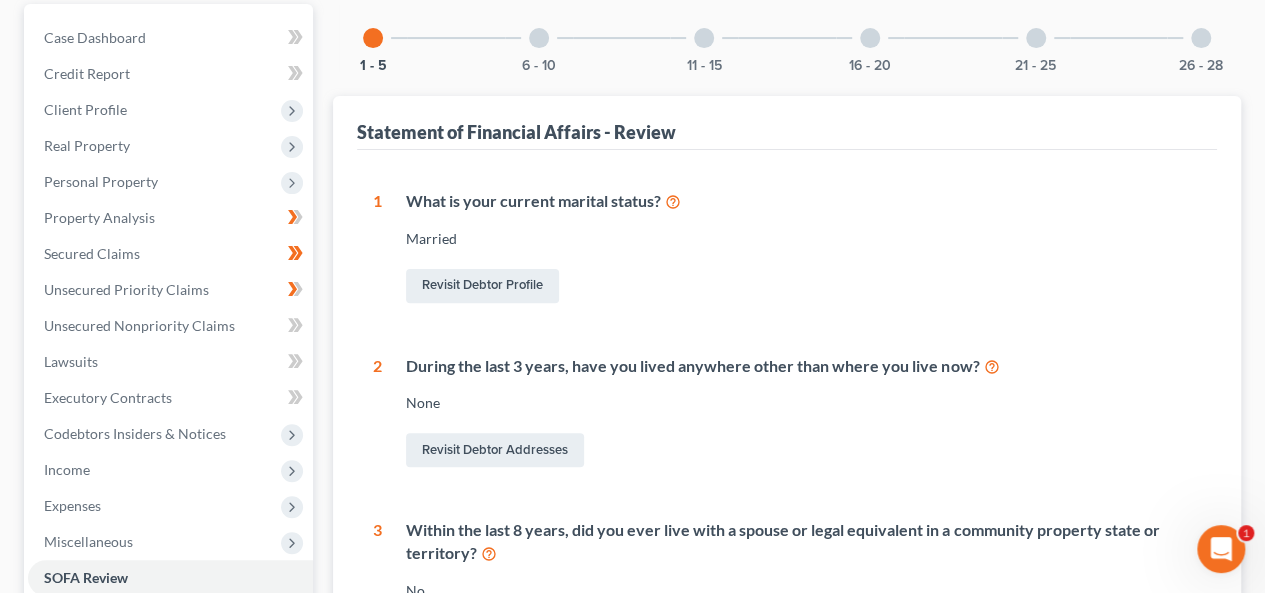scroll, scrollTop: 0, scrollLeft: 0, axis: both 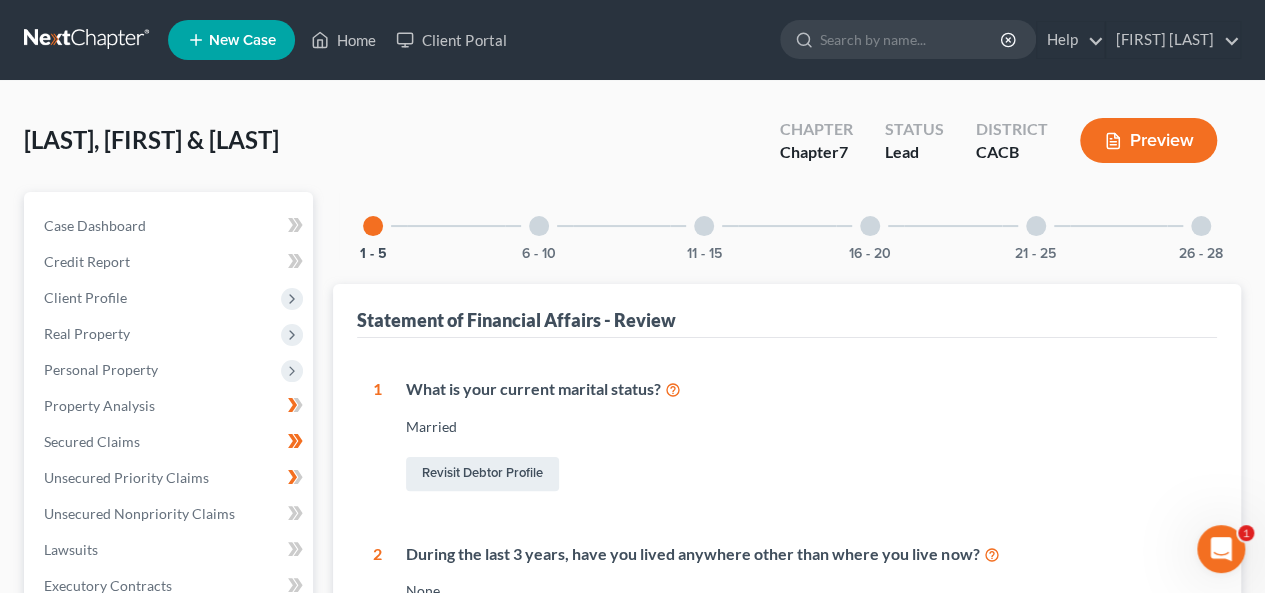 drag, startPoint x: 529, startPoint y: 240, endPoint x: 540, endPoint y: 229, distance: 15.556349 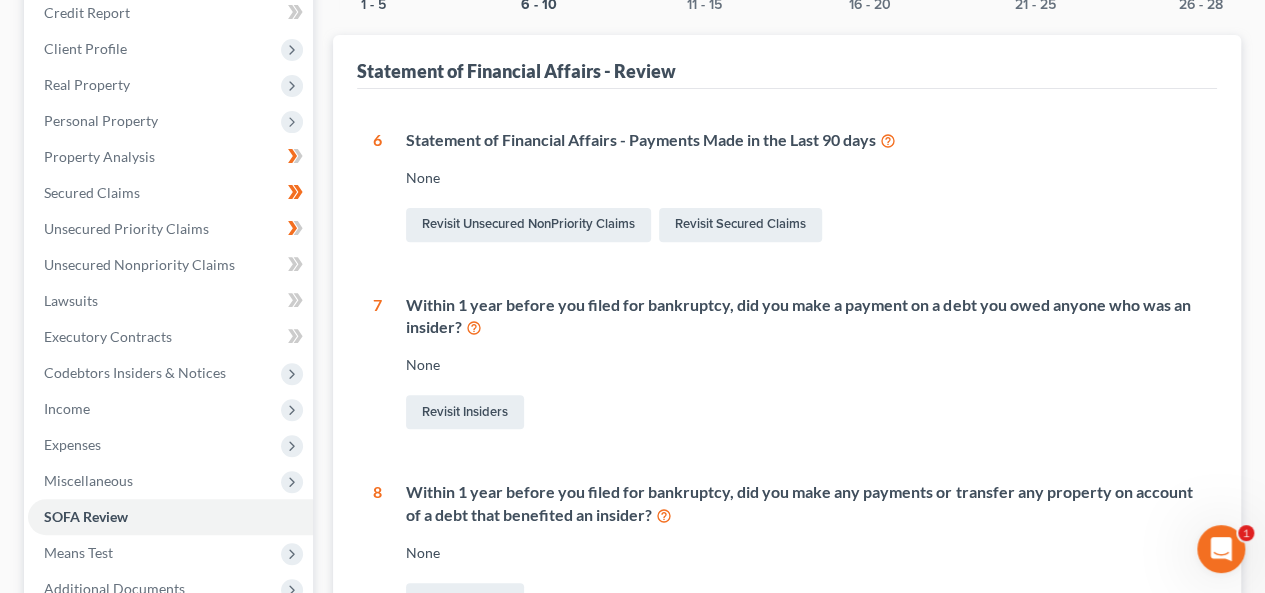scroll, scrollTop: 164, scrollLeft: 0, axis: vertical 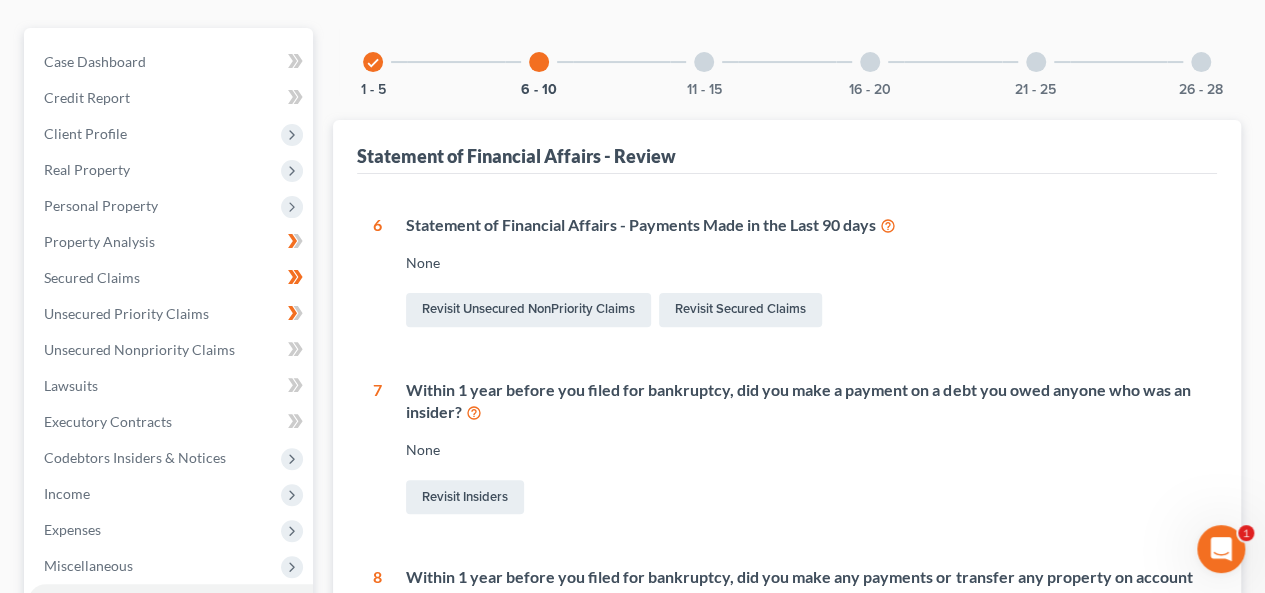 drag, startPoint x: 697, startPoint y: 57, endPoint x: 718, endPoint y: 54, distance: 21.213203 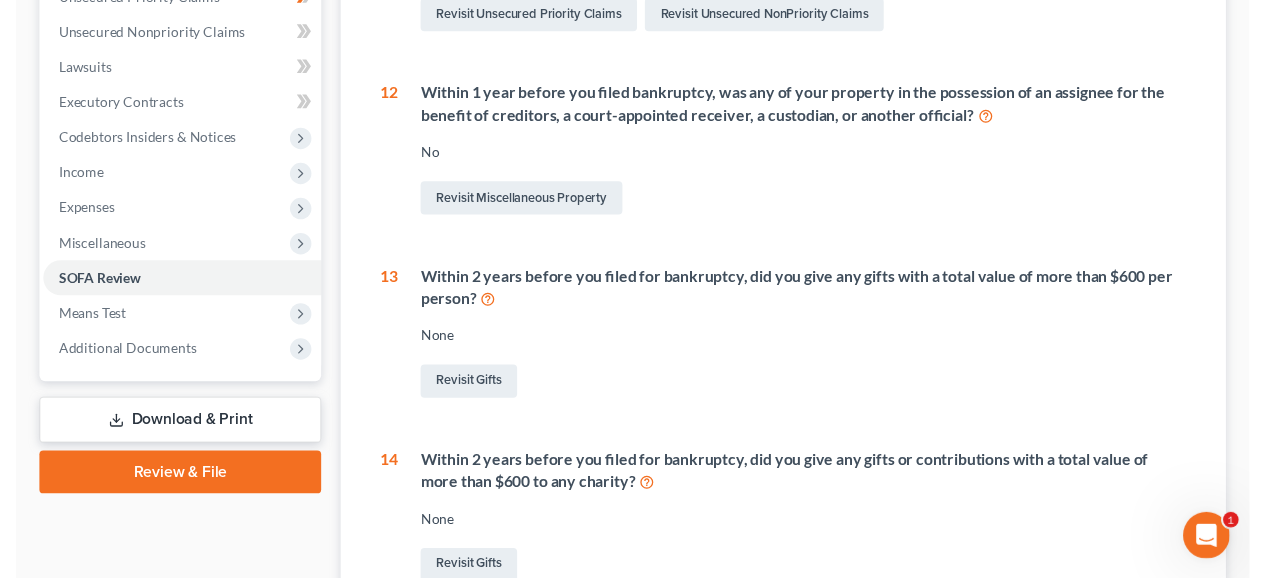 scroll, scrollTop: 86, scrollLeft: 0, axis: vertical 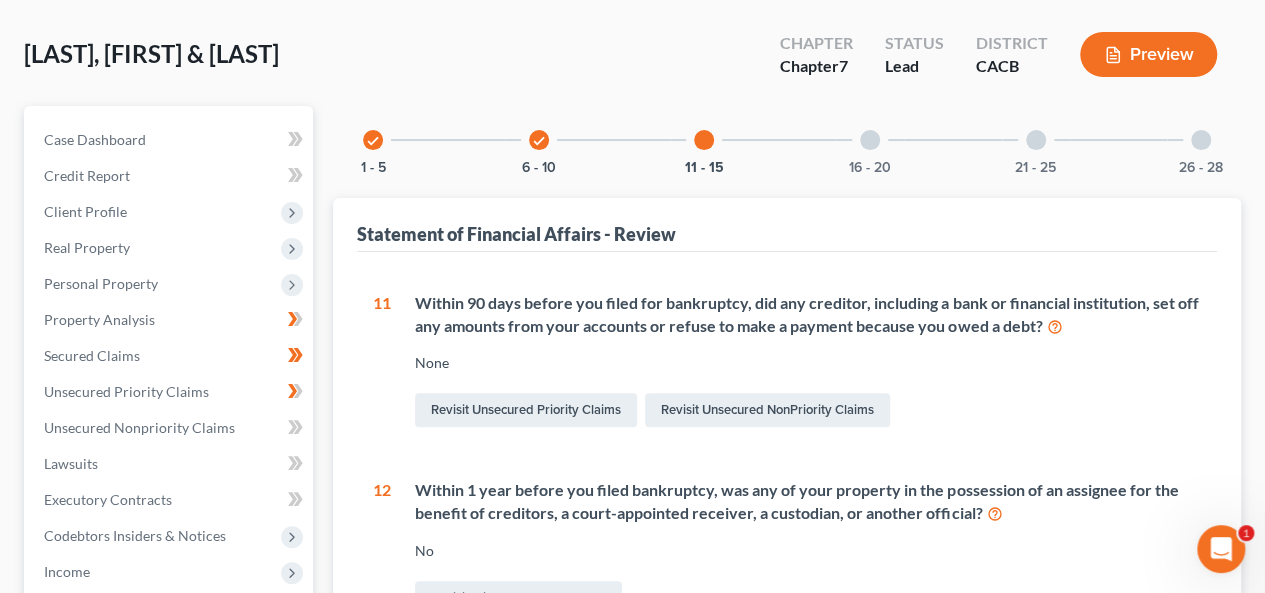 drag, startPoint x: 866, startPoint y: 146, endPoint x: 876, endPoint y: 136, distance: 14.142136 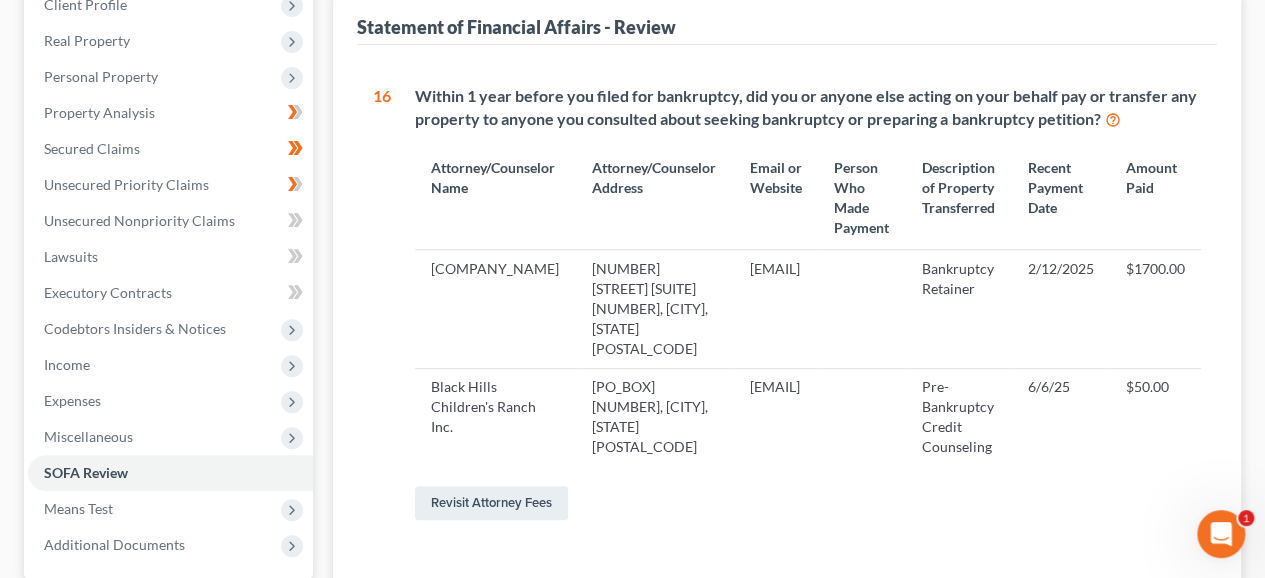 scroll, scrollTop: 286, scrollLeft: 0, axis: vertical 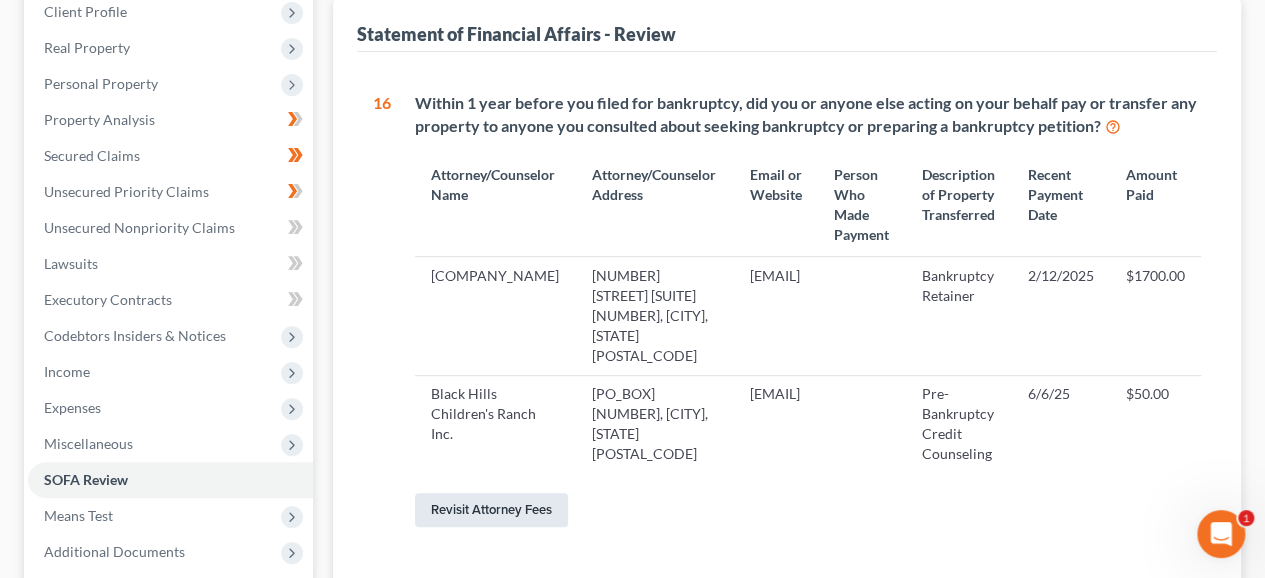 click on "Revisit Attorney Fees" at bounding box center [491, 510] 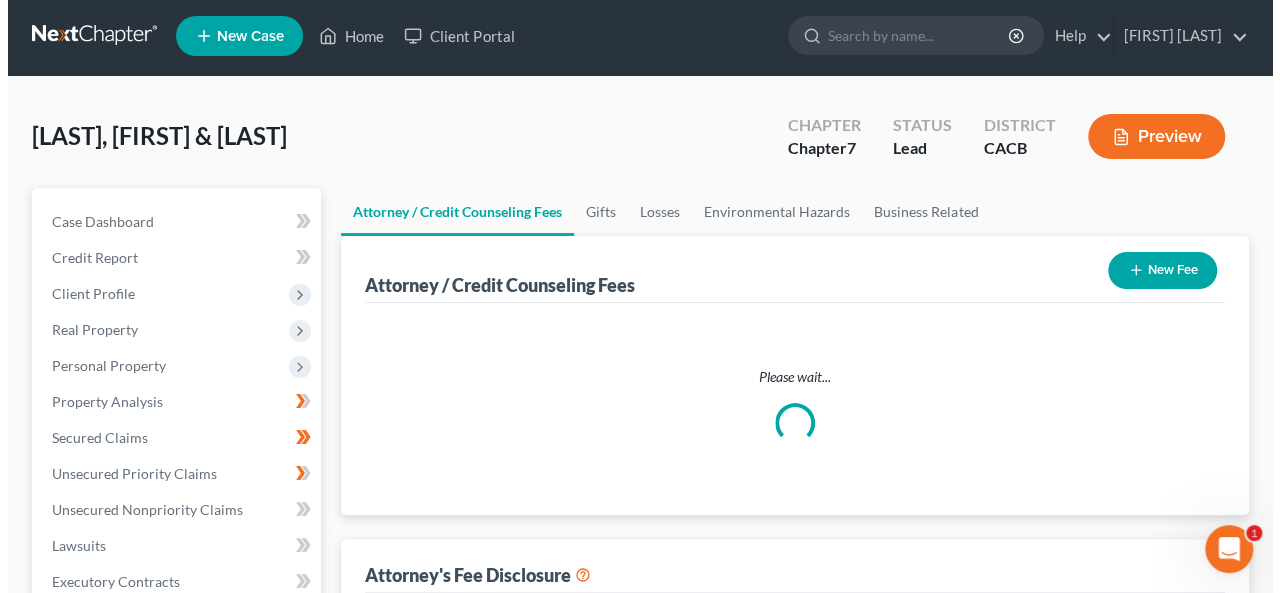 scroll, scrollTop: 0, scrollLeft: 0, axis: both 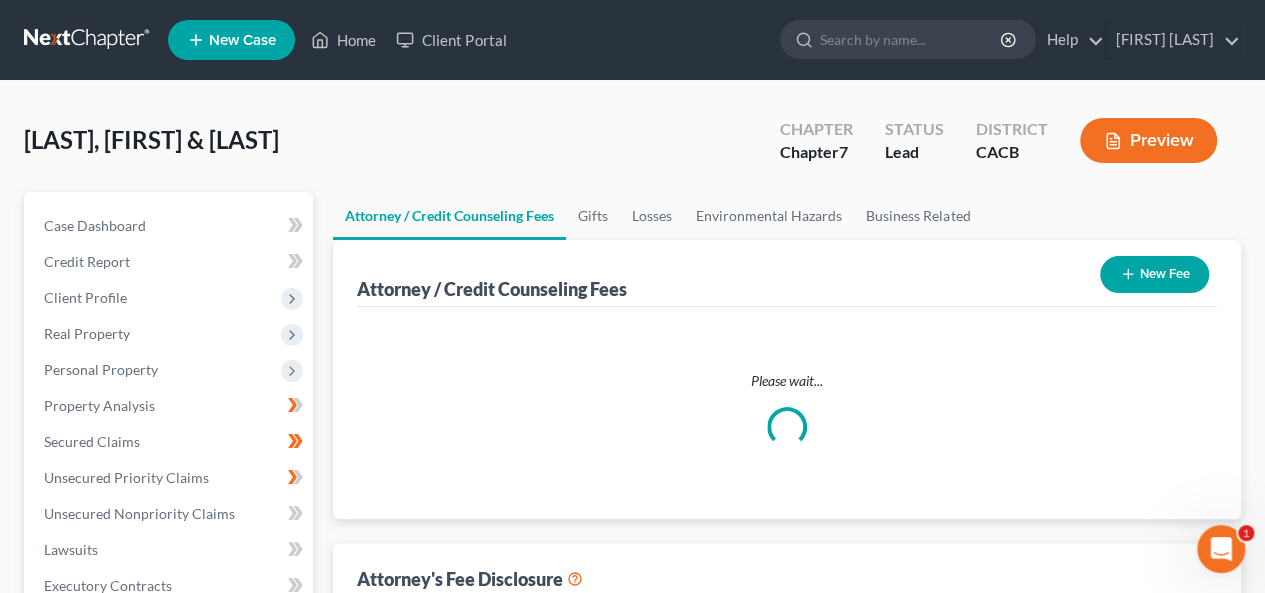 select on "0" 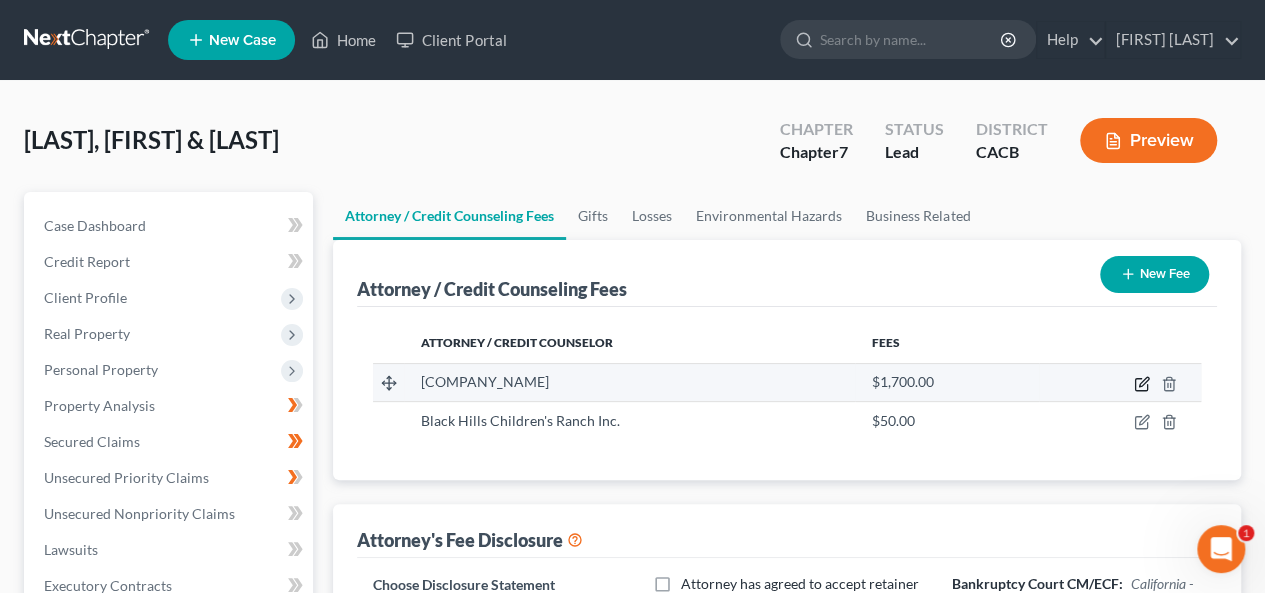 click 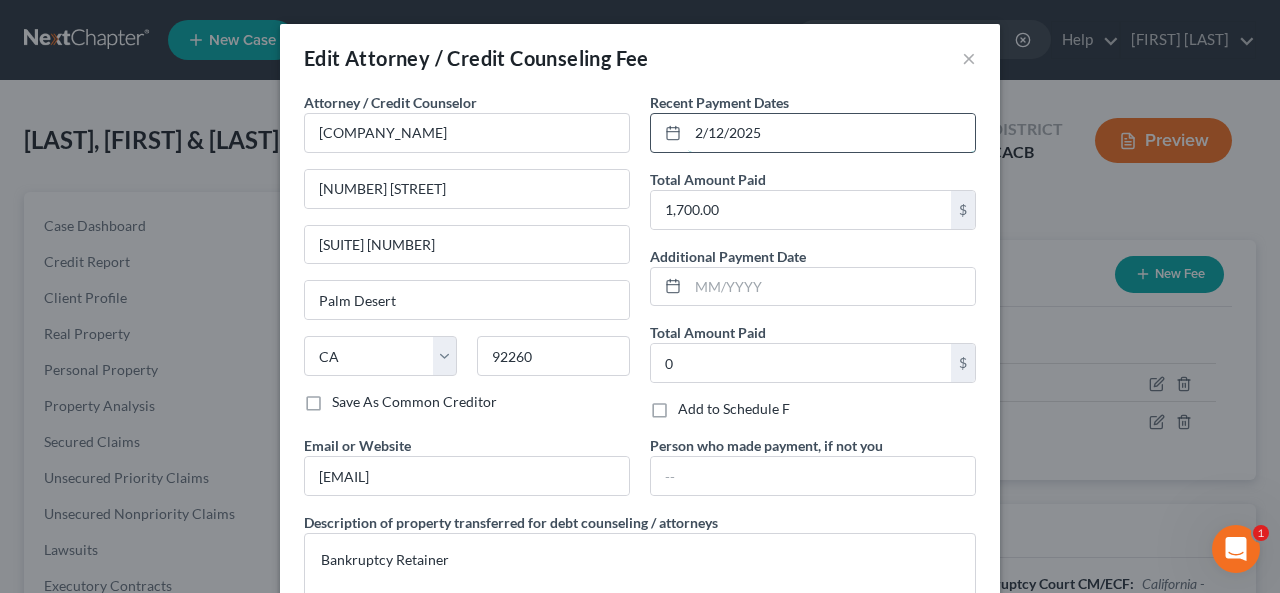 click on "2/12/2025" at bounding box center [831, 133] 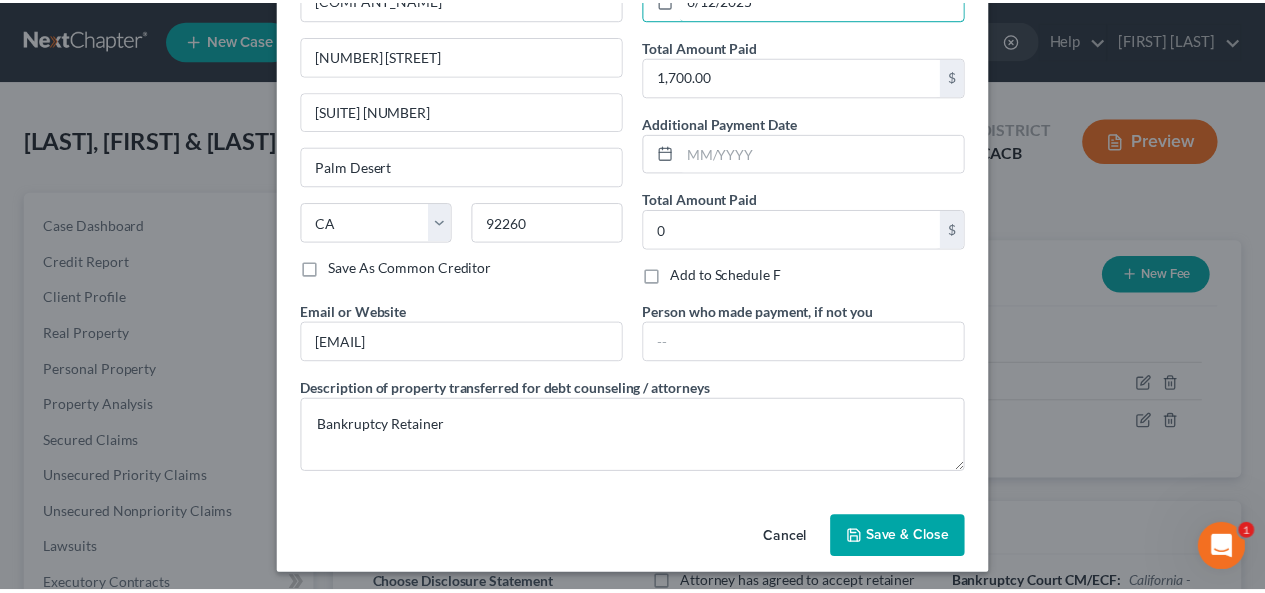 scroll, scrollTop: 135, scrollLeft: 0, axis: vertical 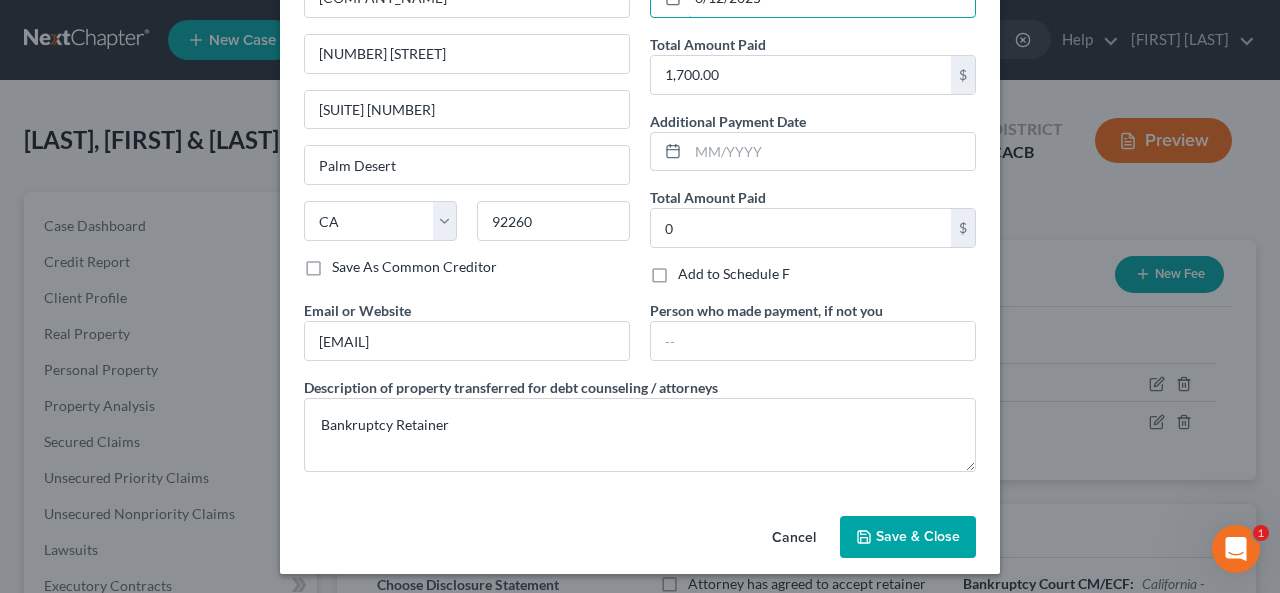 type on "6/12/2025" 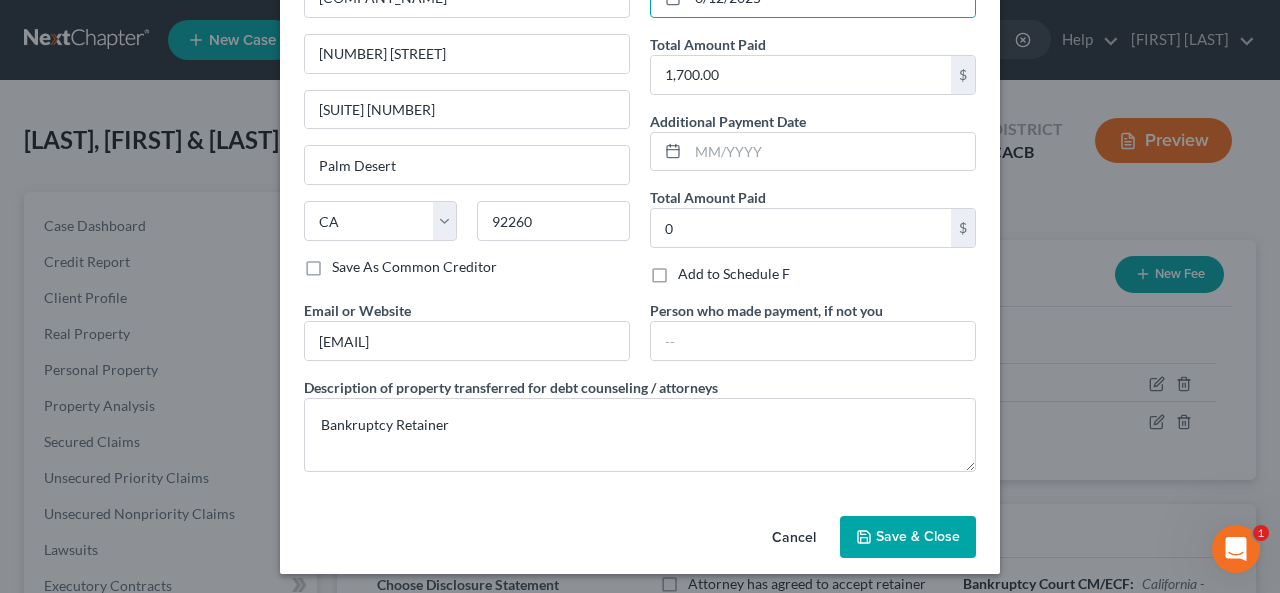 click on "Save & Close" at bounding box center [918, 536] 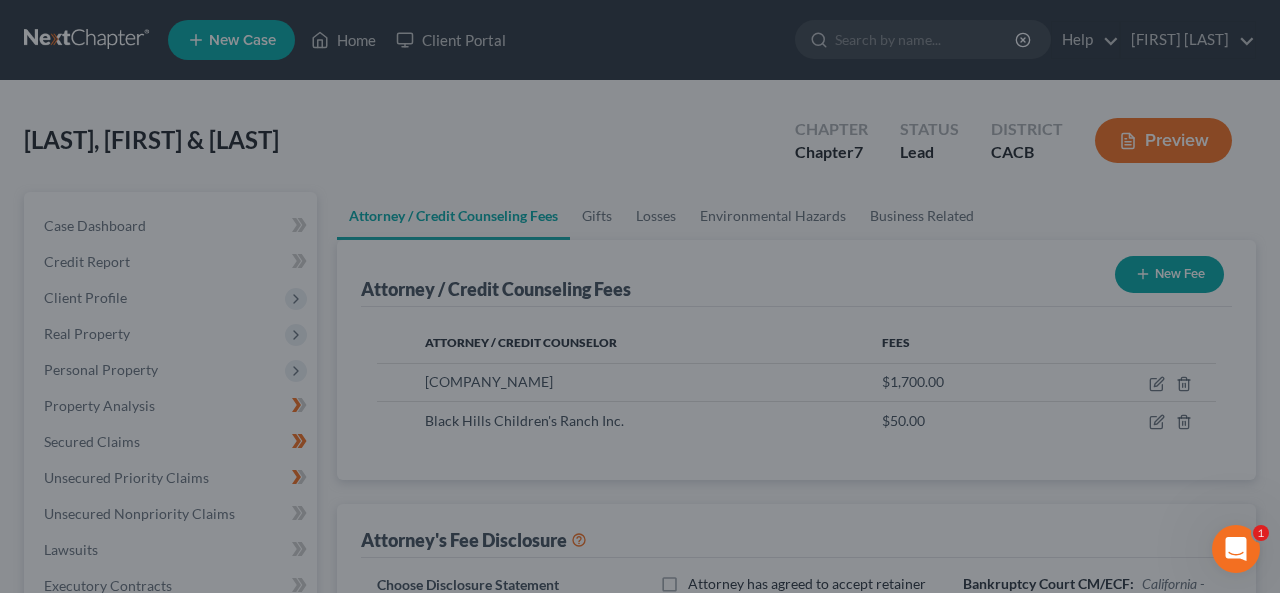 click on "Save & Close" at bounding box center (881, 496) 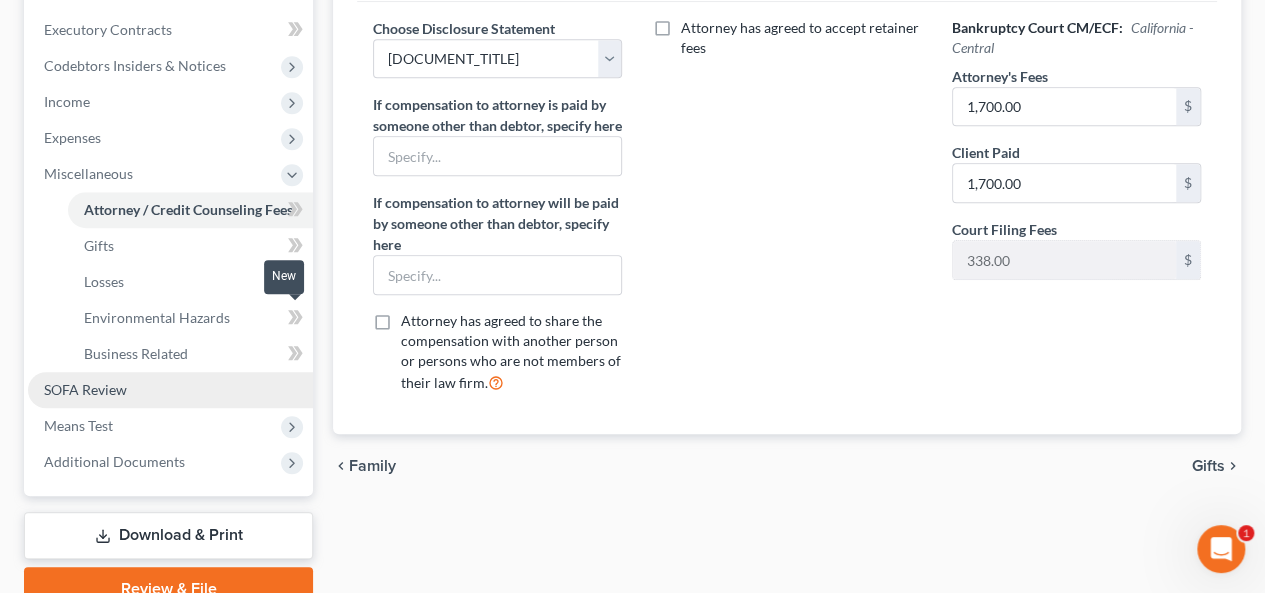 scroll, scrollTop: 547, scrollLeft: 0, axis: vertical 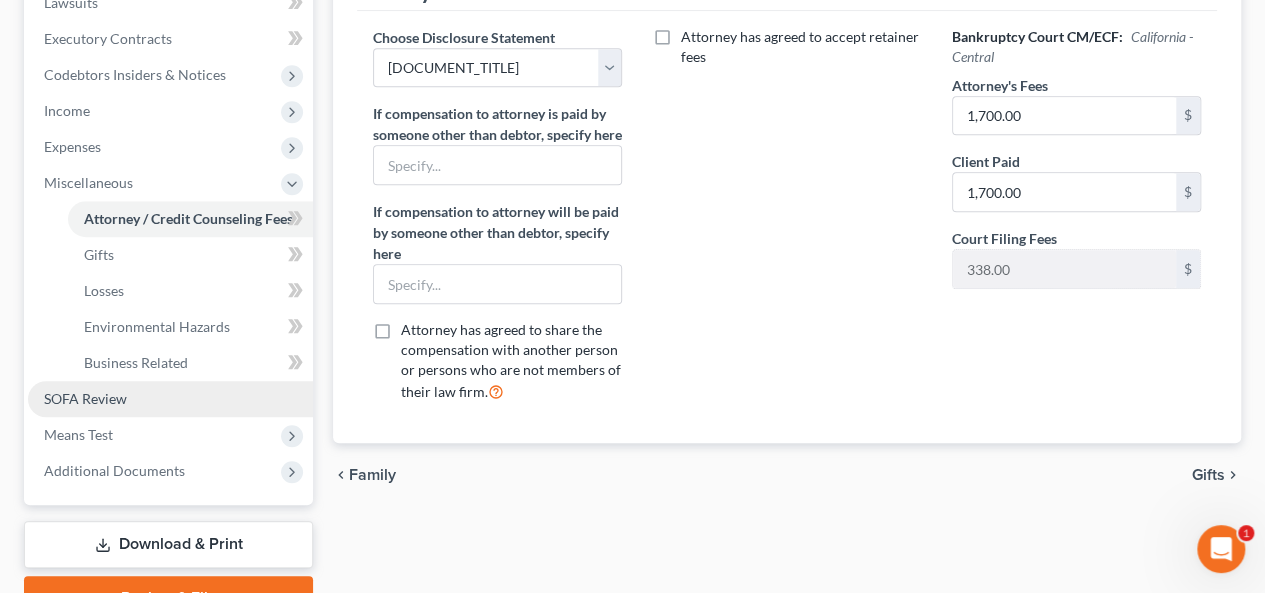 drag, startPoint x: 184, startPoint y: 400, endPoint x: 197, endPoint y: 397, distance: 13.341664 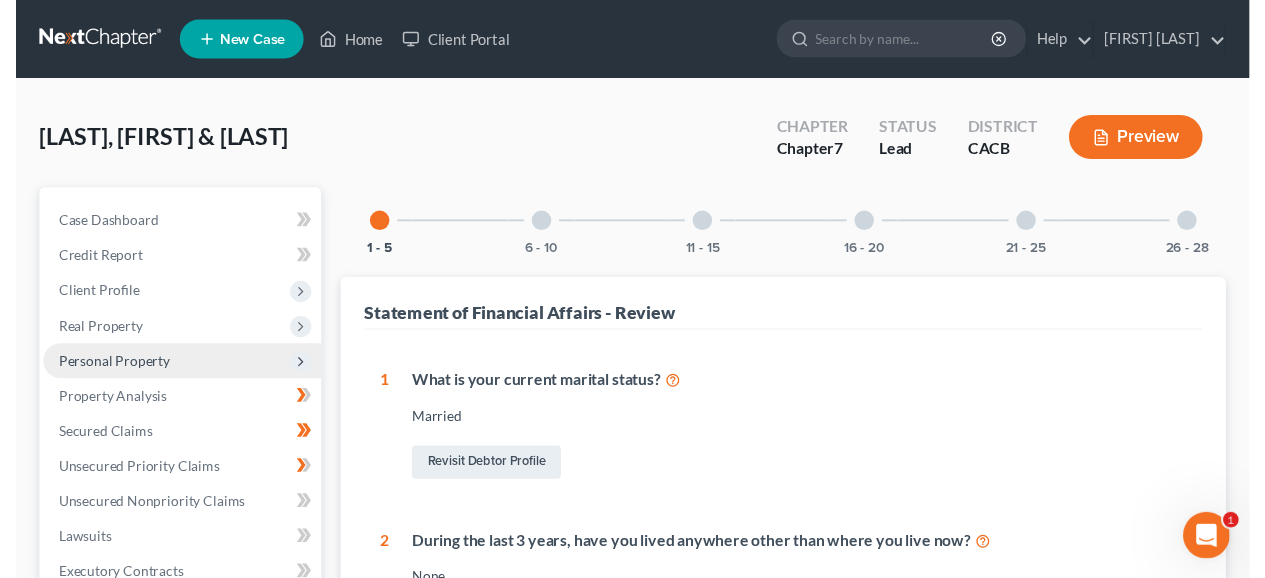 scroll, scrollTop: 0, scrollLeft: 0, axis: both 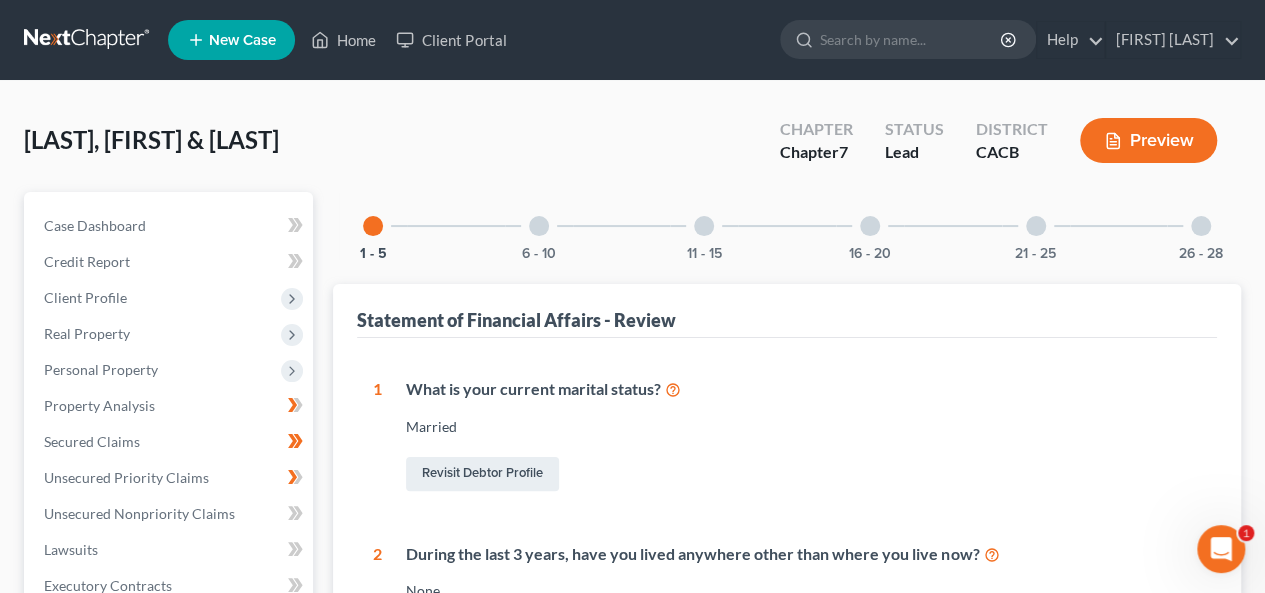 click at bounding box center (870, 226) 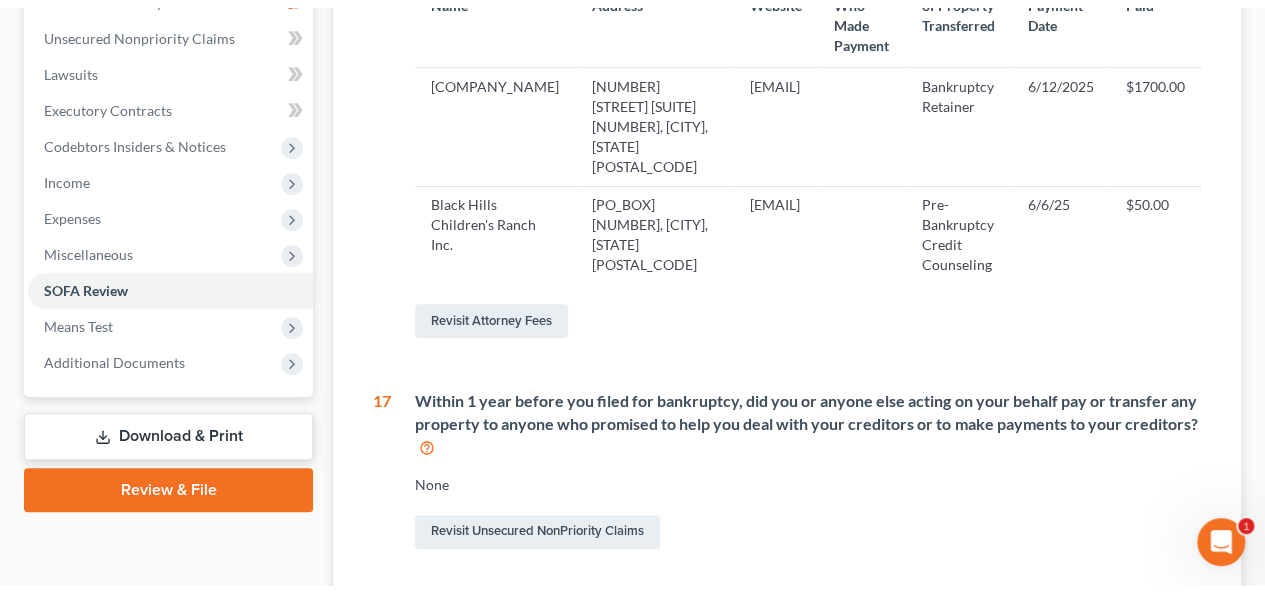 scroll, scrollTop: 0, scrollLeft: 0, axis: both 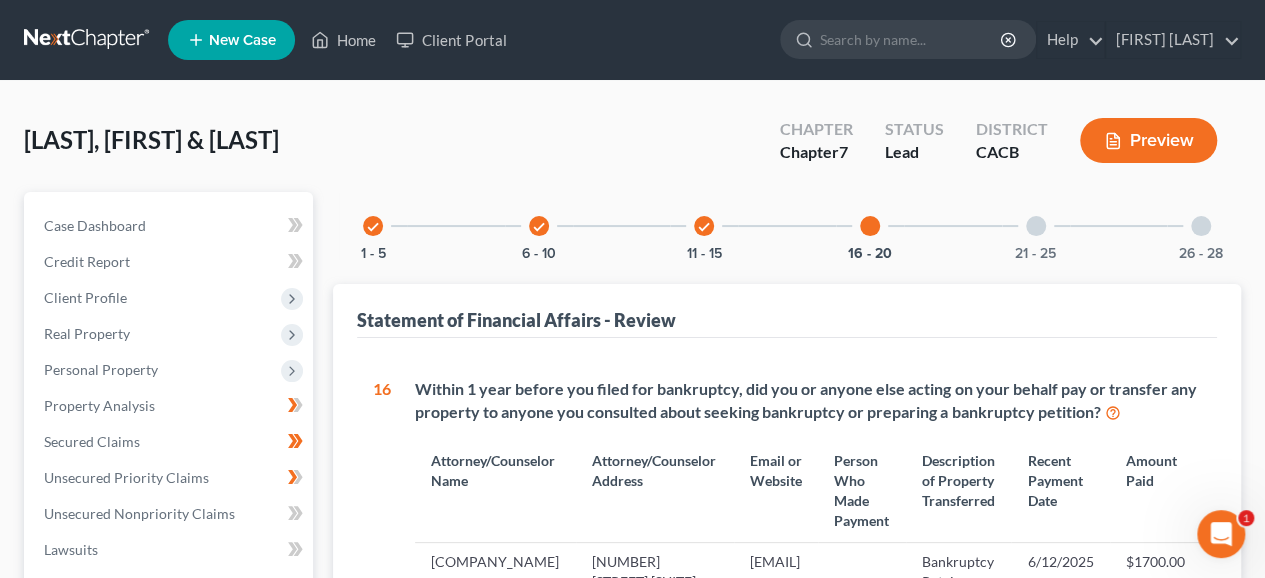 drag, startPoint x: 1030, startPoint y: 233, endPoint x: 1054, endPoint y: 212, distance: 31.890438 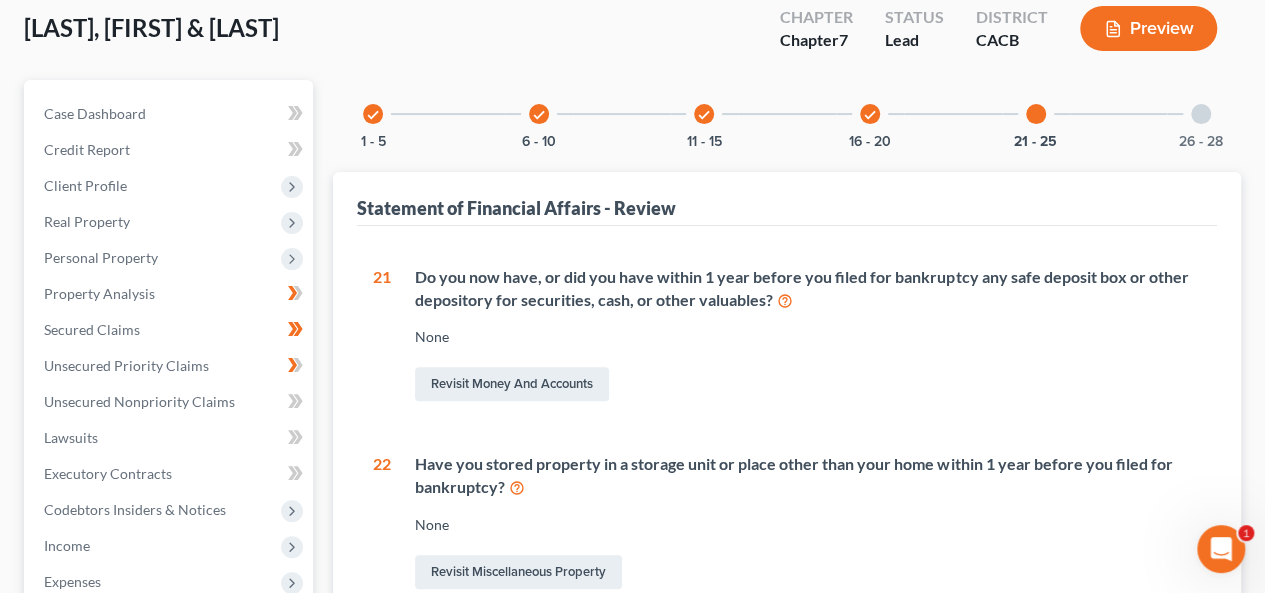 scroll, scrollTop: 0, scrollLeft: 0, axis: both 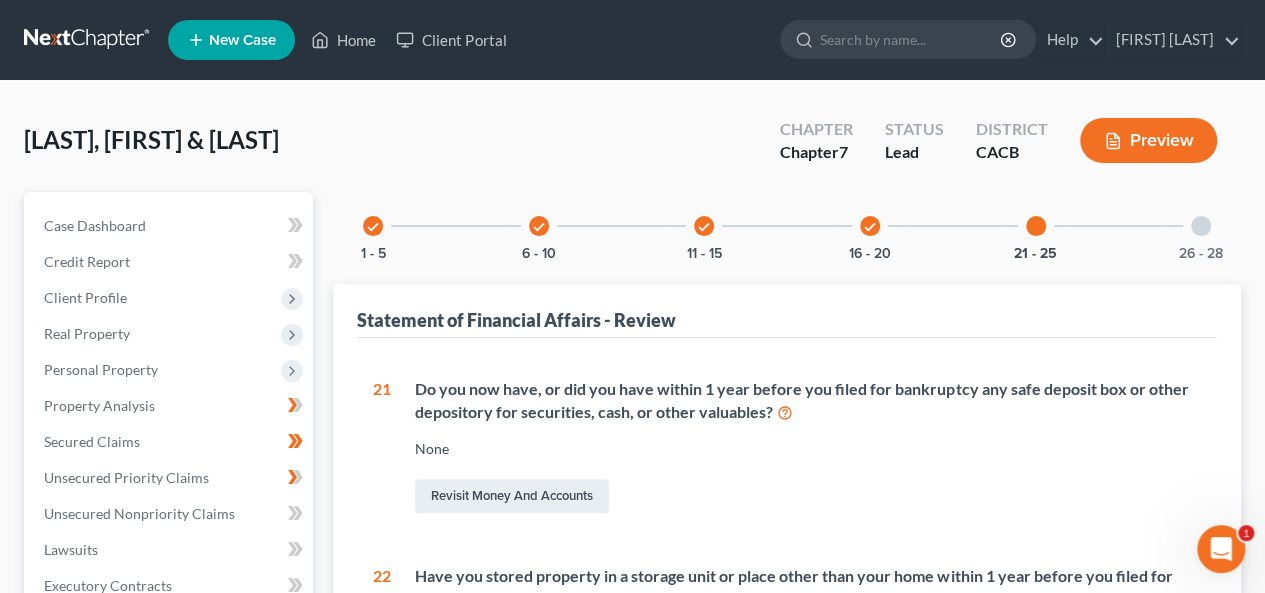 click on "26 - 28" at bounding box center (1201, 226) 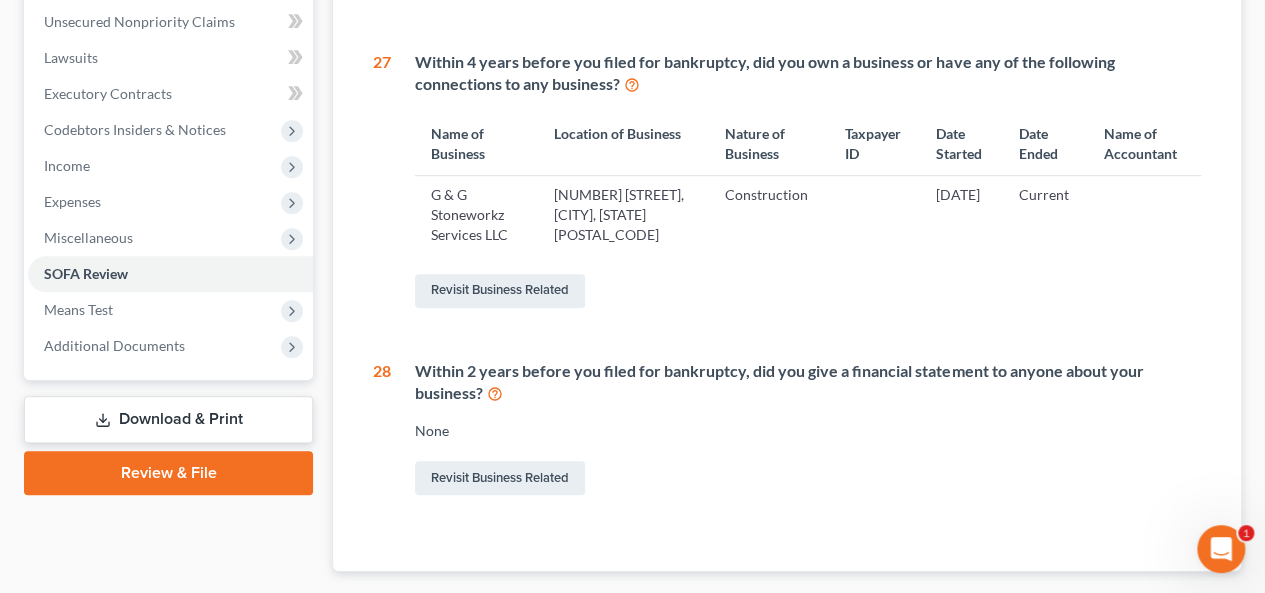 scroll, scrollTop: 628, scrollLeft: 0, axis: vertical 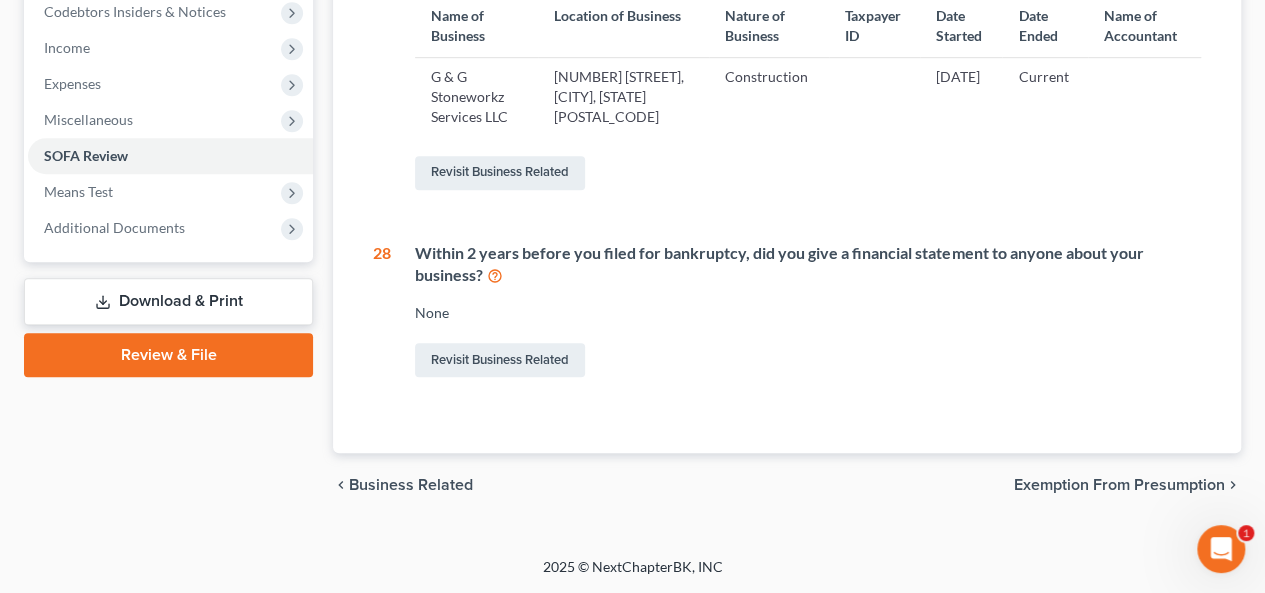 click on "Exemption from Presumption" at bounding box center [1119, 485] 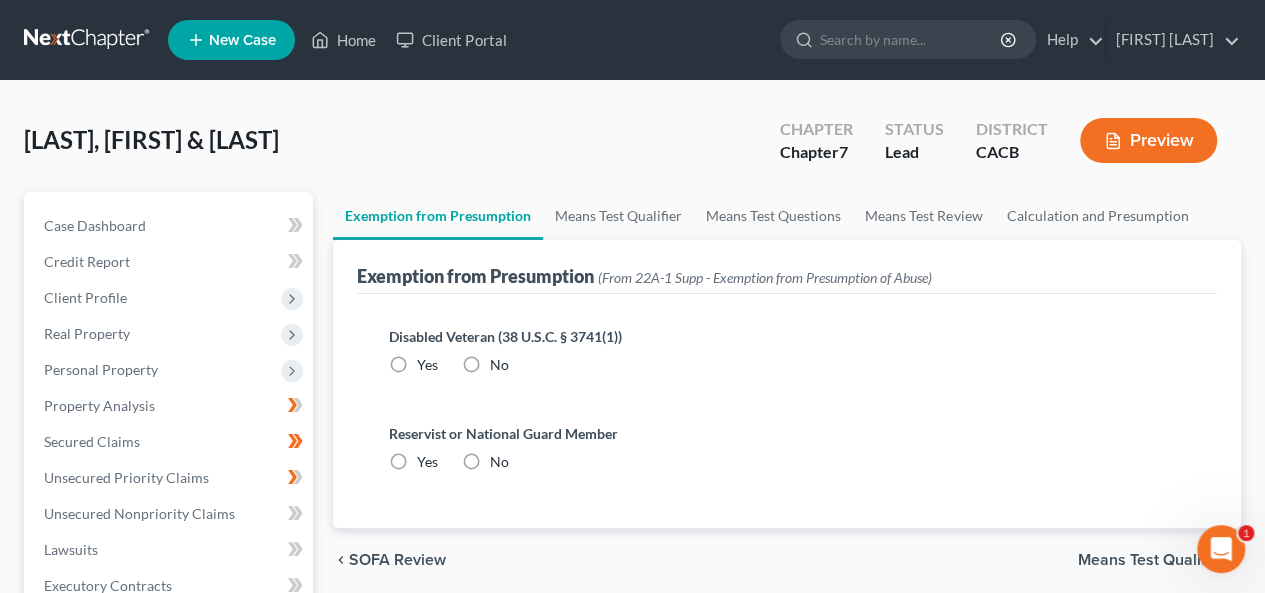 scroll, scrollTop: 200, scrollLeft: 0, axis: vertical 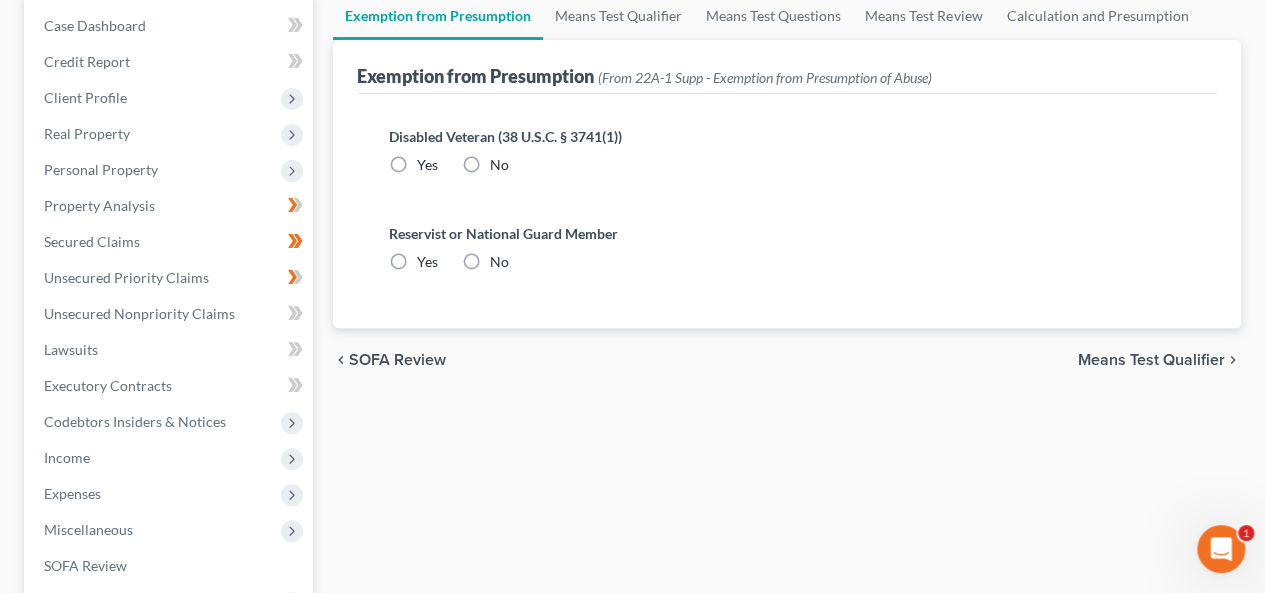 click on "No" at bounding box center (499, 165) 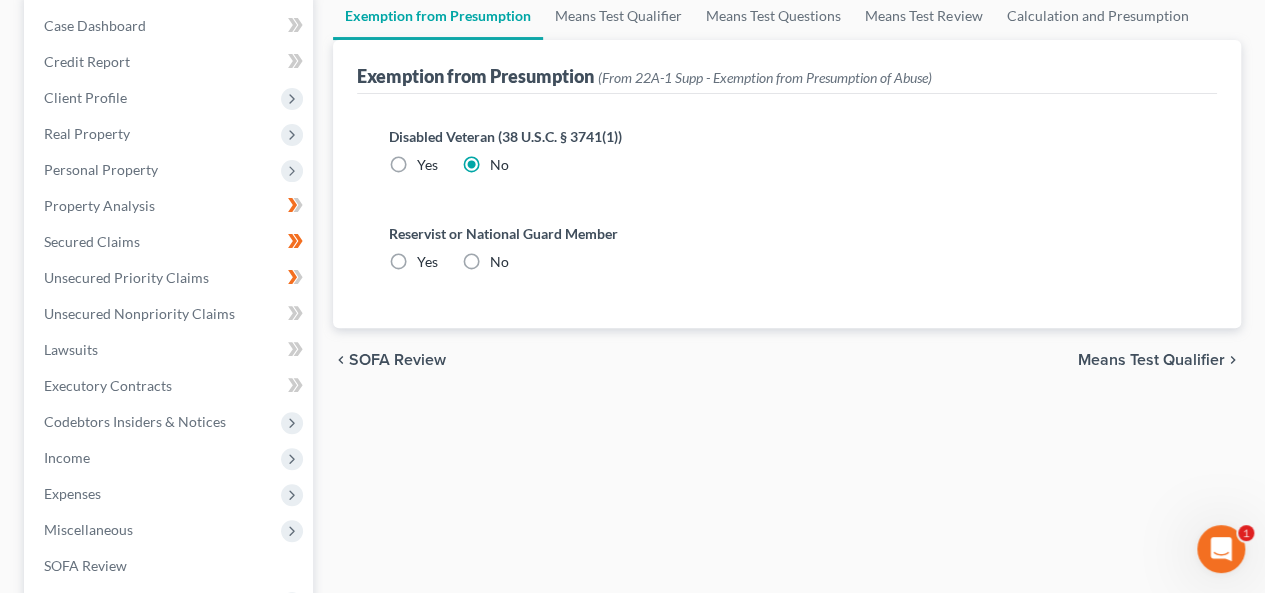click on "No" at bounding box center (499, 262) 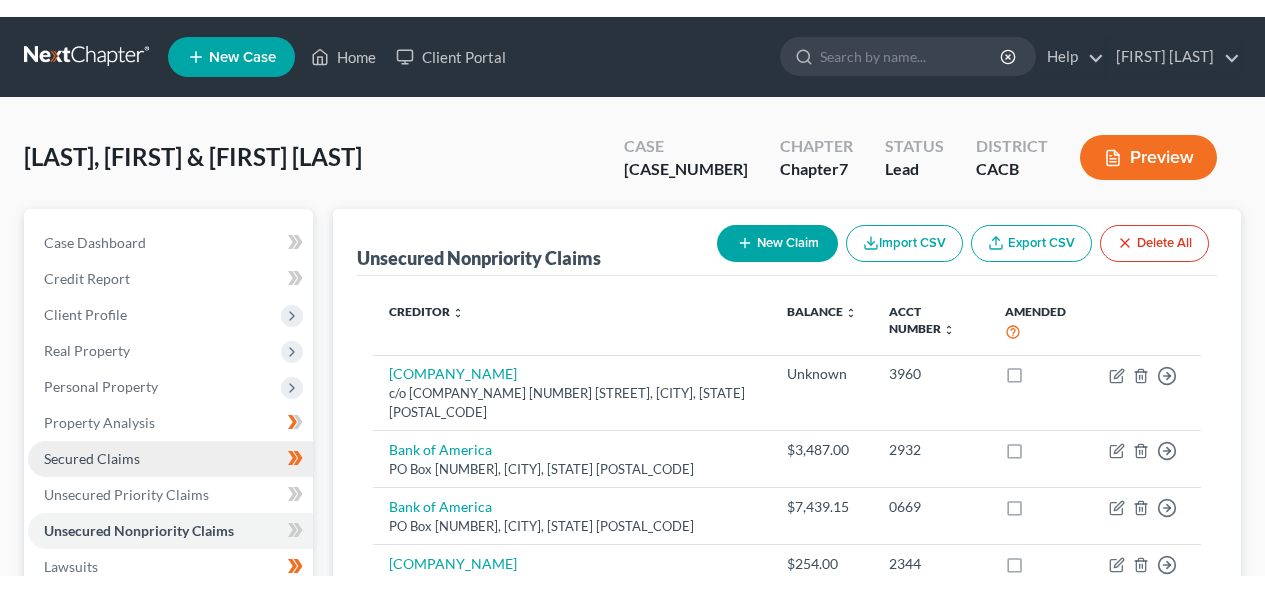 scroll, scrollTop: 0, scrollLeft: 0, axis: both 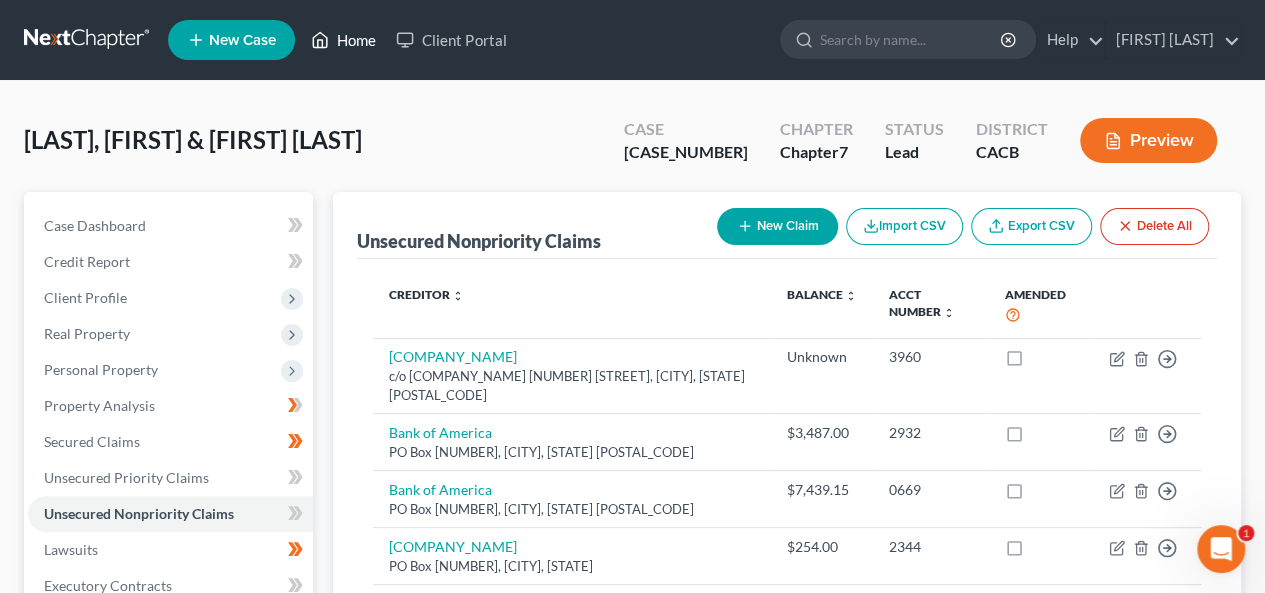 click on "Home" at bounding box center (343, 40) 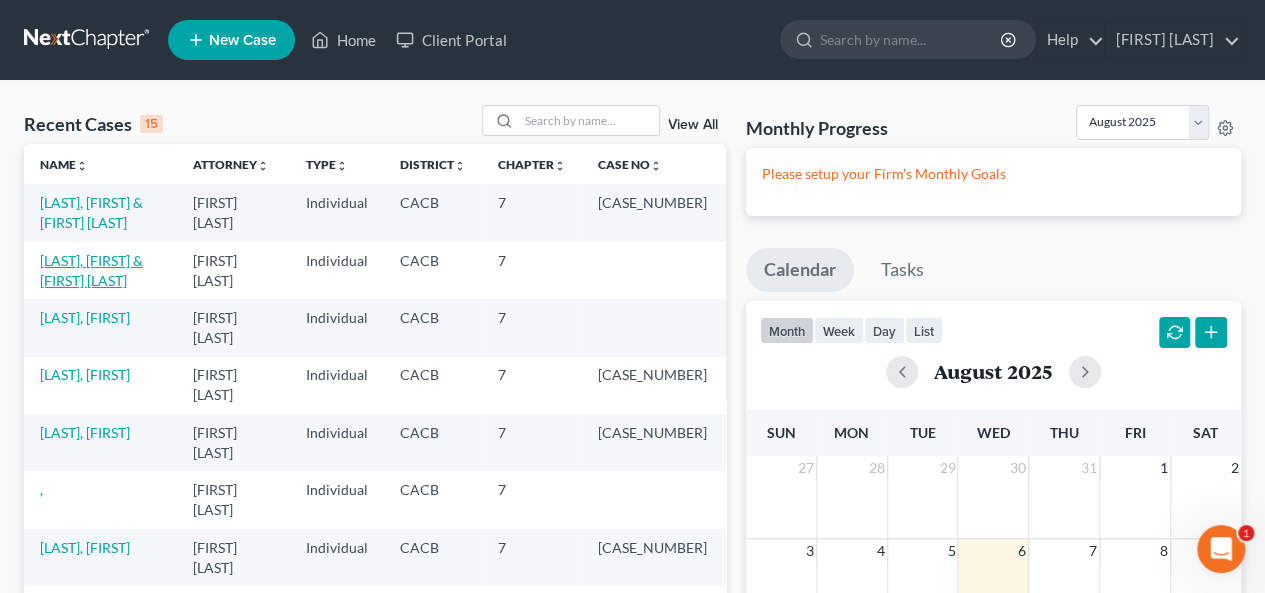 click on "[LAST], [FIRST] & [FIRST] [LAST]" at bounding box center (91, 270) 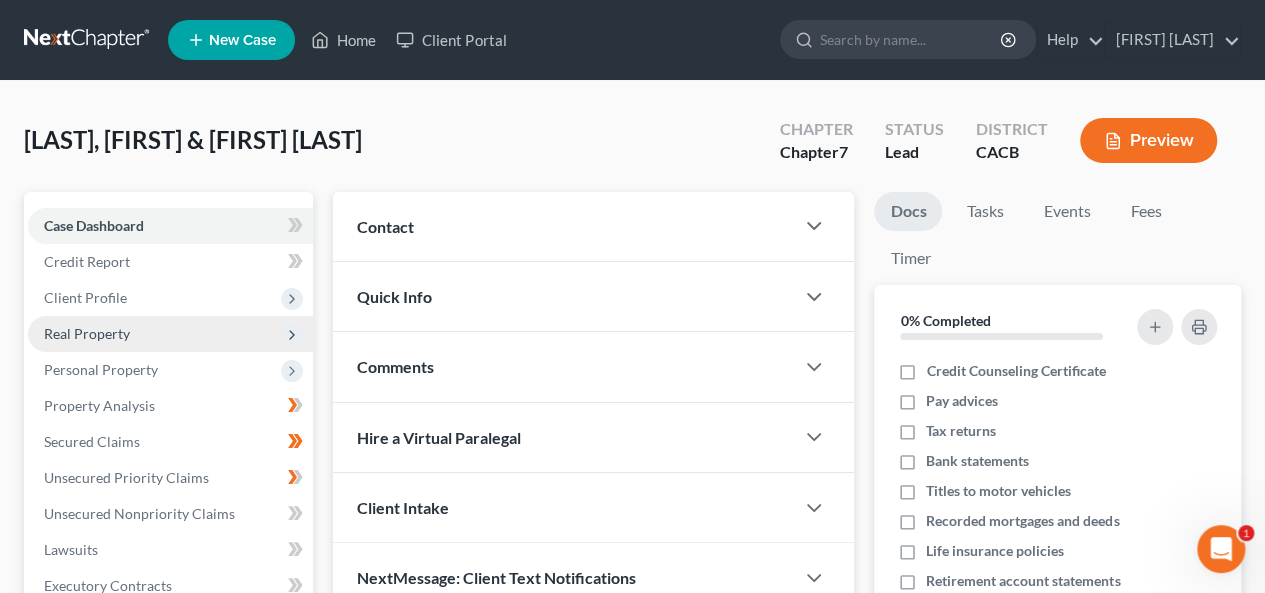 click on "Real Property" at bounding box center [170, 334] 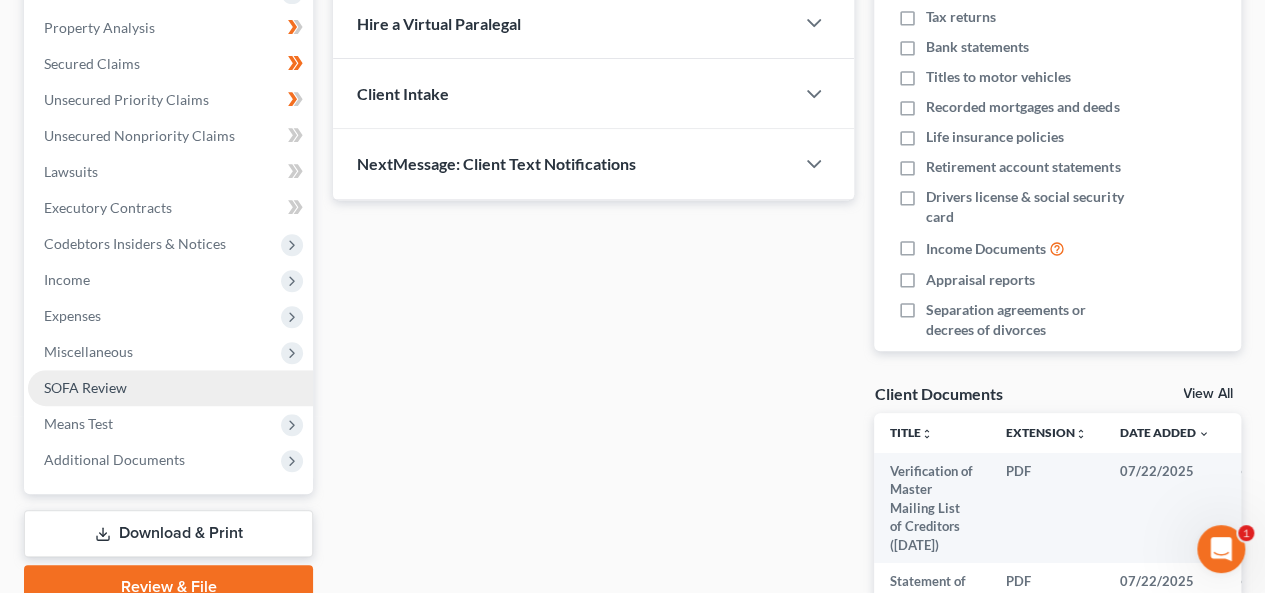 scroll, scrollTop: 600, scrollLeft: 0, axis: vertical 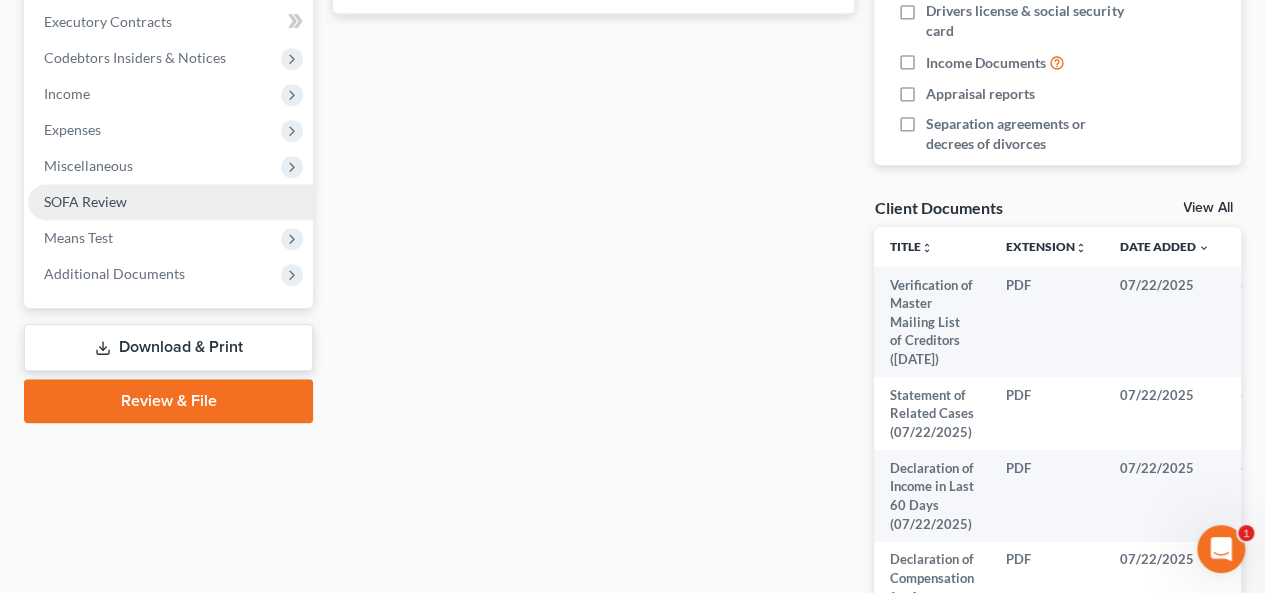 click on "SOFA Review" at bounding box center (170, 202) 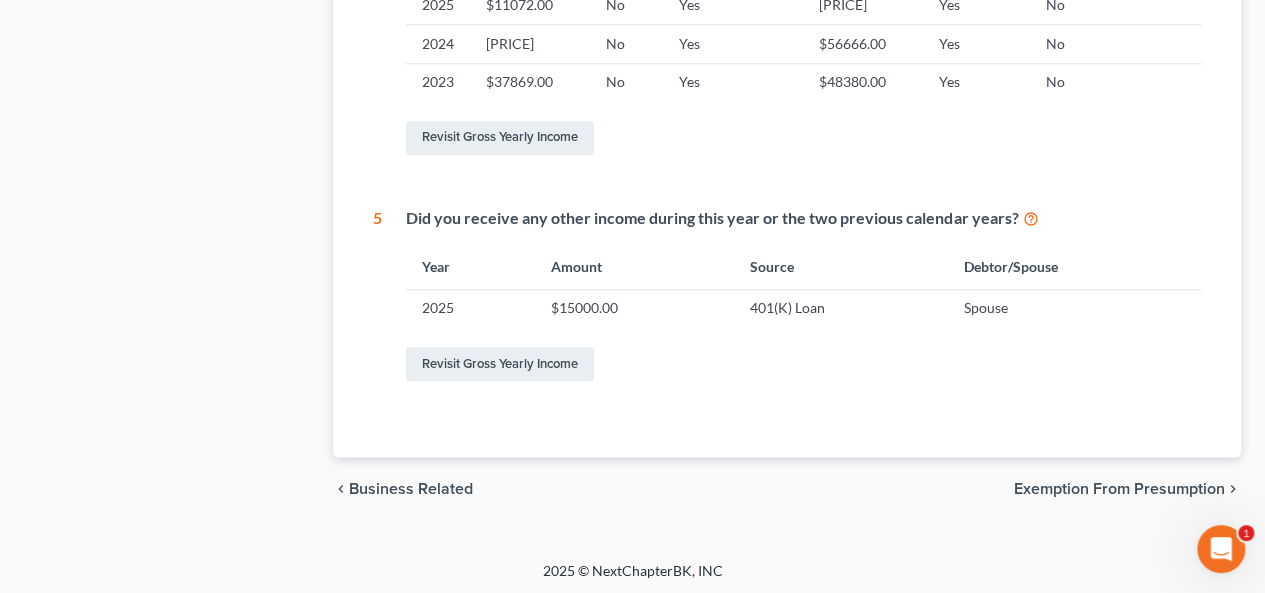 scroll, scrollTop: 1035, scrollLeft: 0, axis: vertical 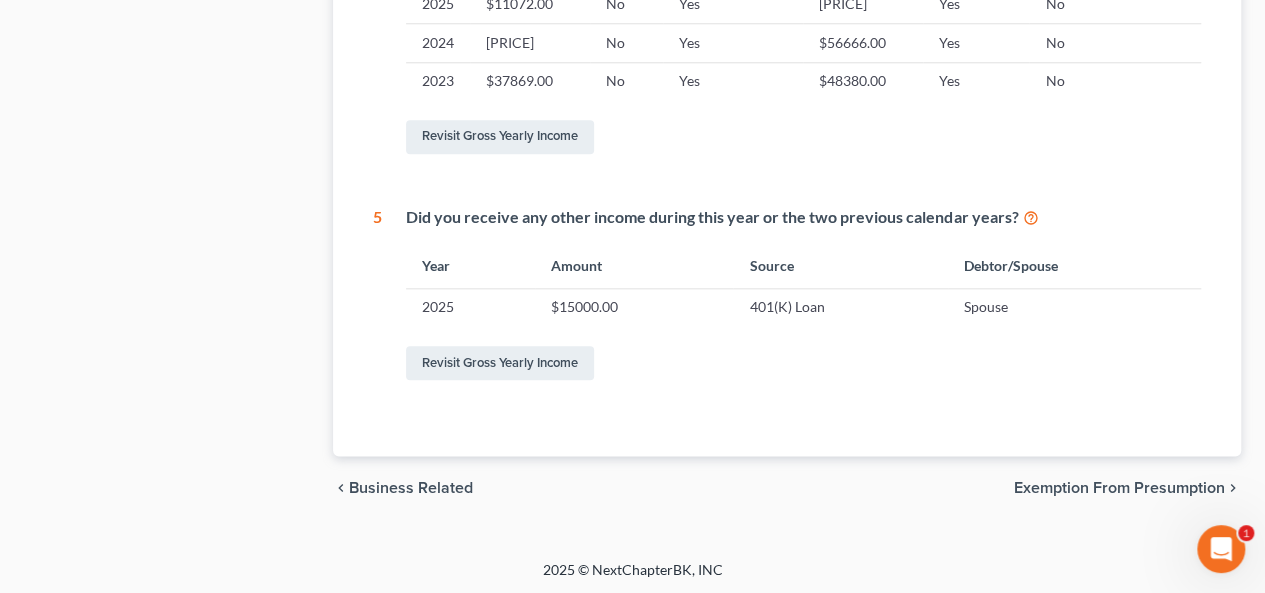 click on "Exemption from Presumption" at bounding box center [1119, 488] 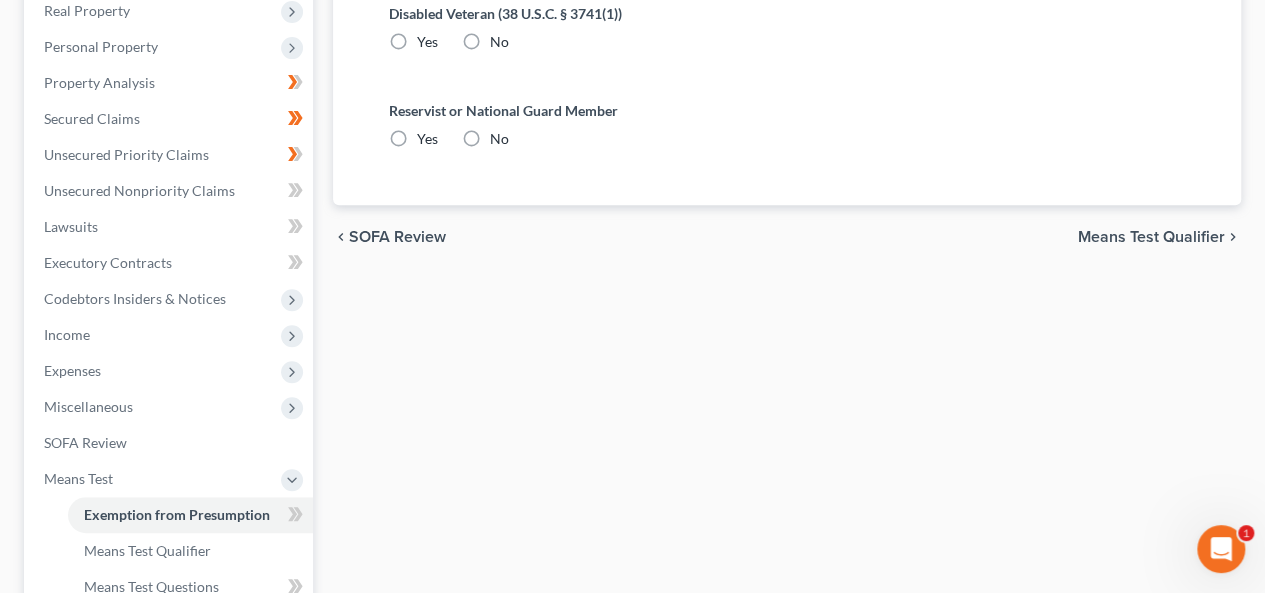 radio on "true" 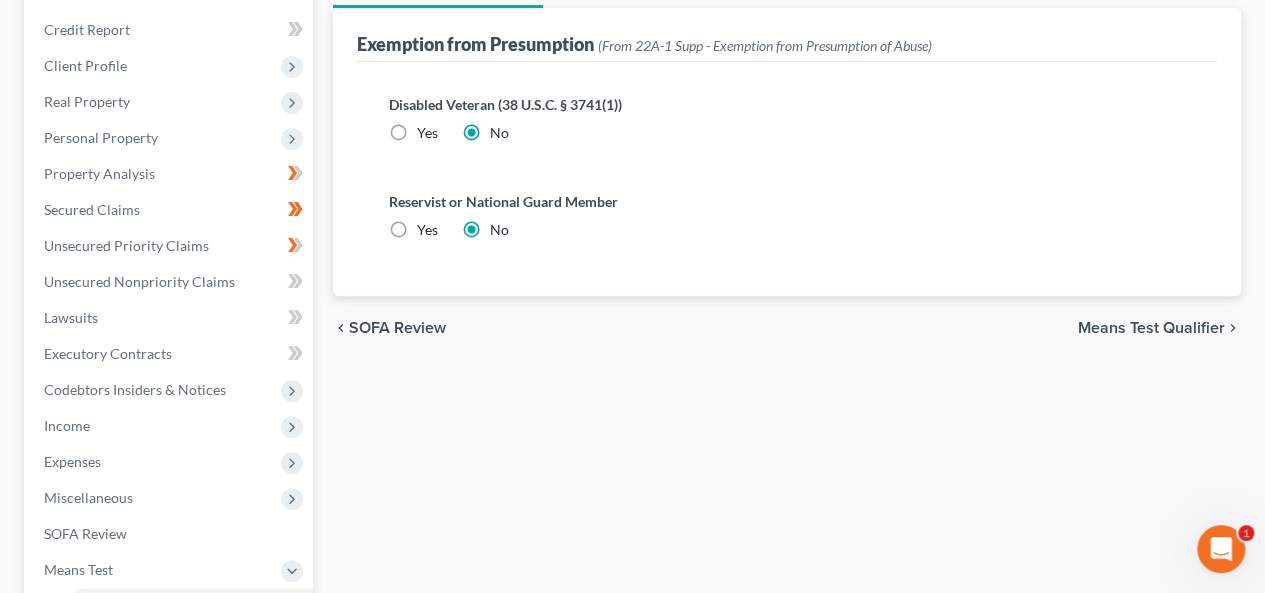 scroll, scrollTop: 300, scrollLeft: 0, axis: vertical 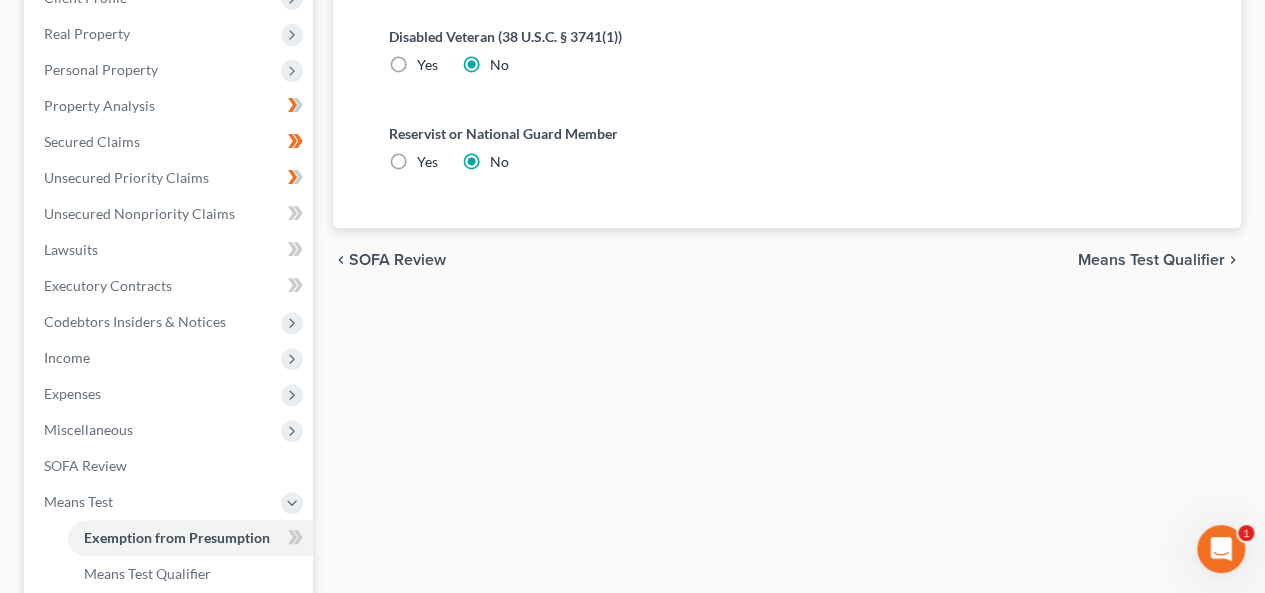 click on "Means Test Qualifier" at bounding box center [1151, 260] 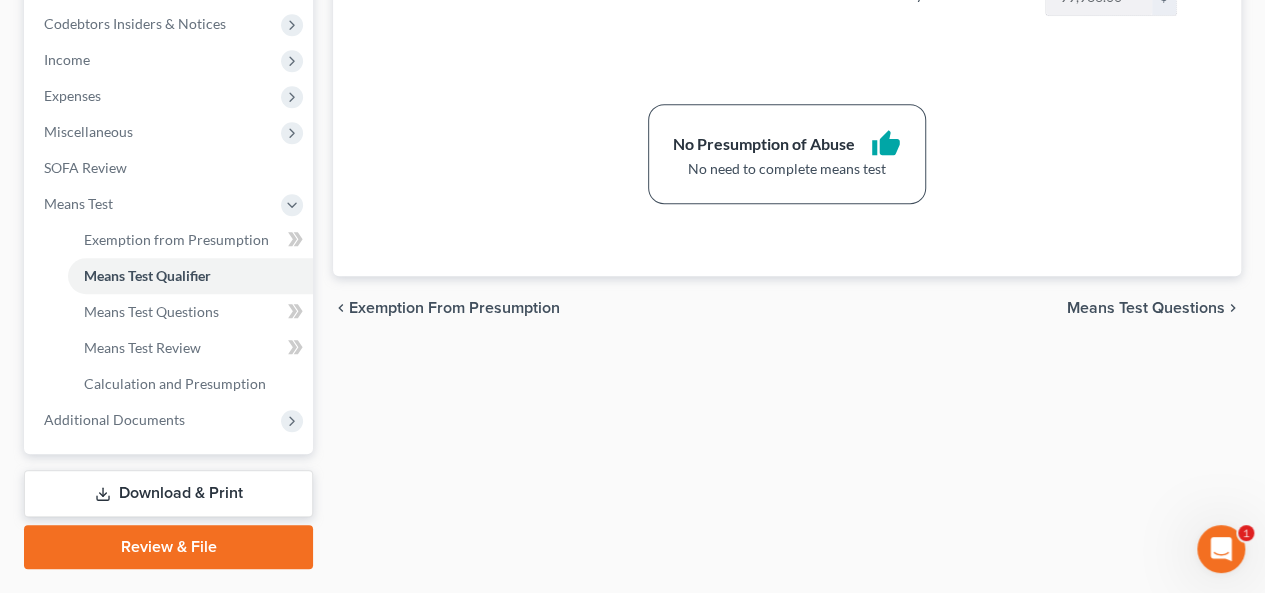 scroll, scrollTop: 647, scrollLeft: 0, axis: vertical 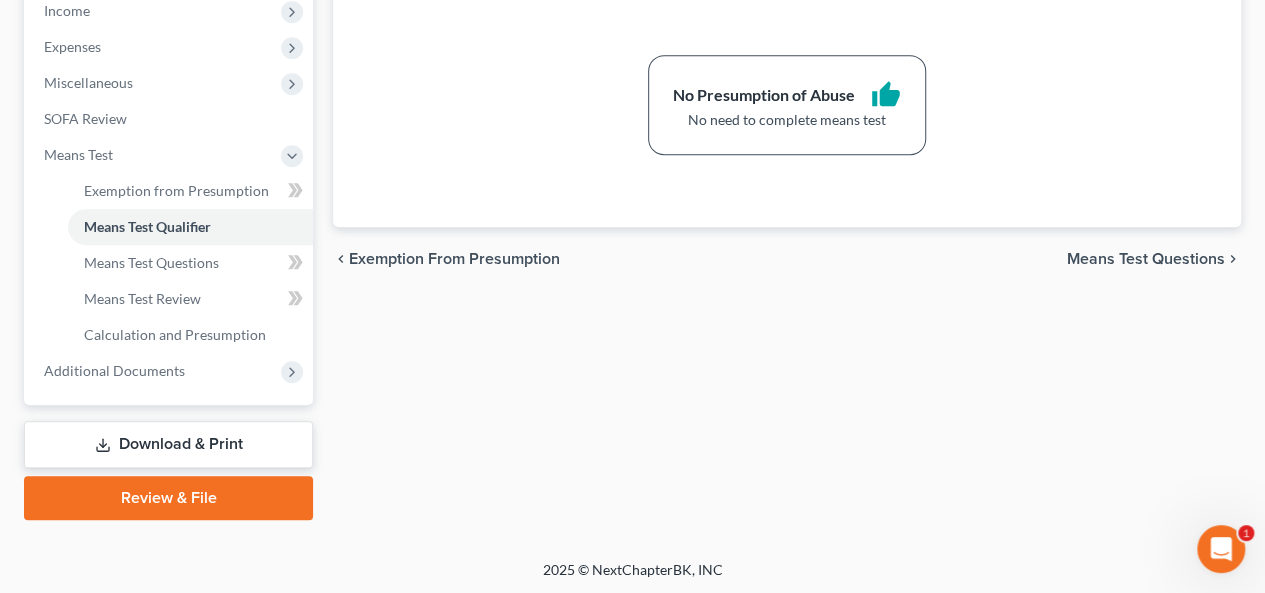 drag, startPoint x: 1144, startPoint y: 227, endPoint x: 1156, endPoint y: 223, distance: 12.649111 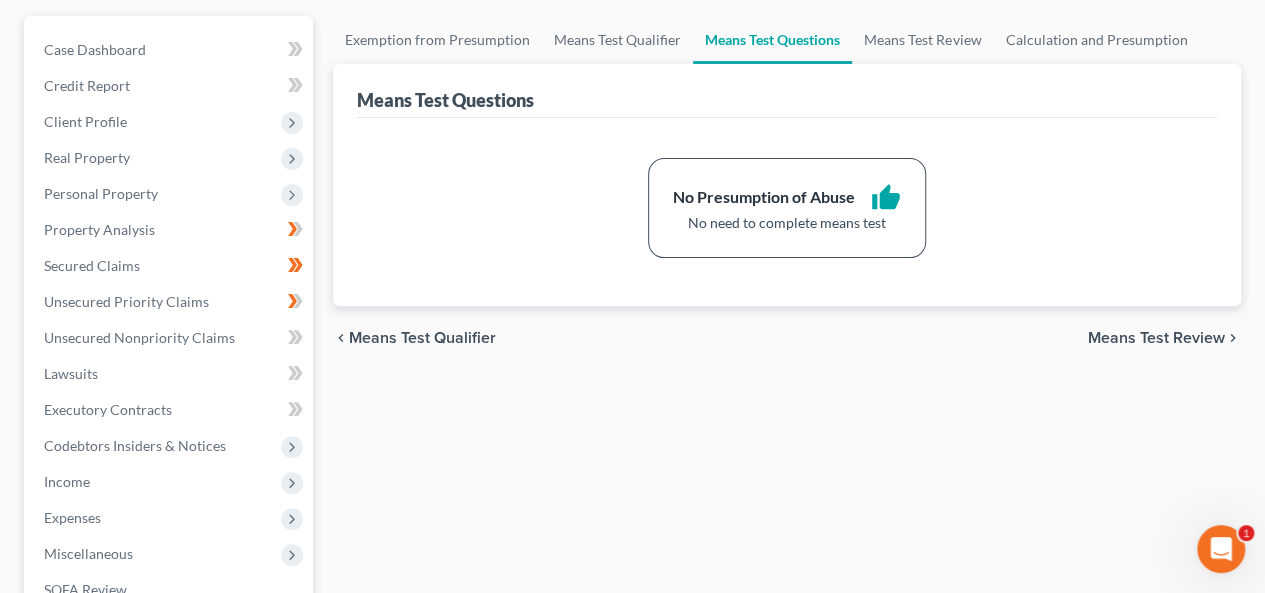 scroll, scrollTop: 200, scrollLeft: 0, axis: vertical 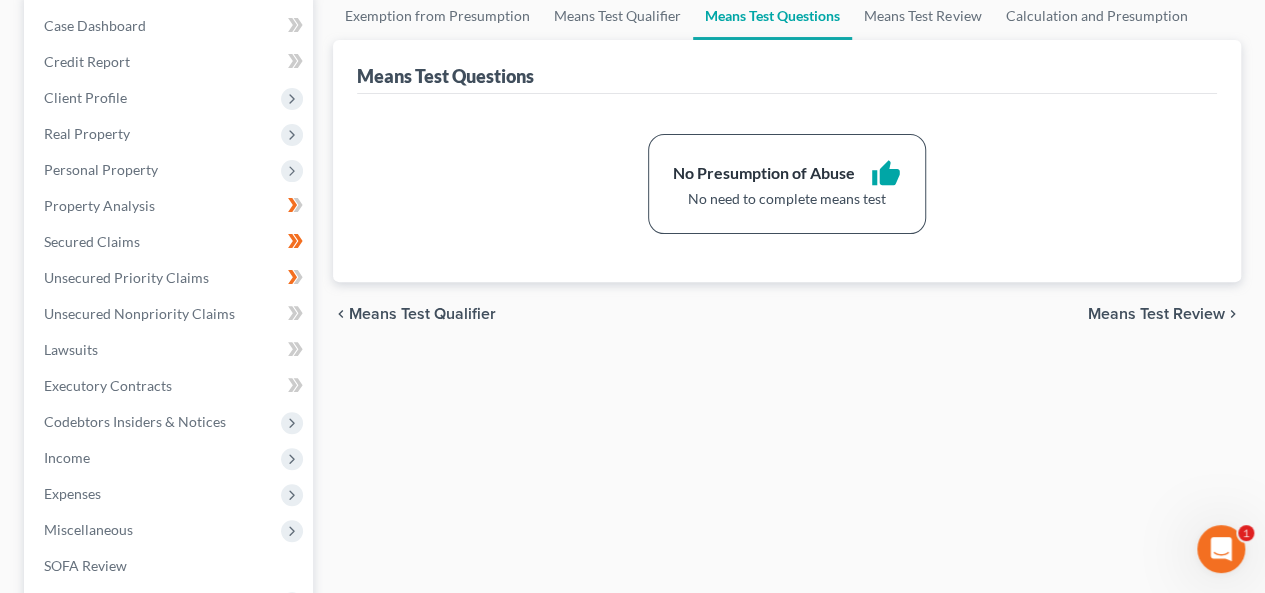 click on "Means Test Review" at bounding box center (1156, 314) 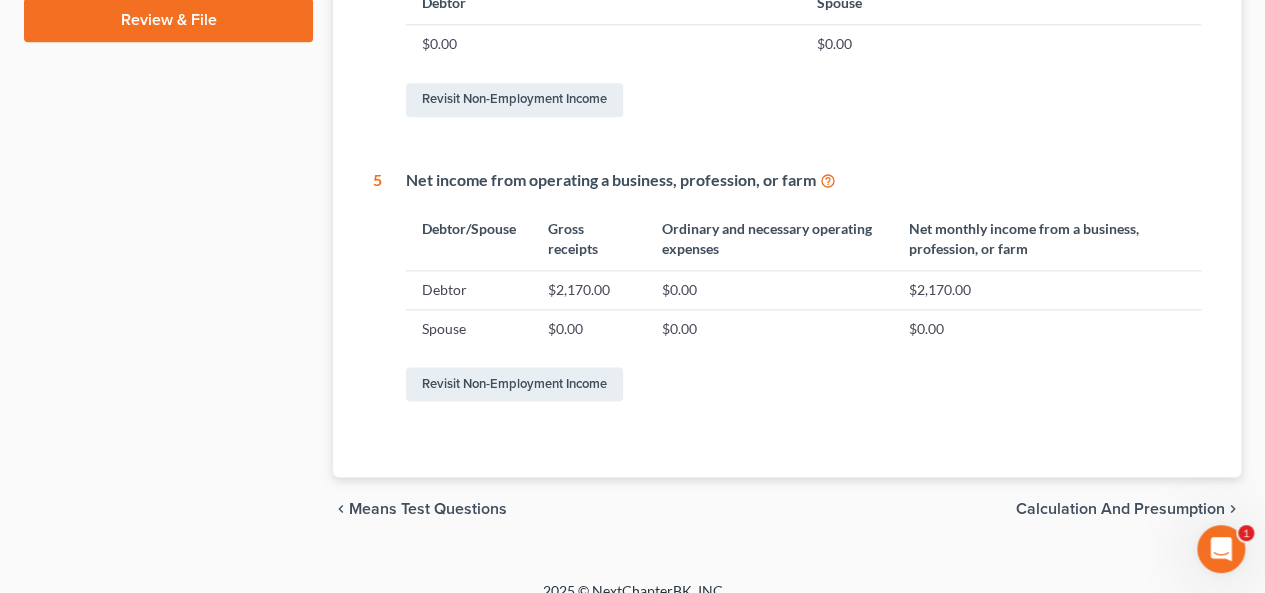 scroll, scrollTop: 1146, scrollLeft: 0, axis: vertical 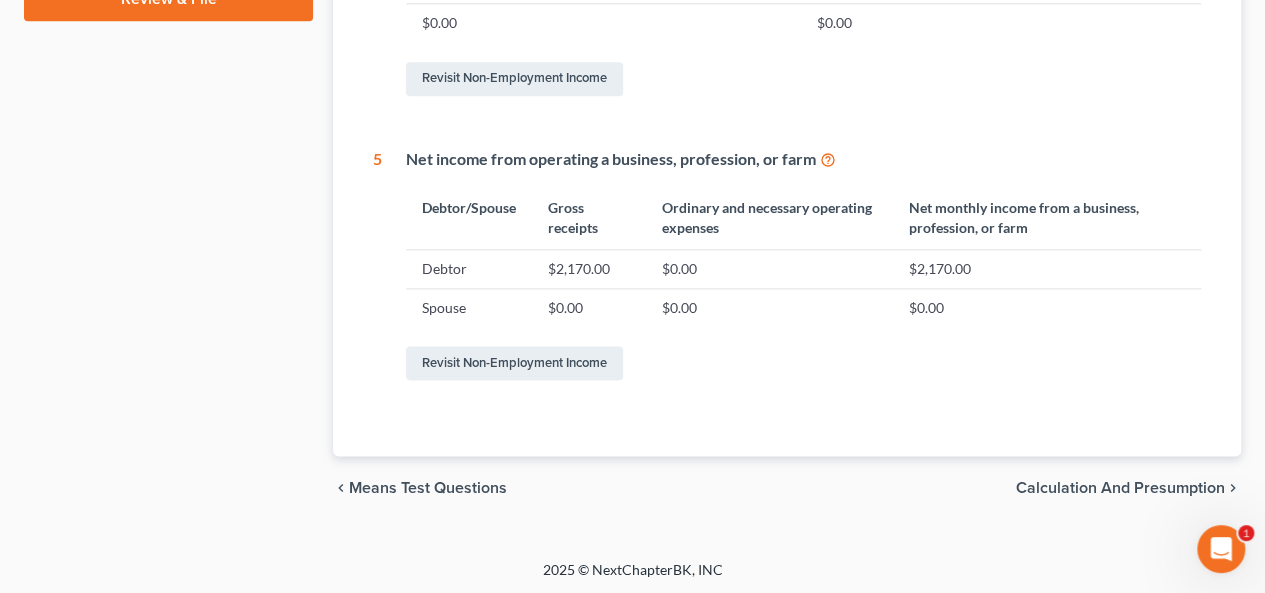 click on "Calculation and Presumption" at bounding box center (1120, 488) 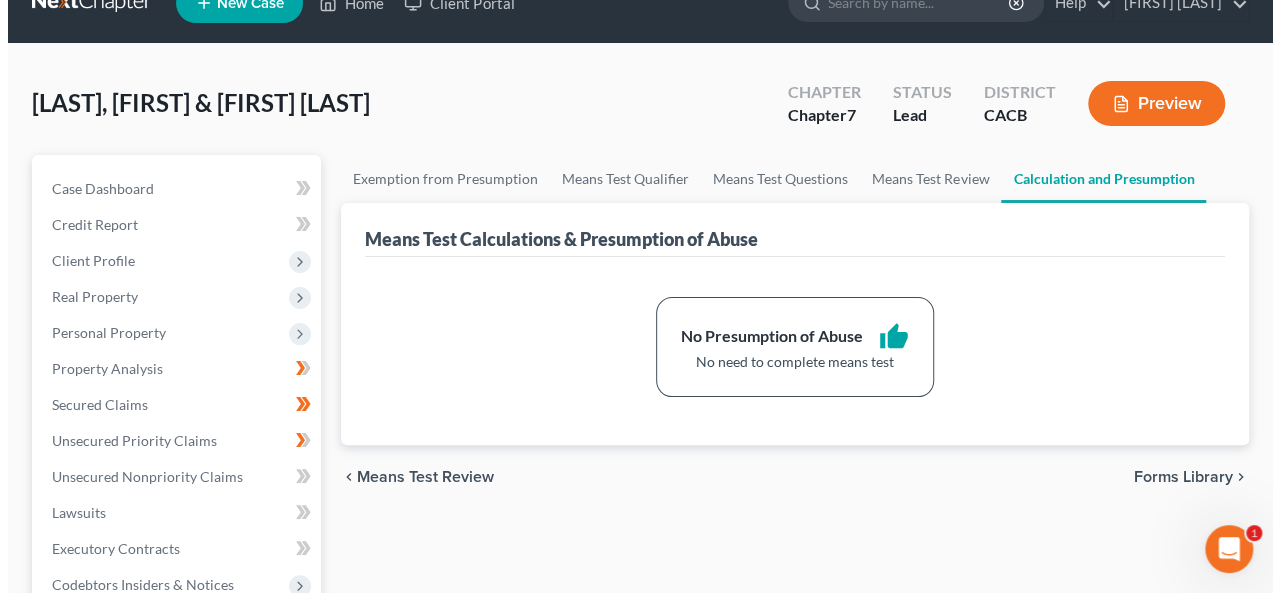 scroll, scrollTop: 0, scrollLeft: 0, axis: both 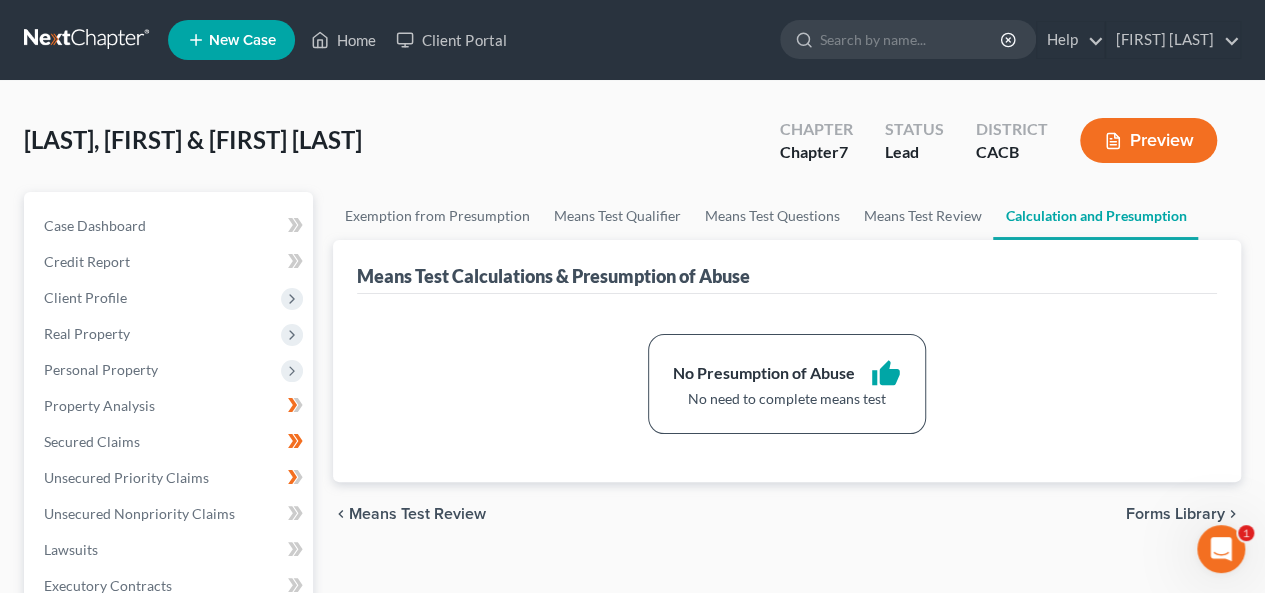 click on "Forms Library" at bounding box center (1175, 514) 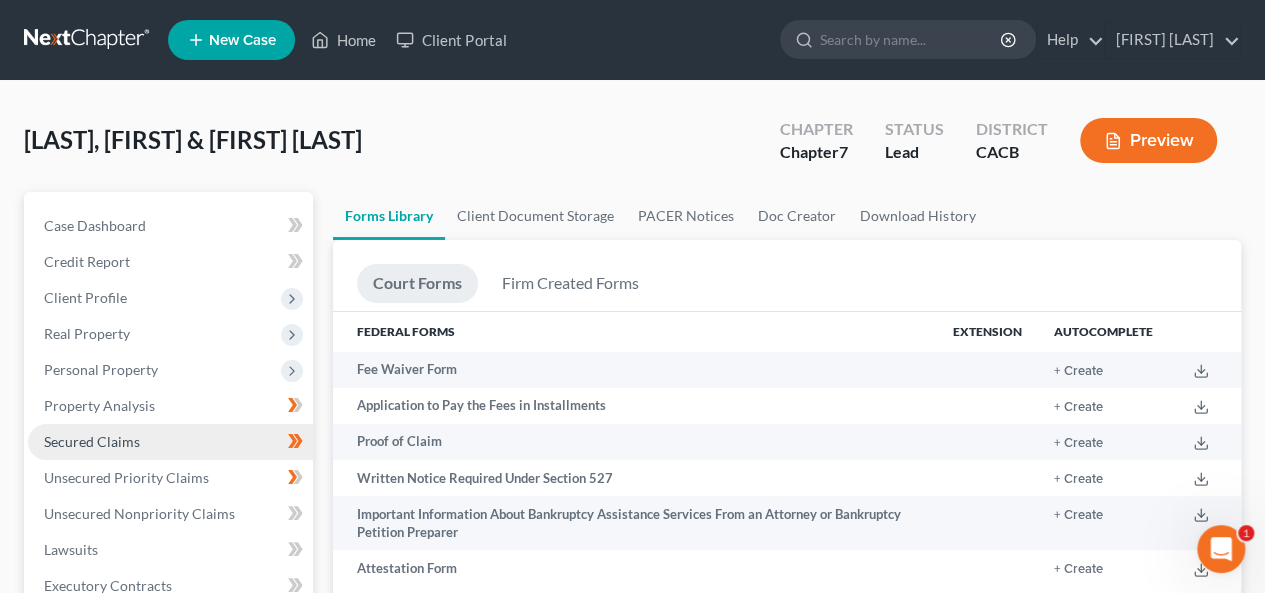 click on "Secured Claims" at bounding box center [92, 441] 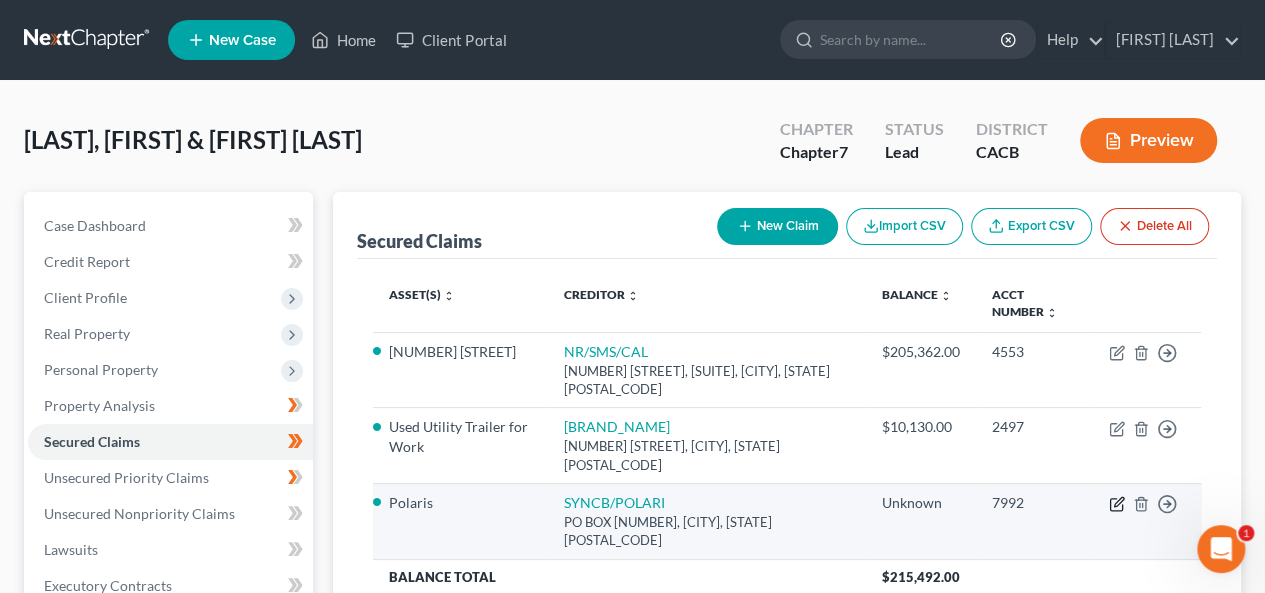 click 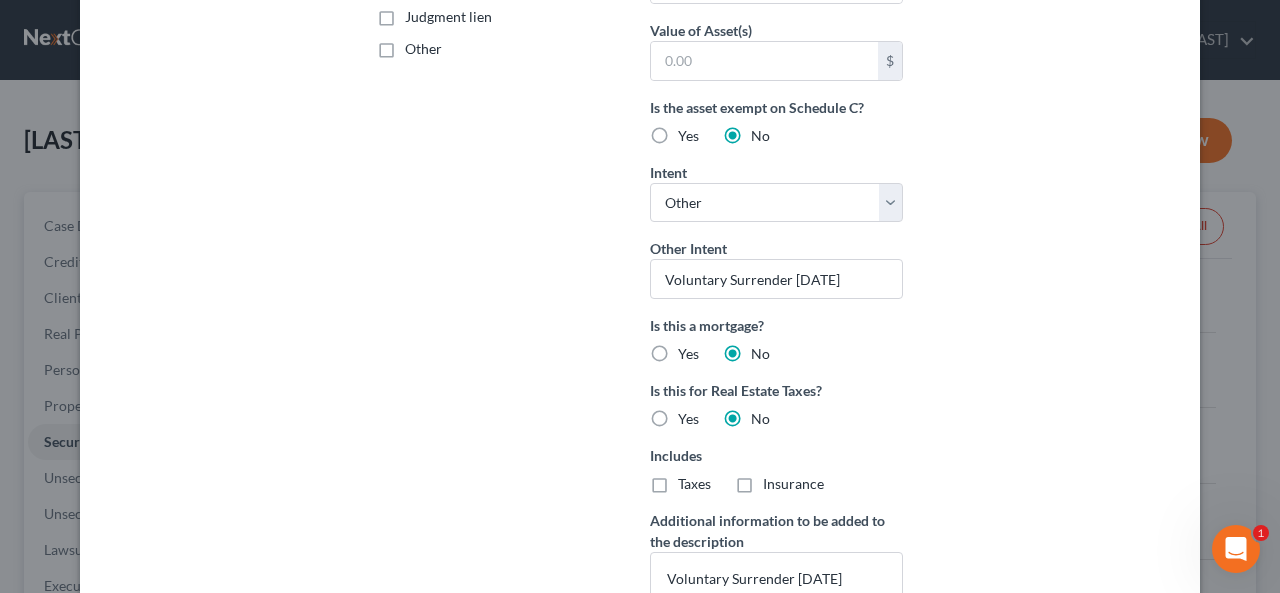 scroll, scrollTop: 700, scrollLeft: 0, axis: vertical 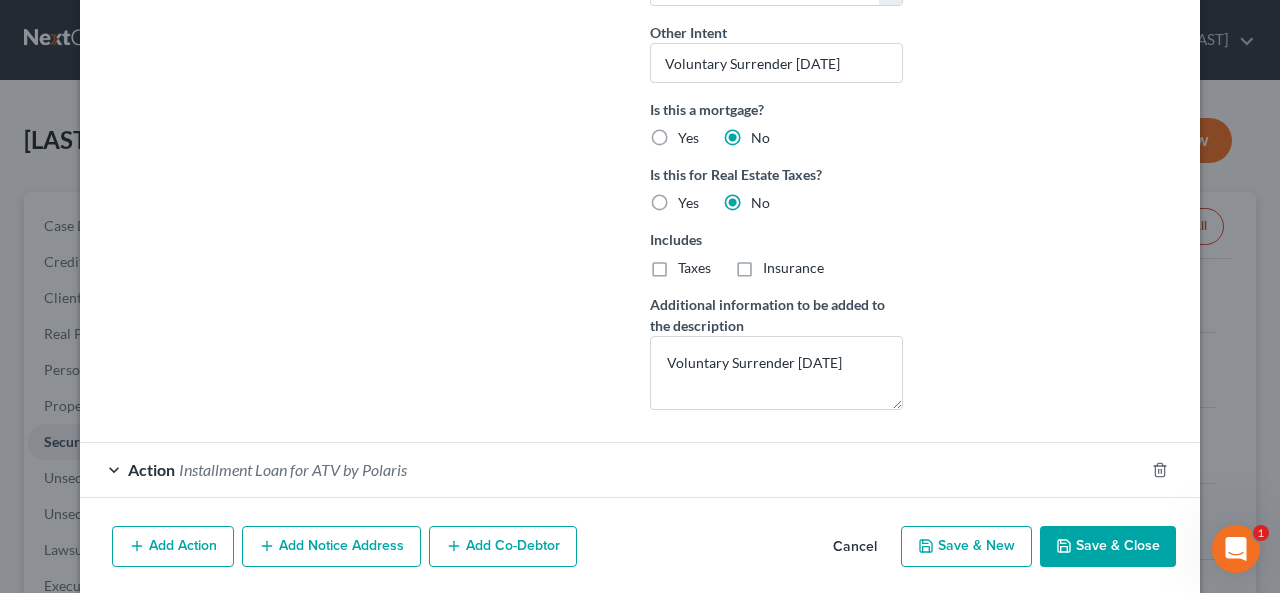 click on "Save & Close" at bounding box center (1108, 547) 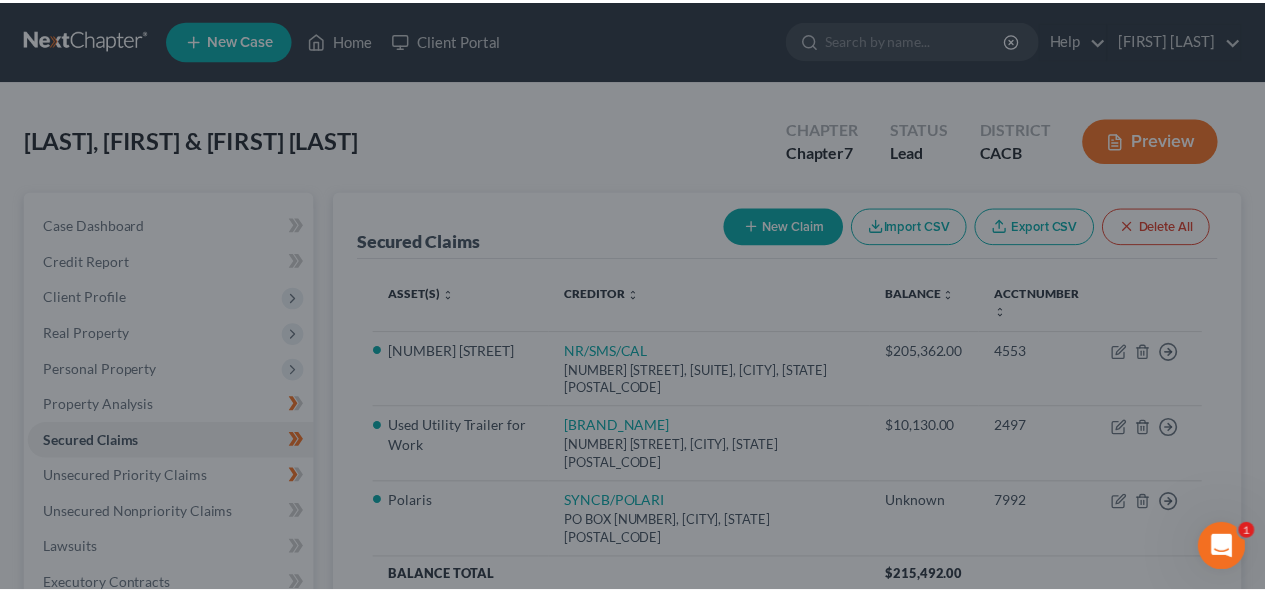 scroll, scrollTop: 547, scrollLeft: 0, axis: vertical 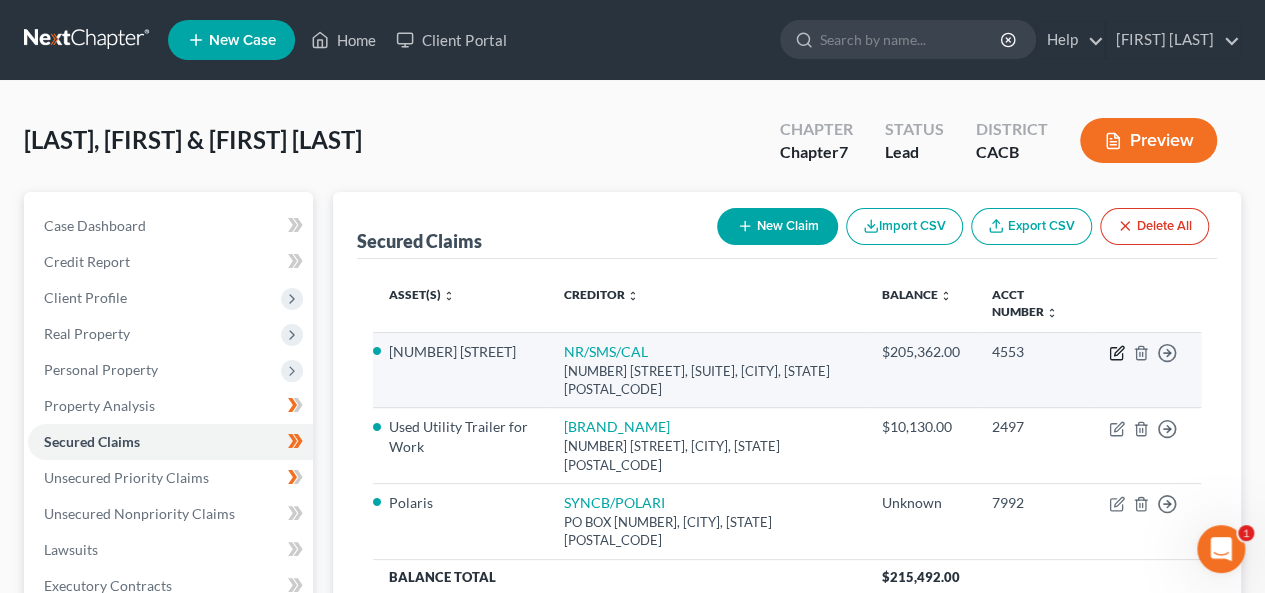 drag, startPoint x: 1124, startPoint y: 347, endPoint x: 1110, endPoint y: 353, distance: 15.231546 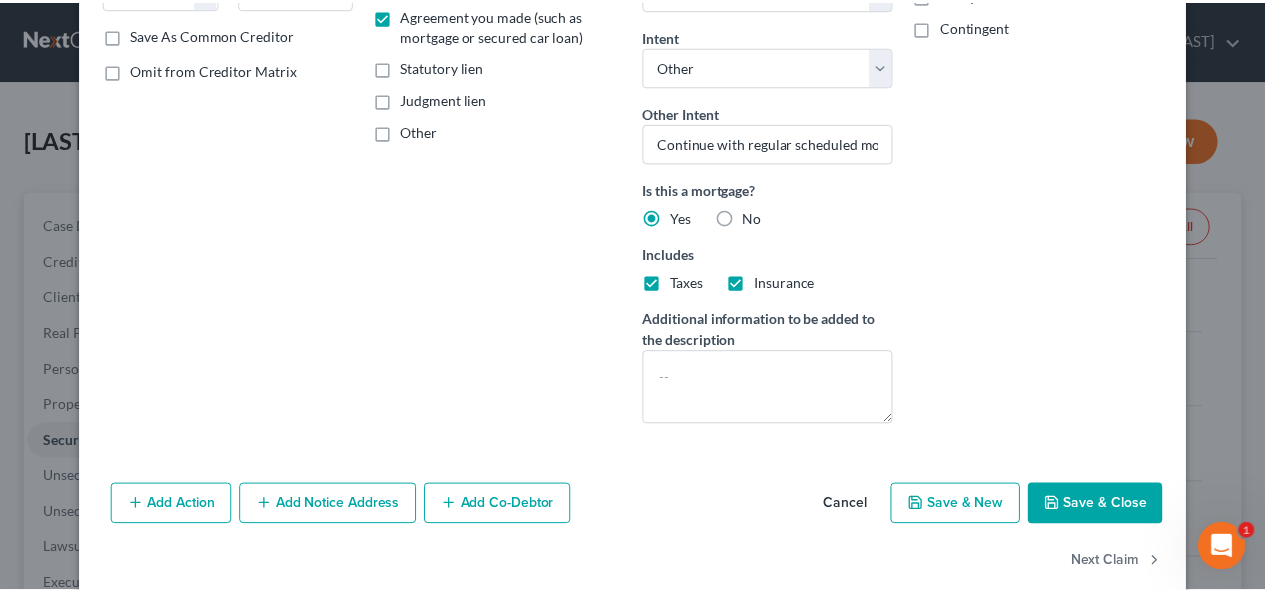 scroll, scrollTop: 428, scrollLeft: 0, axis: vertical 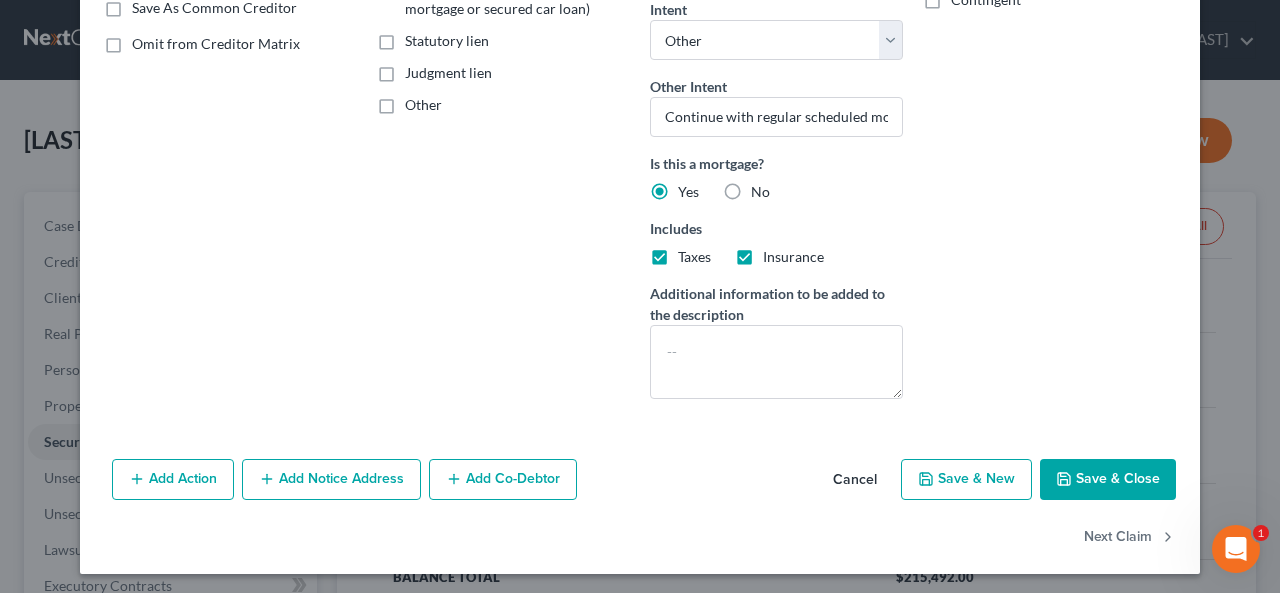 click on "Save & Close" at bounding box center (1108, 480) 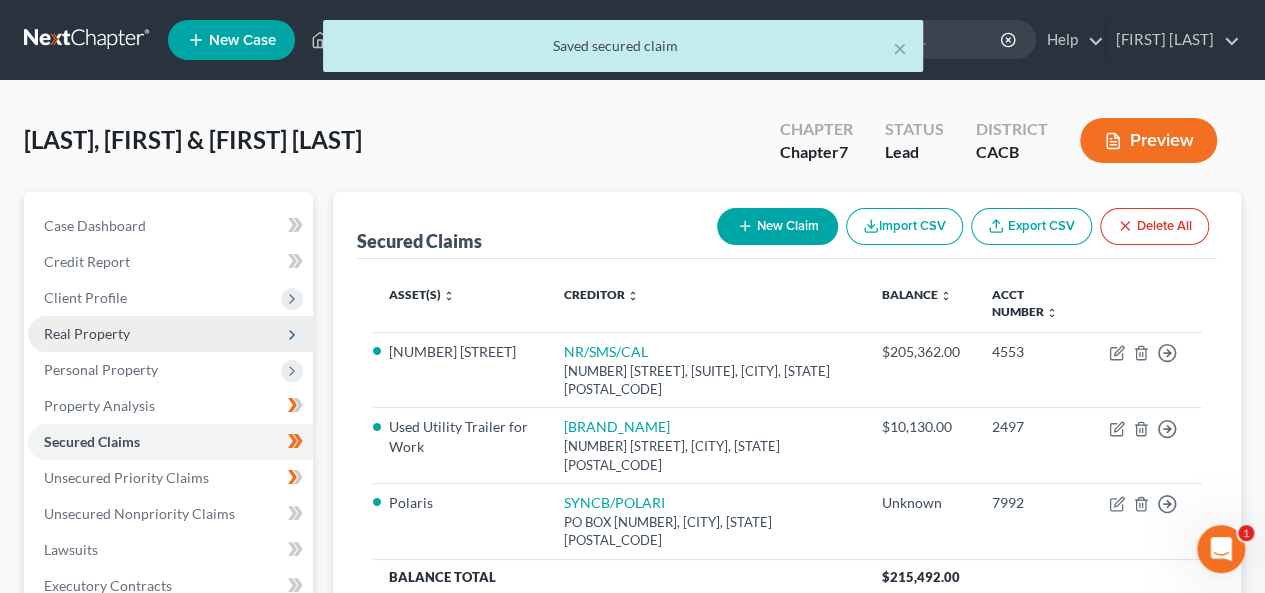 click on "Real Property" at bounding box center [170, 334] 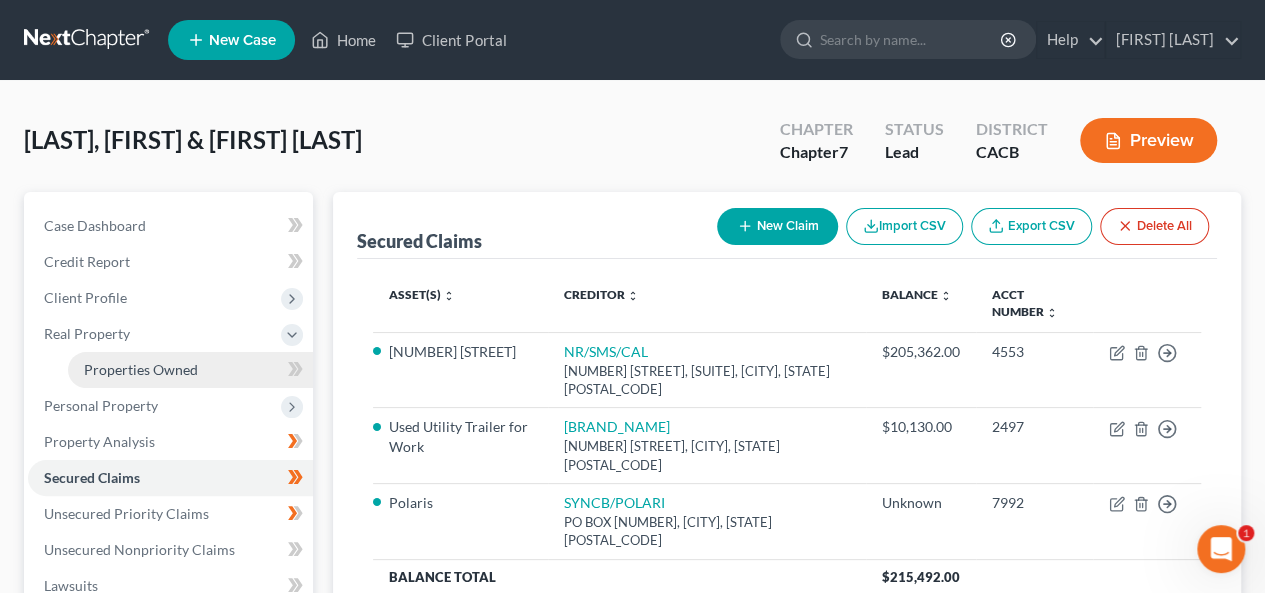 click on "Properties Owned" at bounding box center [141, 369] 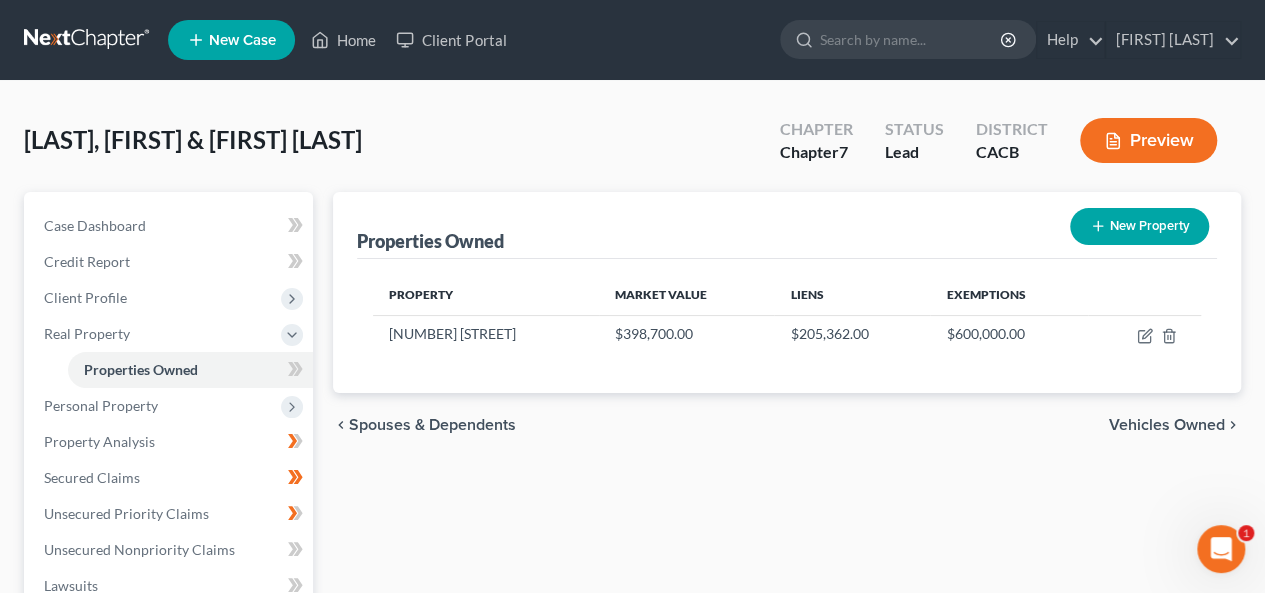 click on "Vehicles Owned" at bounding box center [1167, 425] 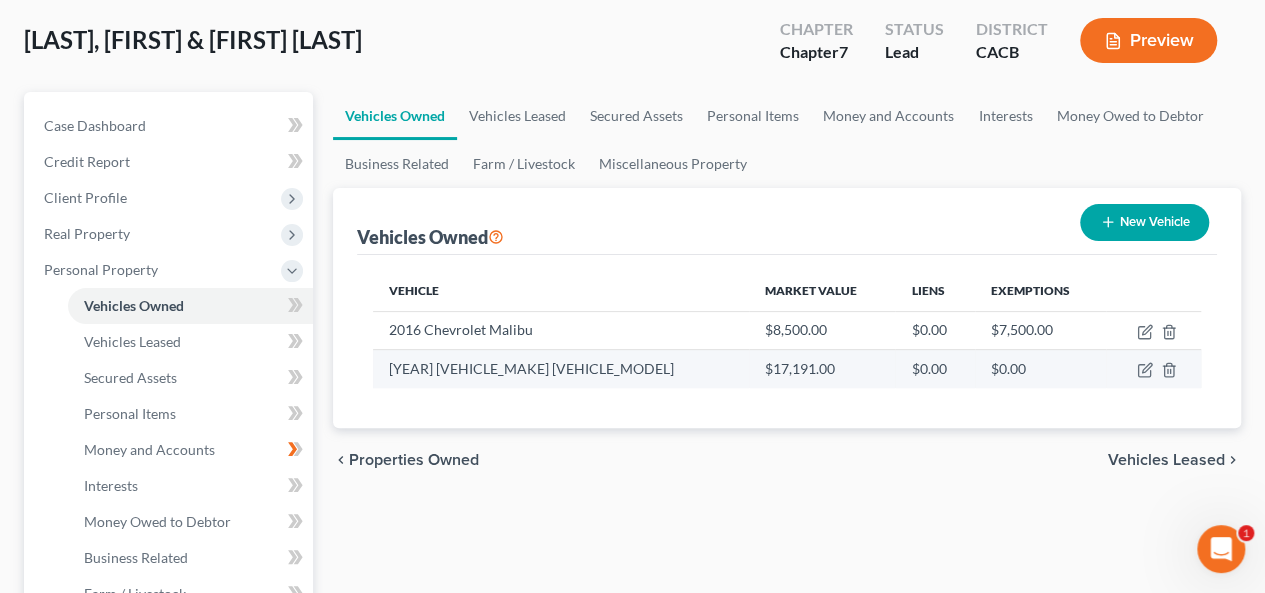 scroll, scrollTop: 200, scrollLeft: 0, axis: vertical 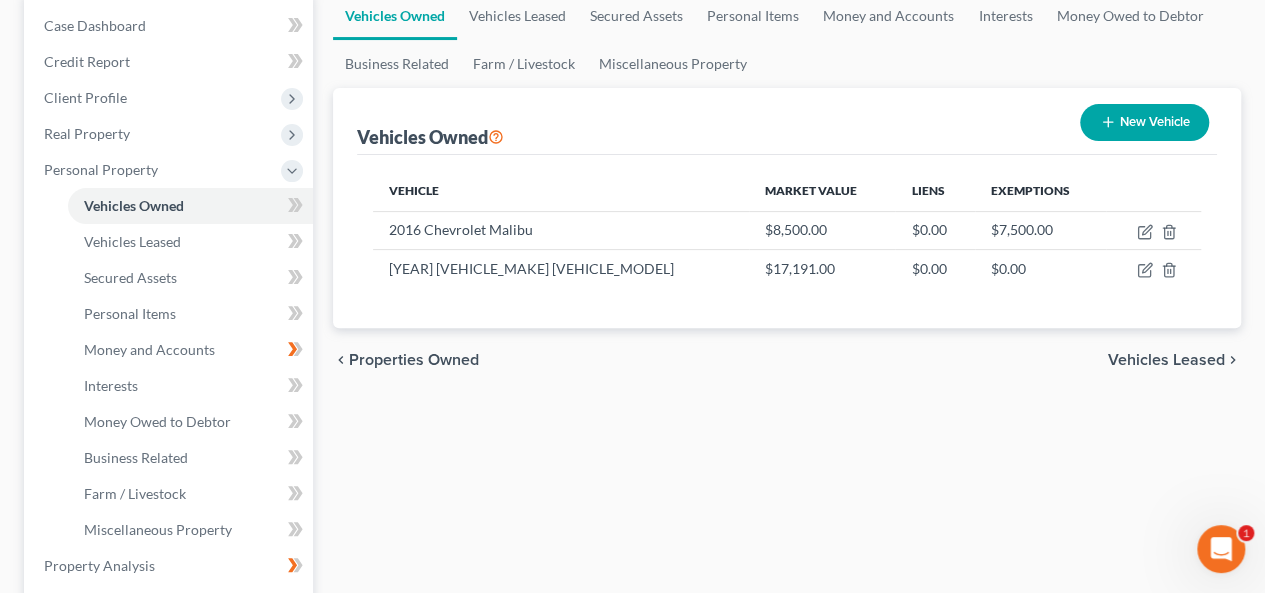 click on "Vehicles Leased" at bounding box center [1166, 360] 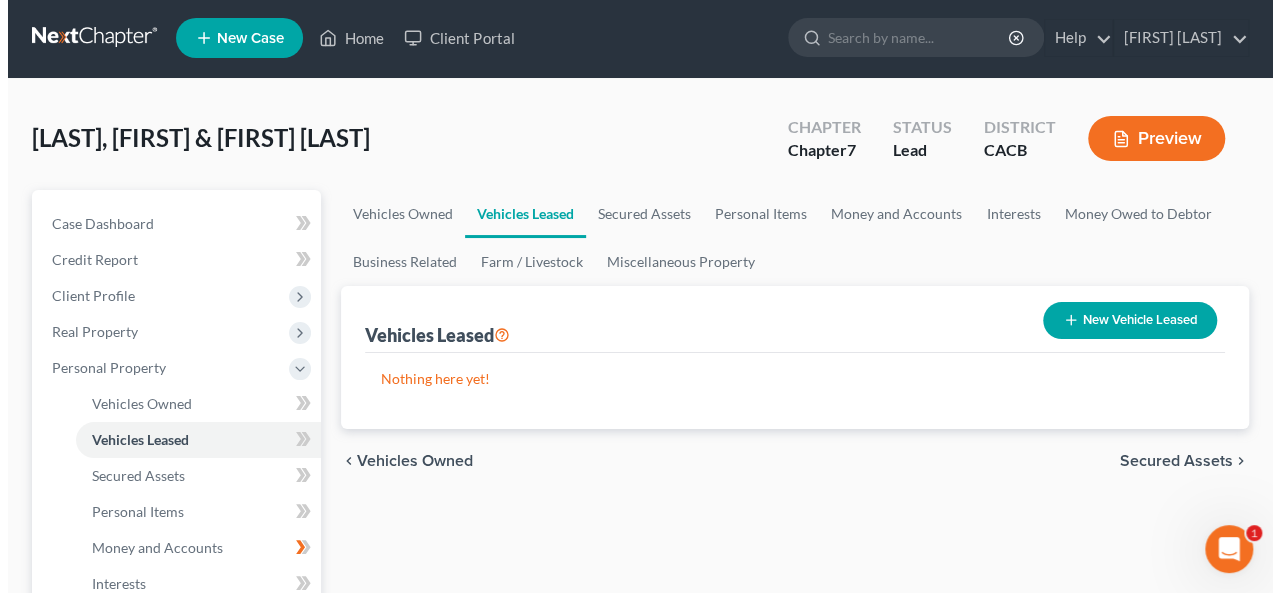 scroll, scrollTop: 0, scrollLeft: 0, axis: both 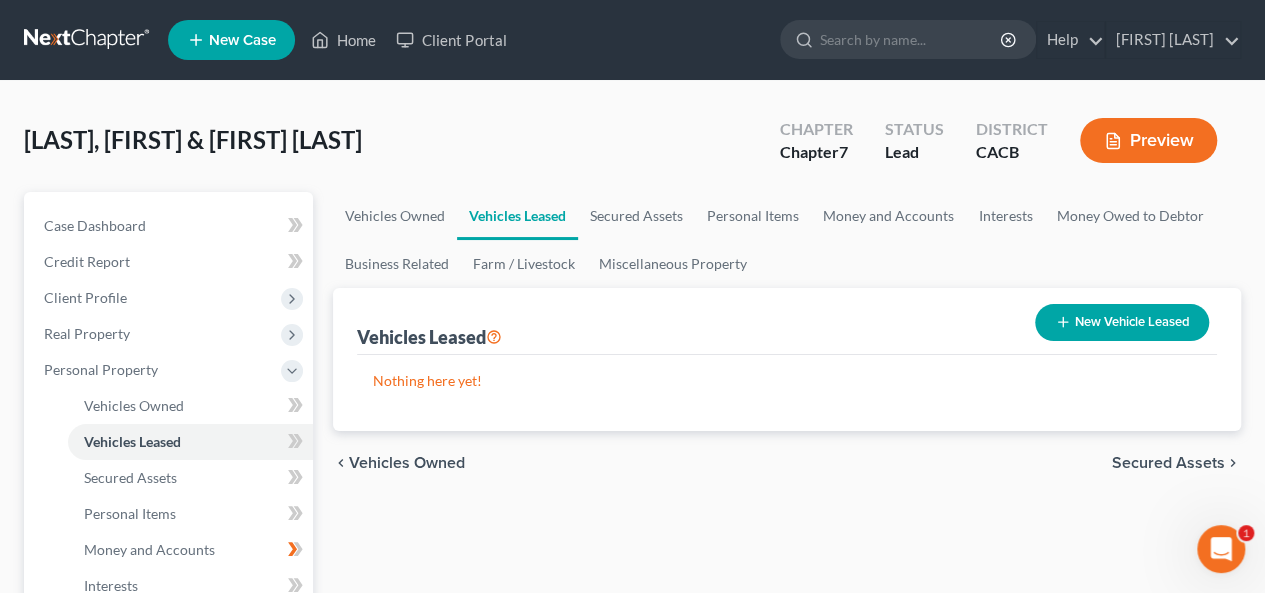 click on "Secured Assets" at bounding box center [1168, 463] 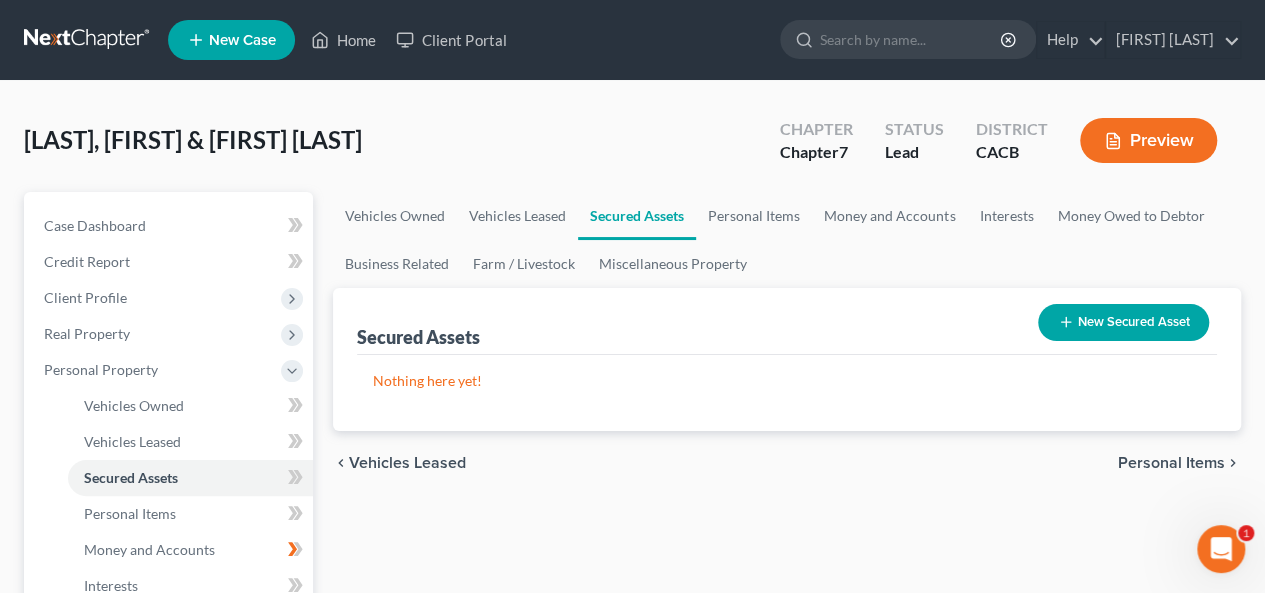 click on "New Secured Asset" at bounding box center [1123, 322] 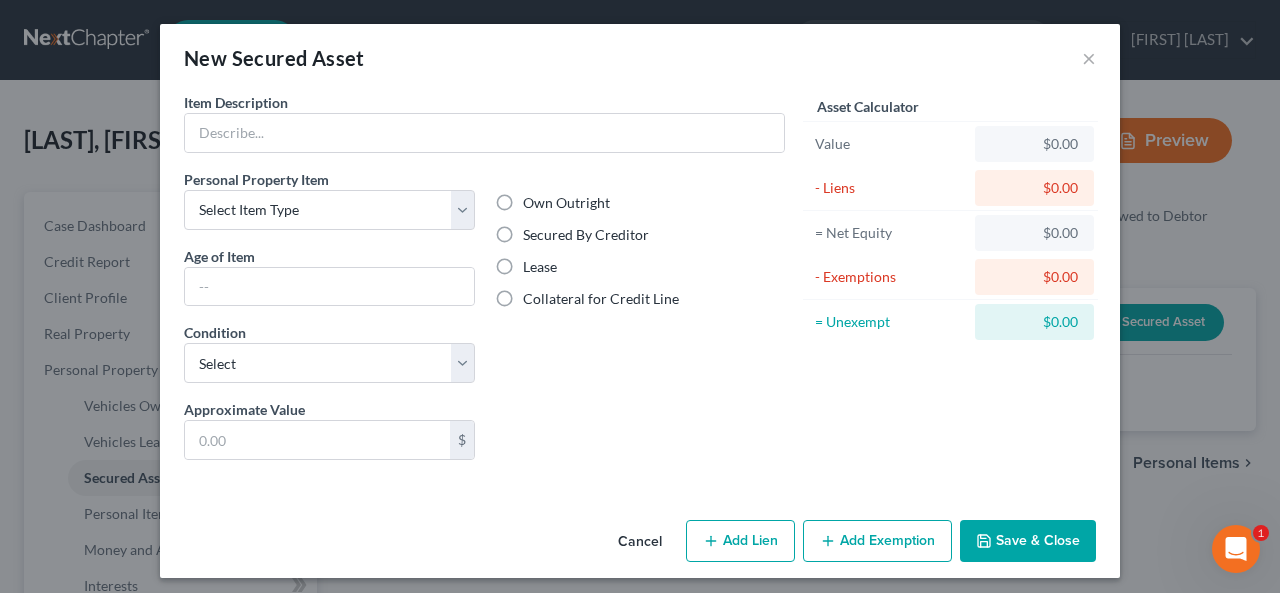 click on "Cancel" at bounding box center [640, 542] 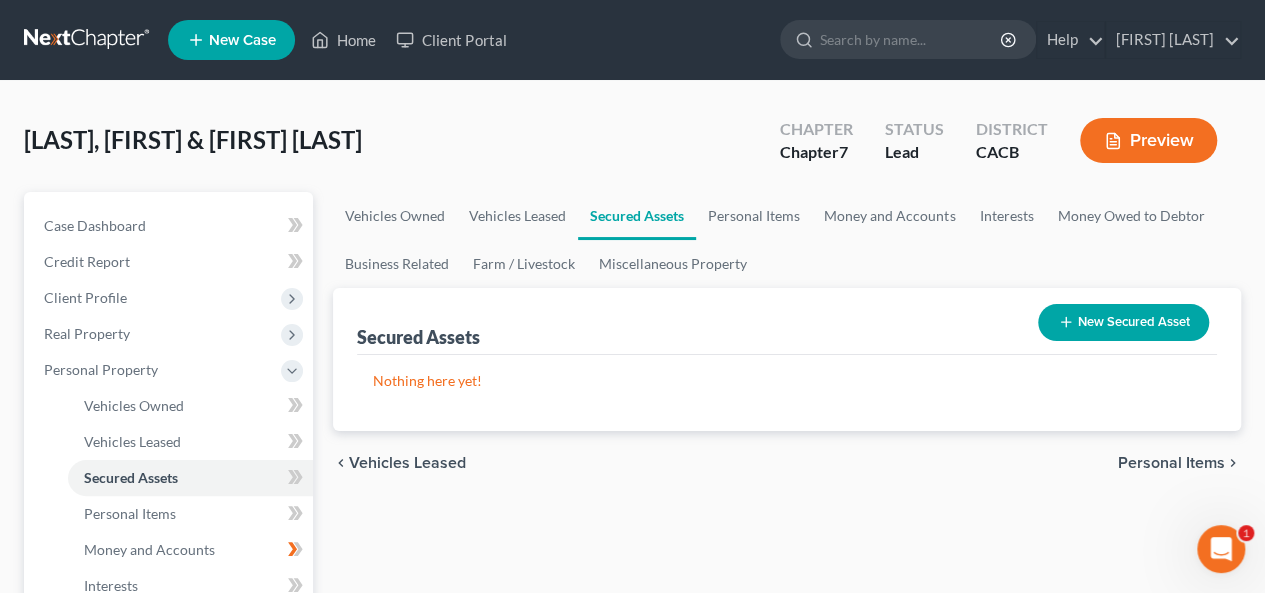 click on "New Secured Asset" at bounding box center [1123, 322] 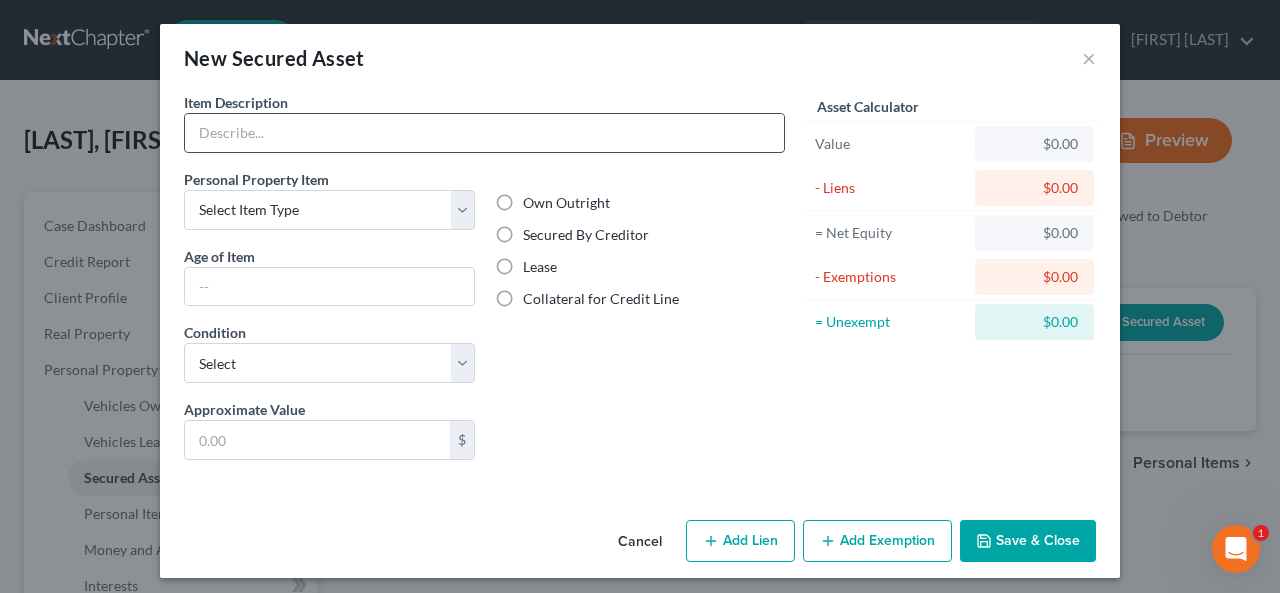 click at bounding box center (484, 133) 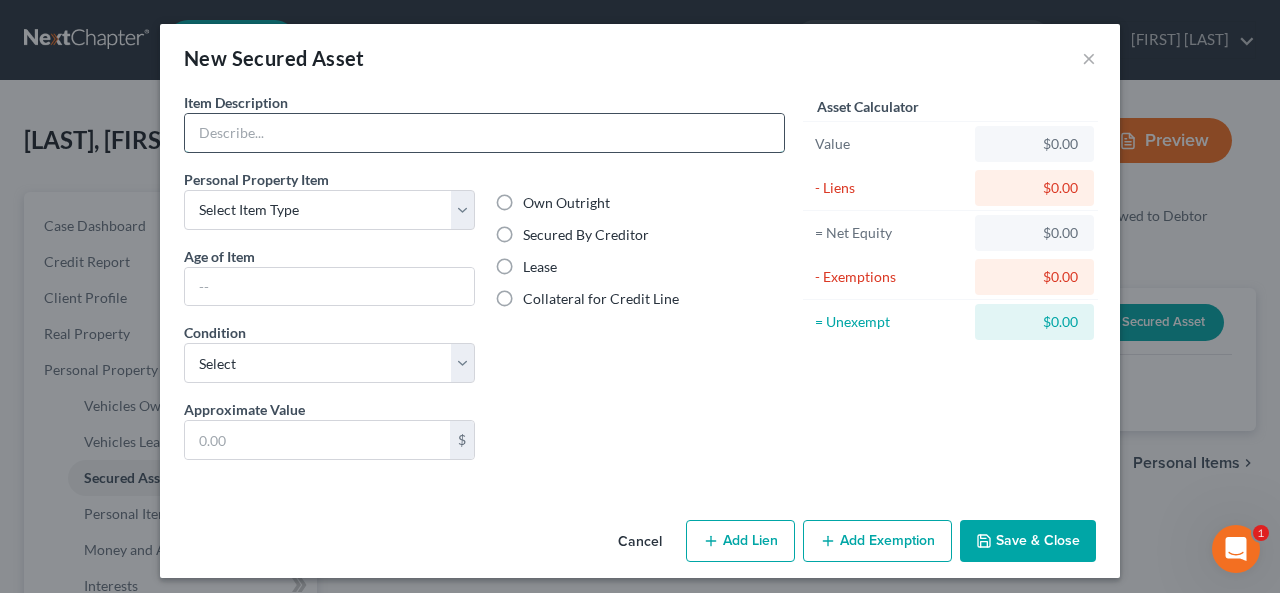 drag, startPoint x: 262, startPoint y: 137, endPoint x: 234, endPoint y: 118, distance: 33.83785 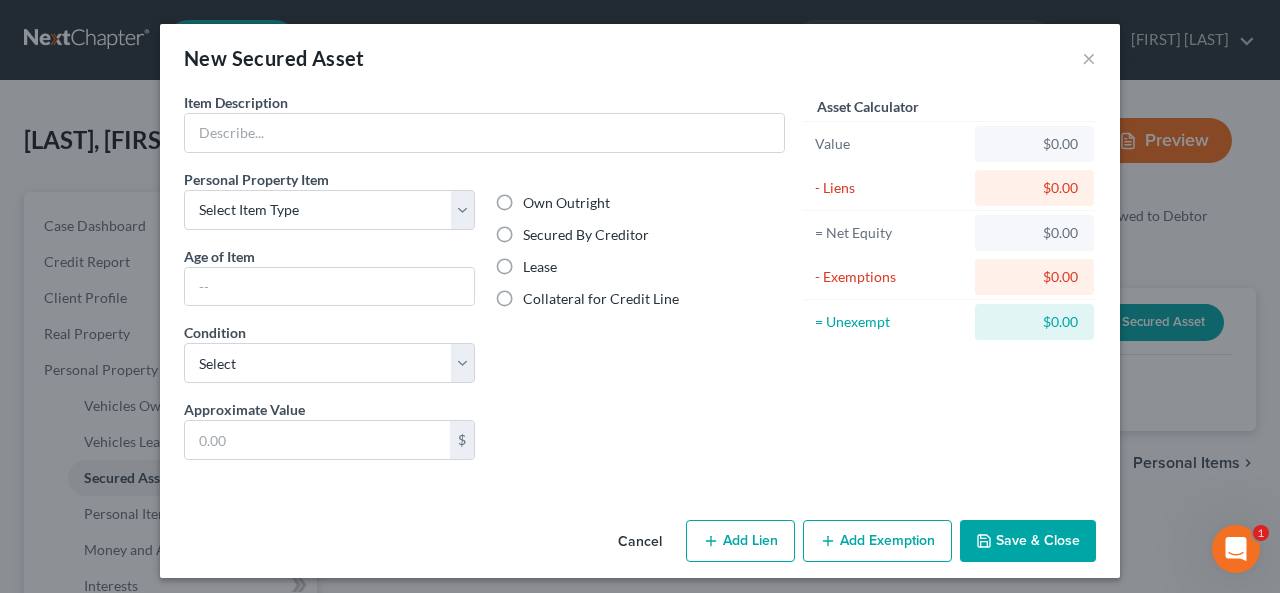 drag, startPoint x: 662, startPoint y: 533, endPoint x: 650, endPoint y: 533, distance: 12 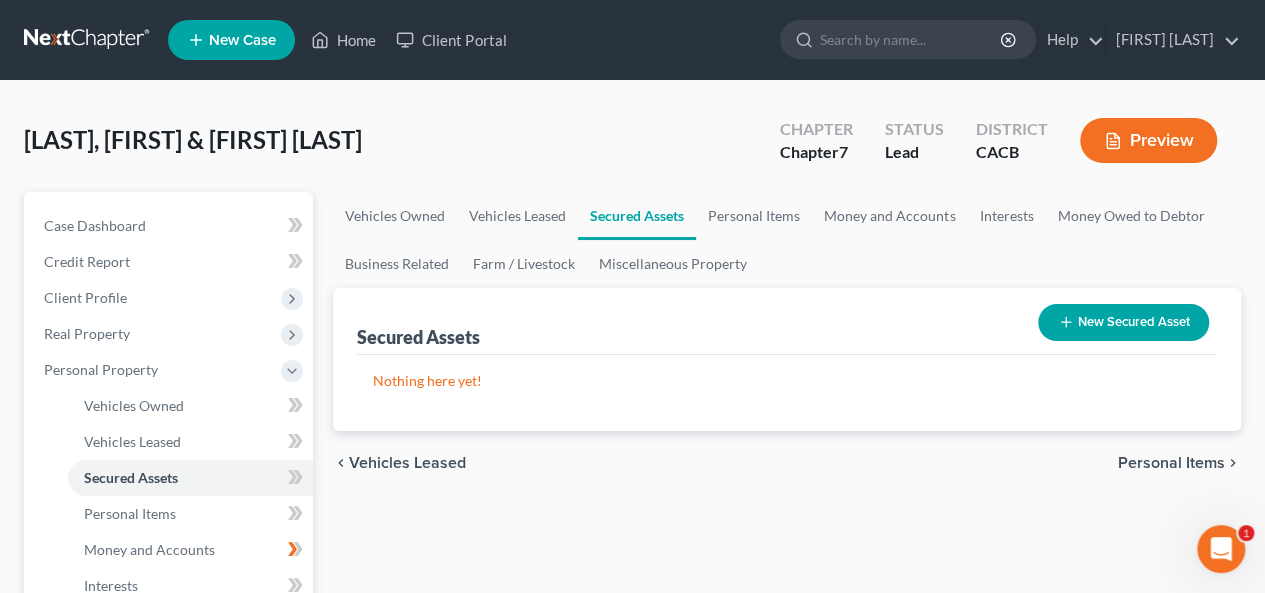 click 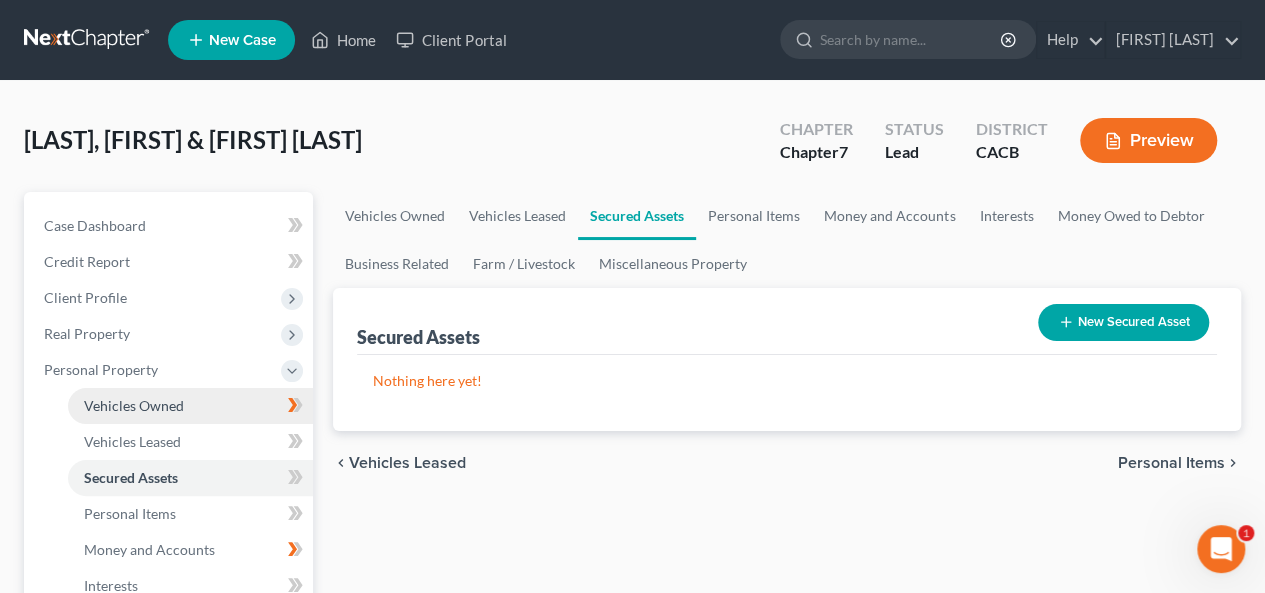 click on "Vehicles Owned" at bounding box center (134, 405) 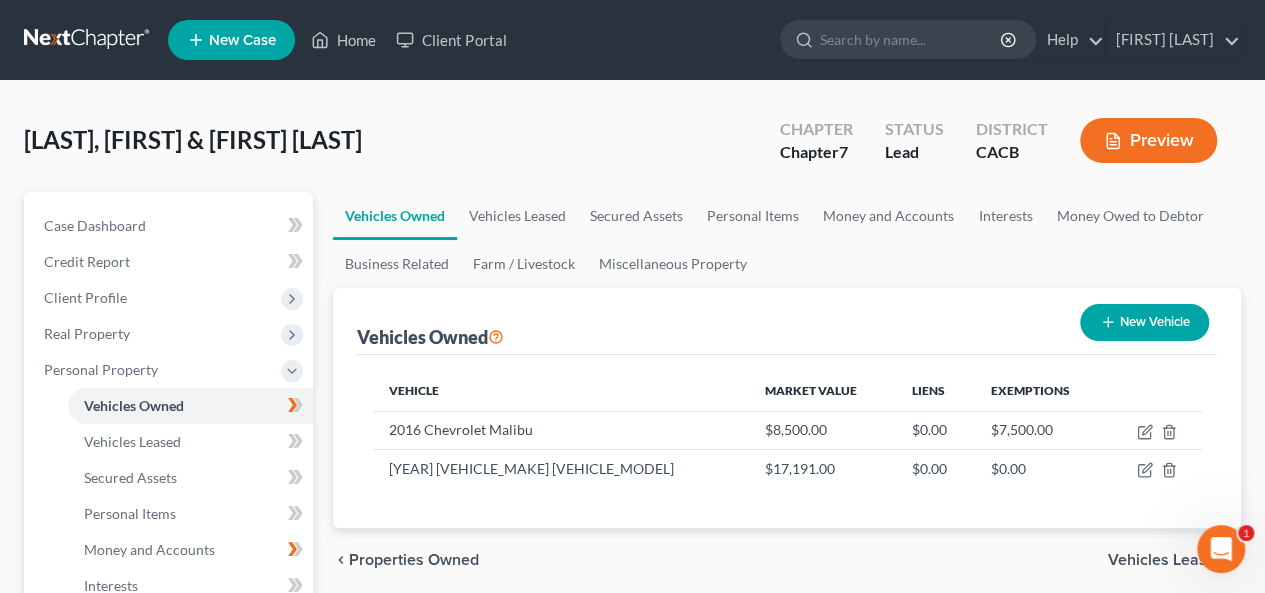 click on "New Vehicle" at bounding box center [1144, 322] 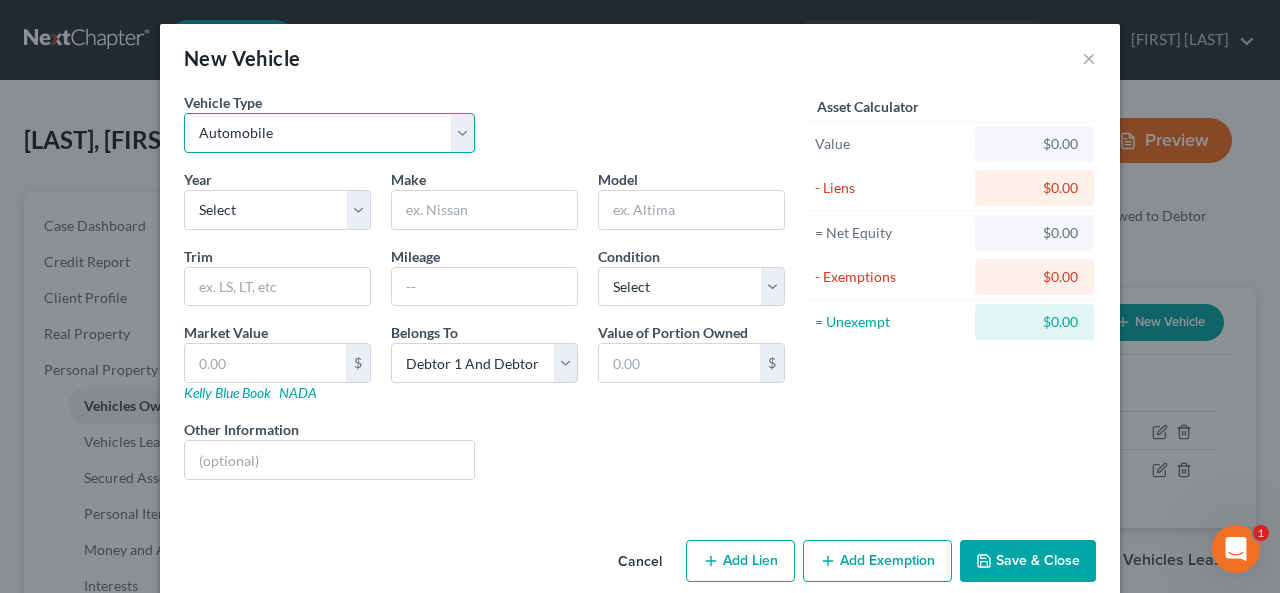 drag, startPoint x: 444, startPoint y: 135, endPoint x: 459, endPoint y: 133, distance: 15.132746 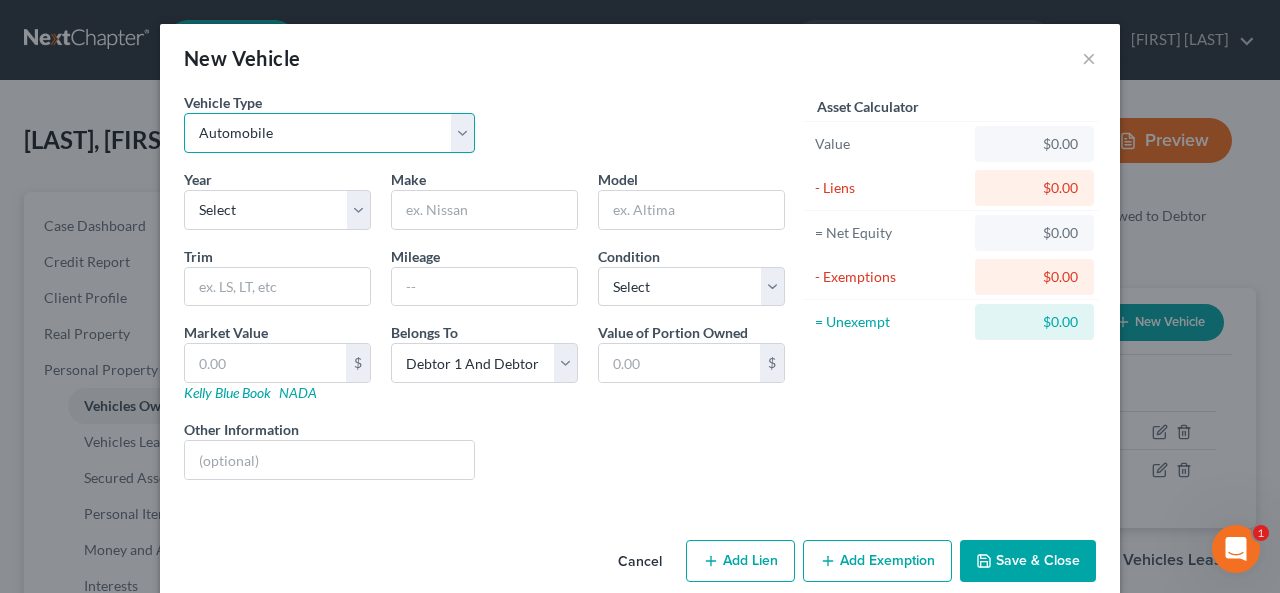 select on "2" 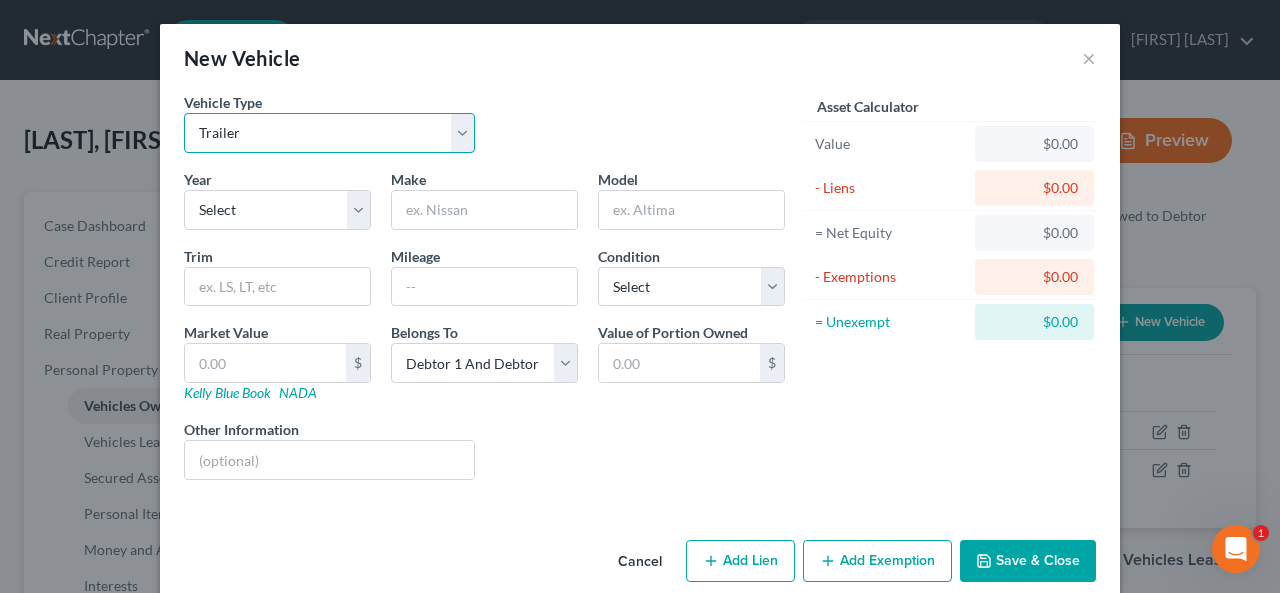 click on "Select Automobile Truck Trailer Watercraft Aircraft Motor Home Atv Other Vehicle" at bounding box center (329, 133) 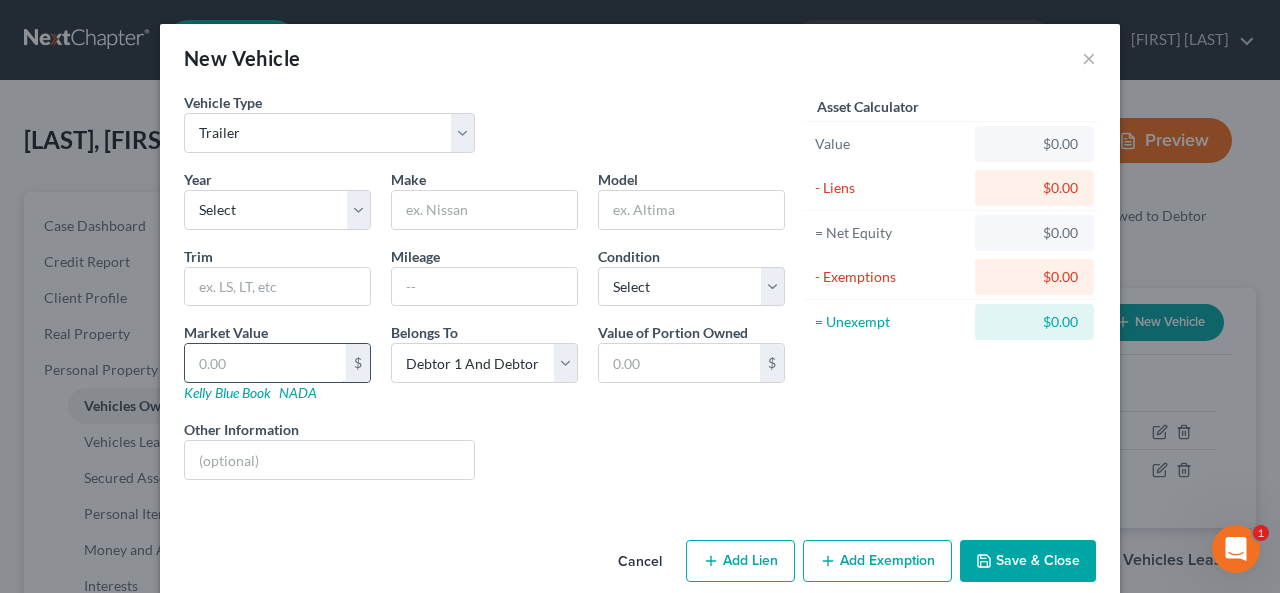 drag, startPoint x: 182, startPoint y: 359, endPoint x: 218, endPoint y: 355, distance: 36.221542 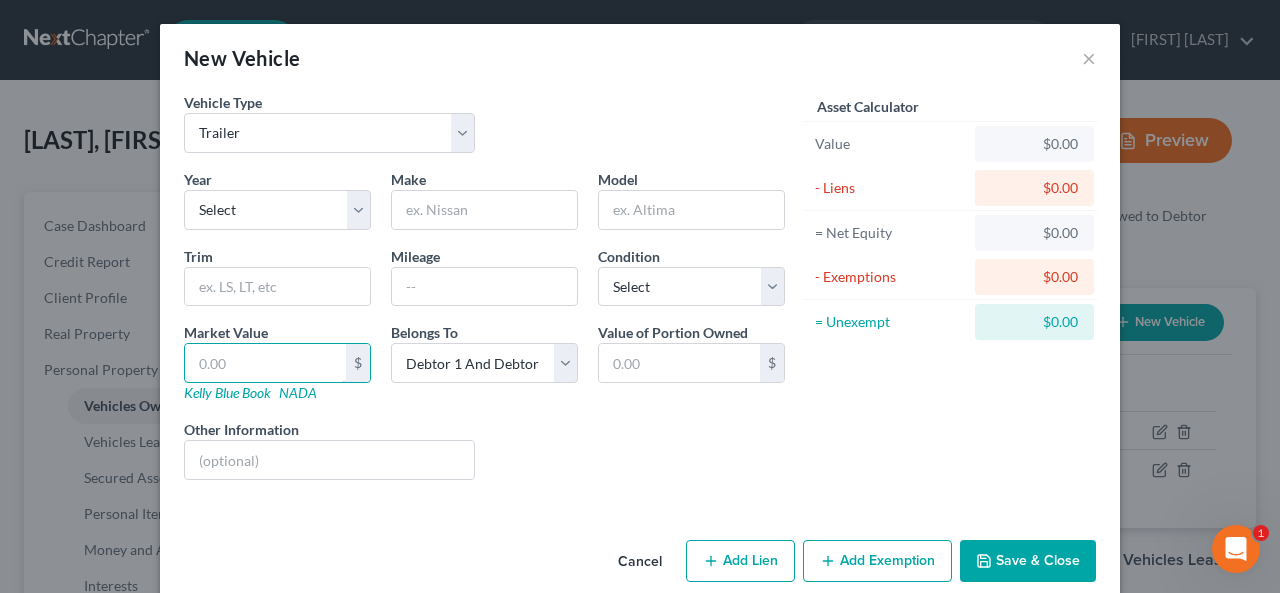 type on "8" 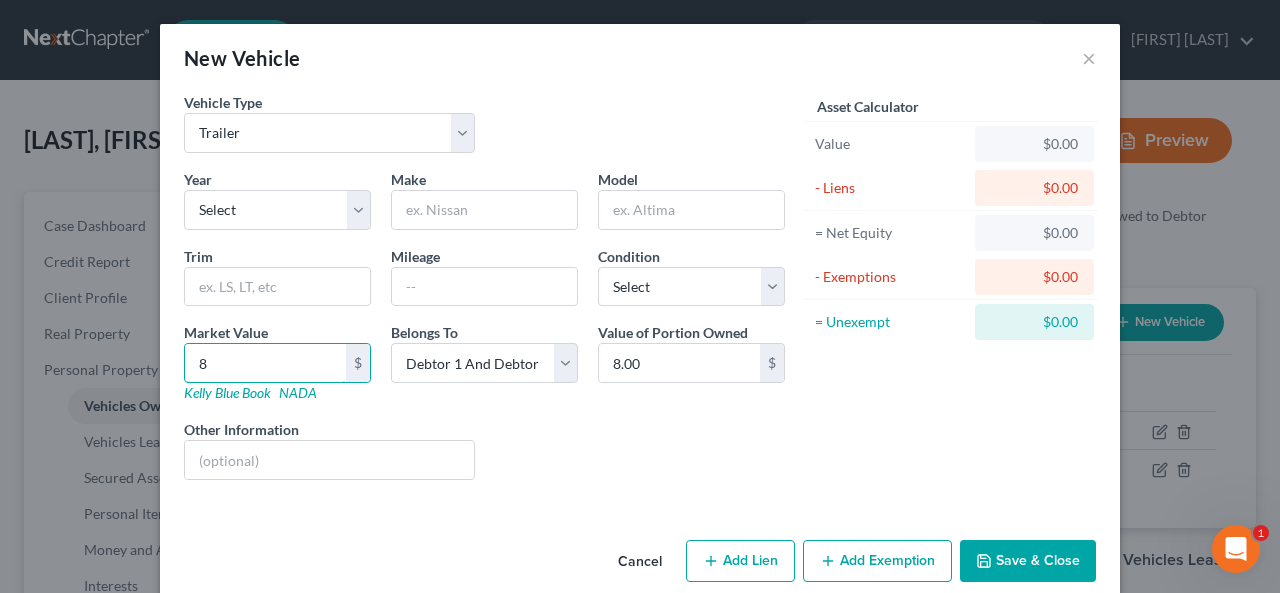 type on "80" 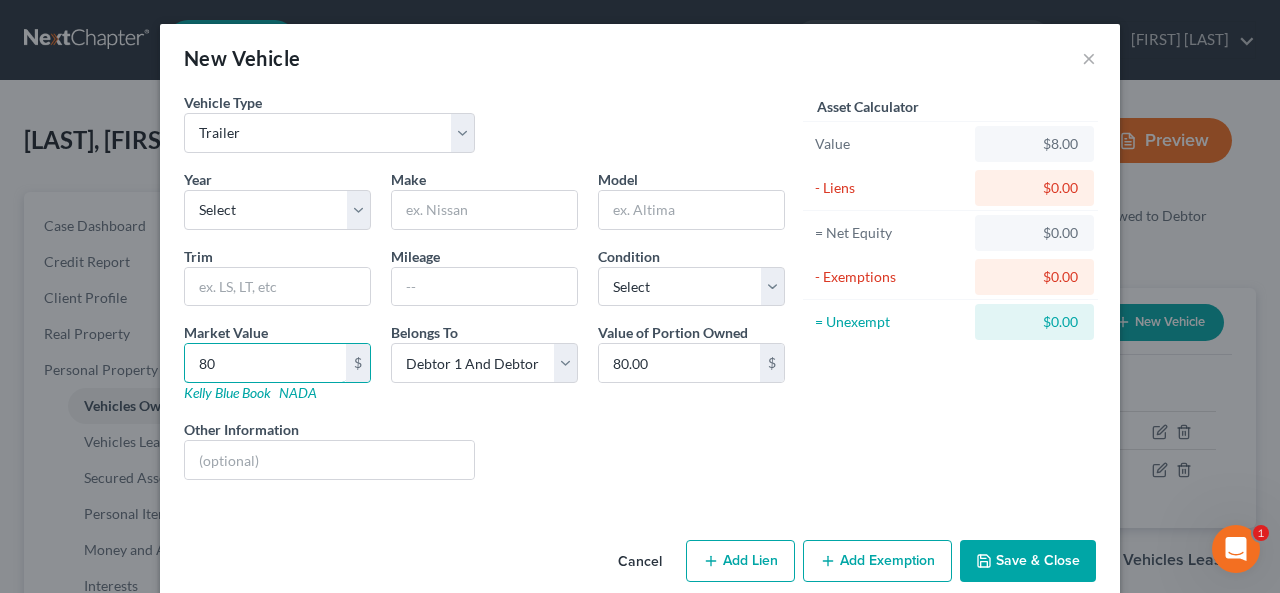 type on "800" 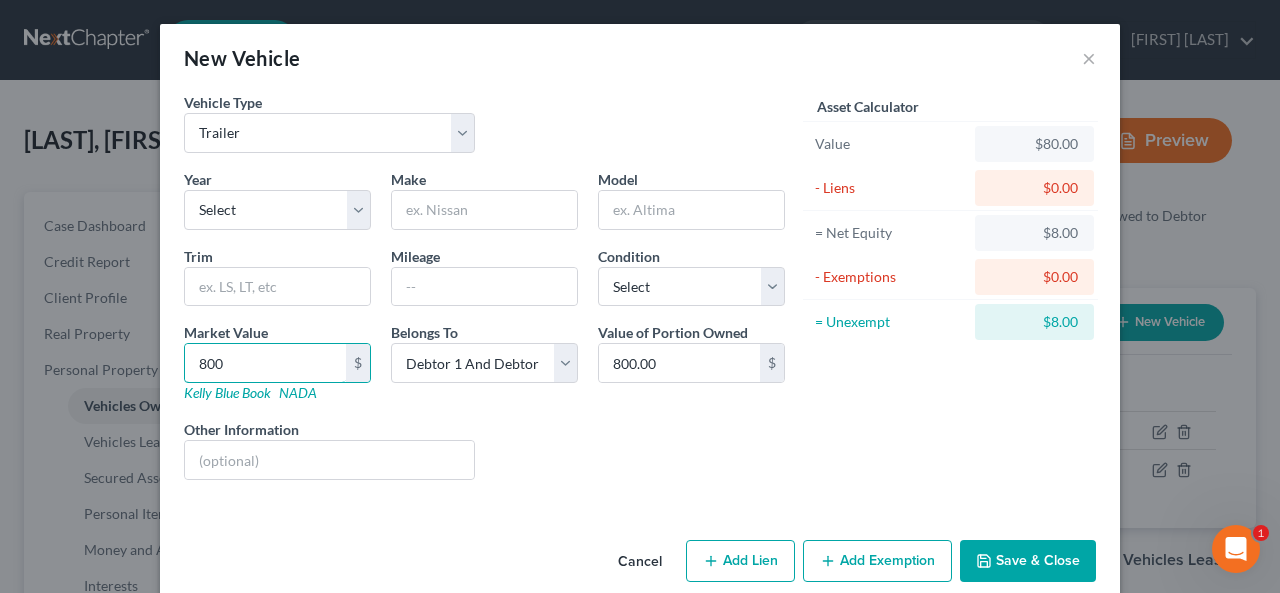 type on "8000" 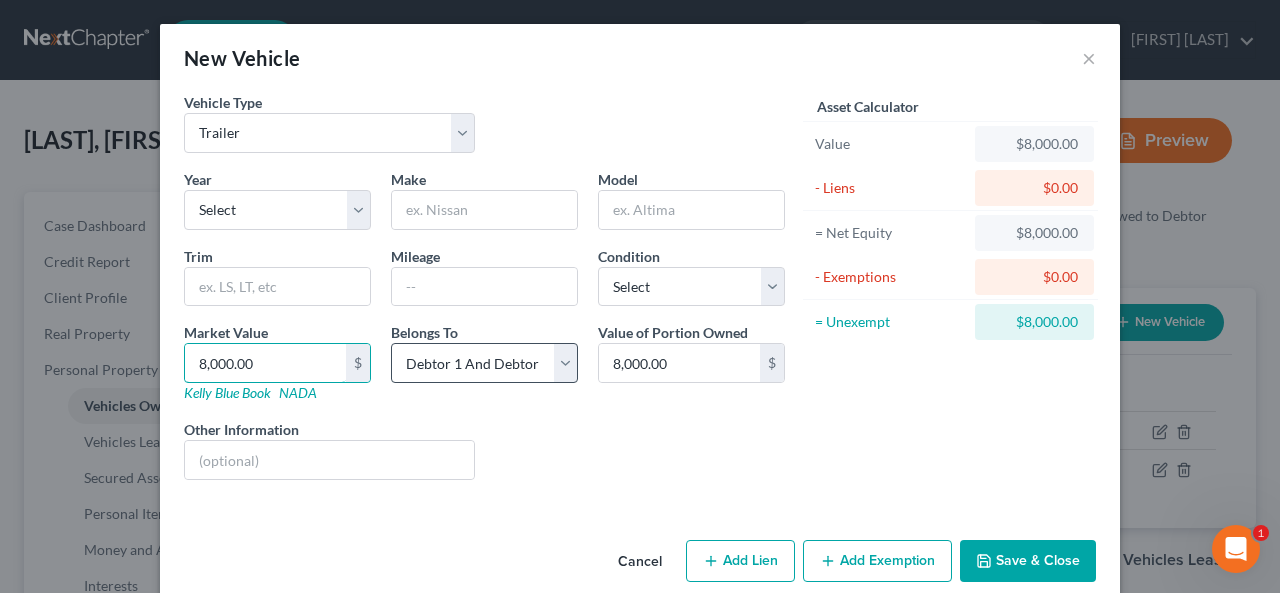 type on "8,000.00" 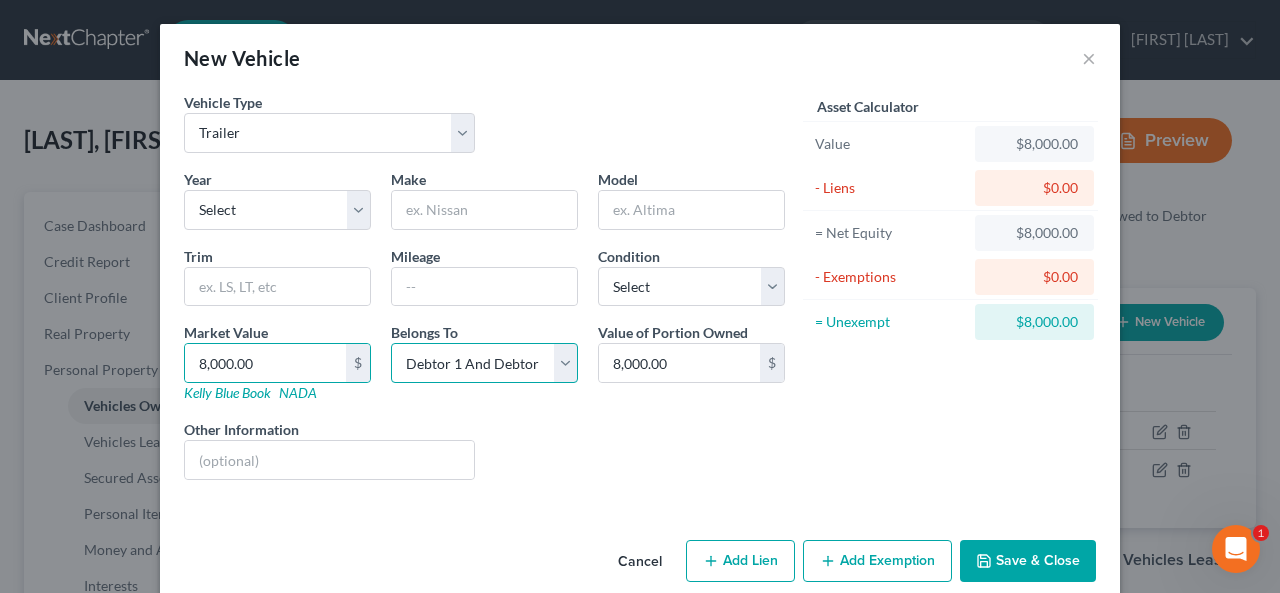 click on "Select Debtor 1 Only Debtor 2 Only Debtor 1 And Debtor 2 Only At Least One Of The Debtors And Another Community Property" at bounding box center (484, 363) 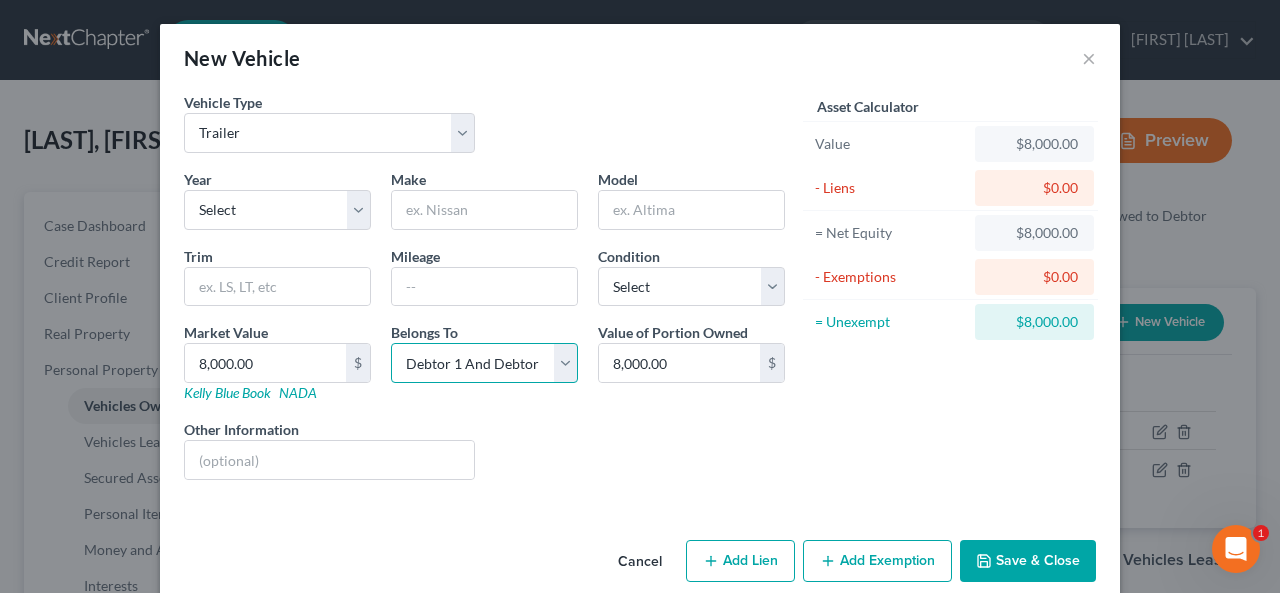 select on "0" 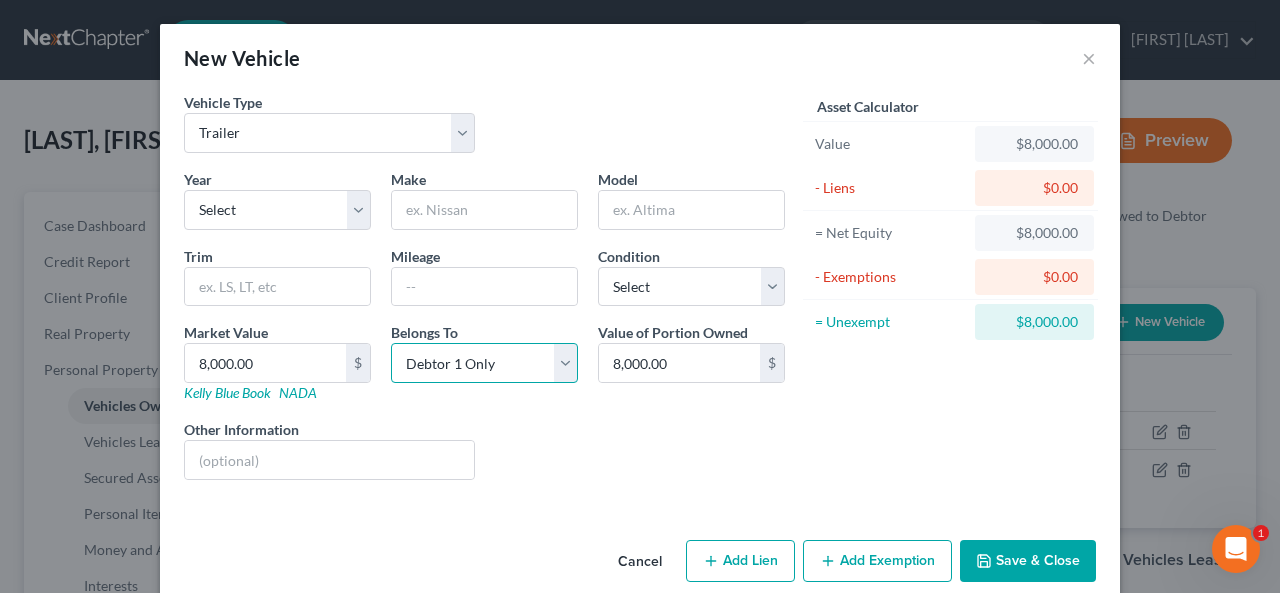 click on "Select Debtor 1 Only Debtor 2 Only Debtor 1 And Debtor 2 Only At Least One Of The Debtors And Another Community Property" at bounding box center [484, 363] 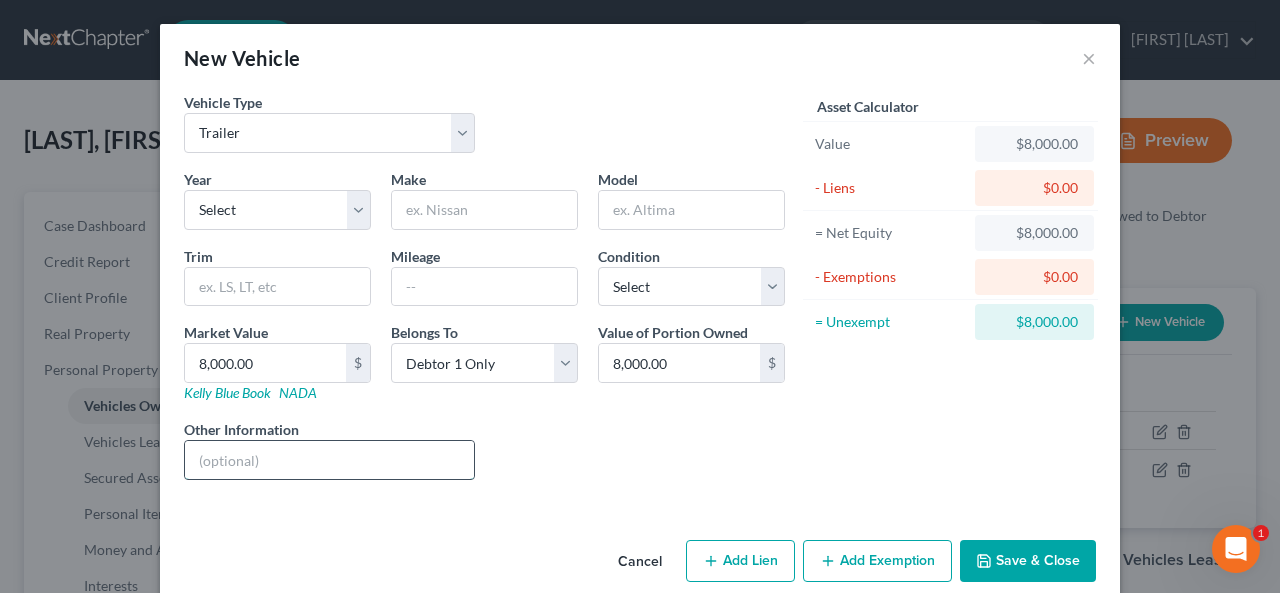 click at bounding box center (329, 460) 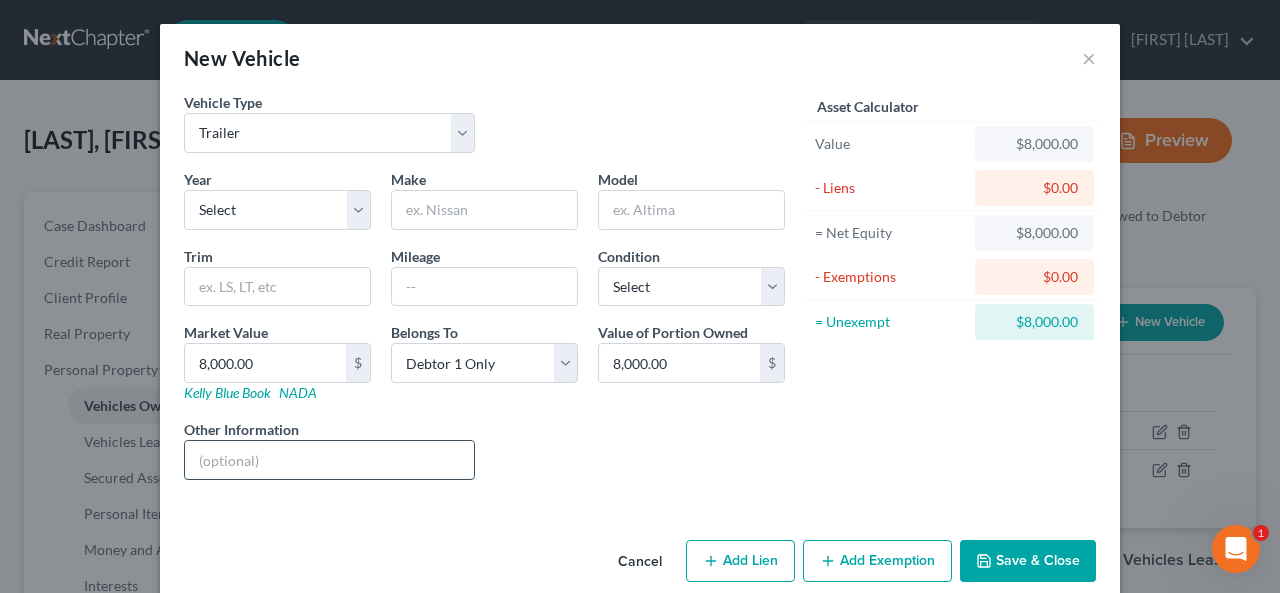 drag, startPoint x: 192, startPoint y: 451, endPoint x: 203, endPoint y: 445, distance: 12.529964 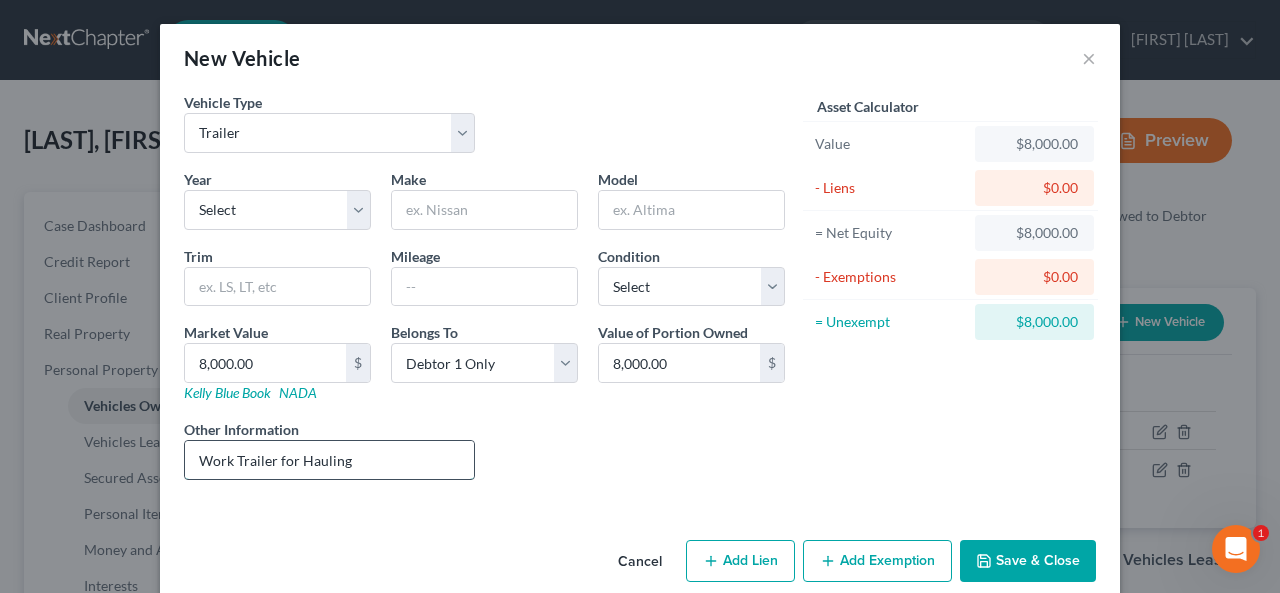 drag, startPoint x: 192, startPoint y: 457, endPoint x: 201, endPoint y: 447, distance: 13.453624 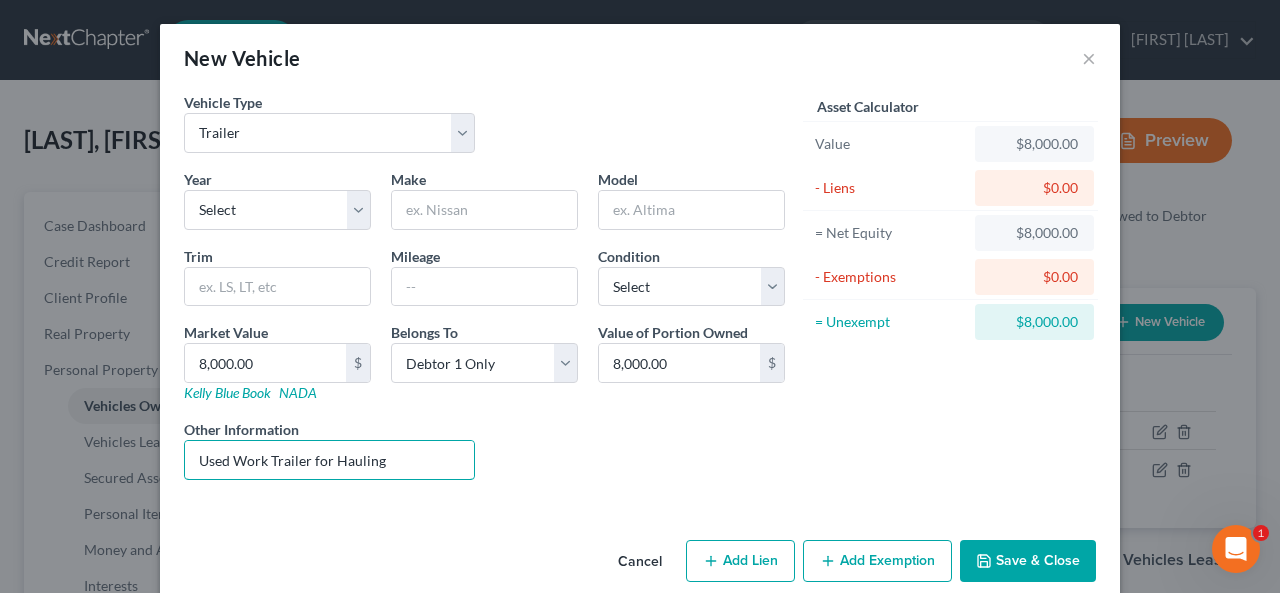 type on "Used Work Trailer for Hauling" 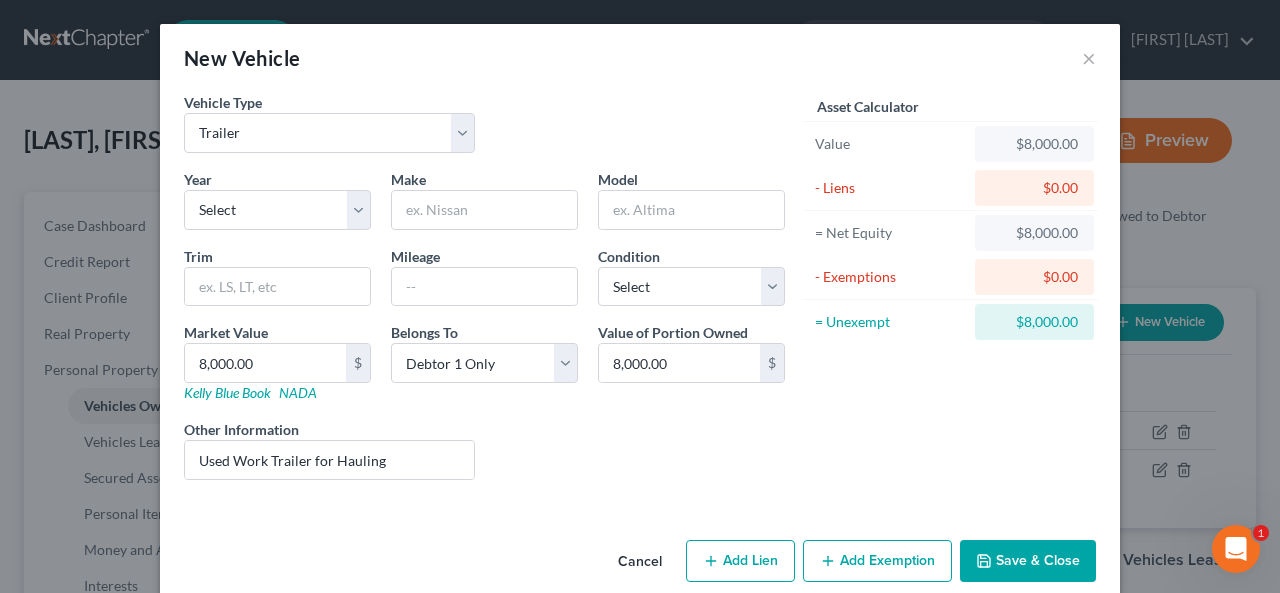 click on "Add Exemption" at bounding box center [877, 561] 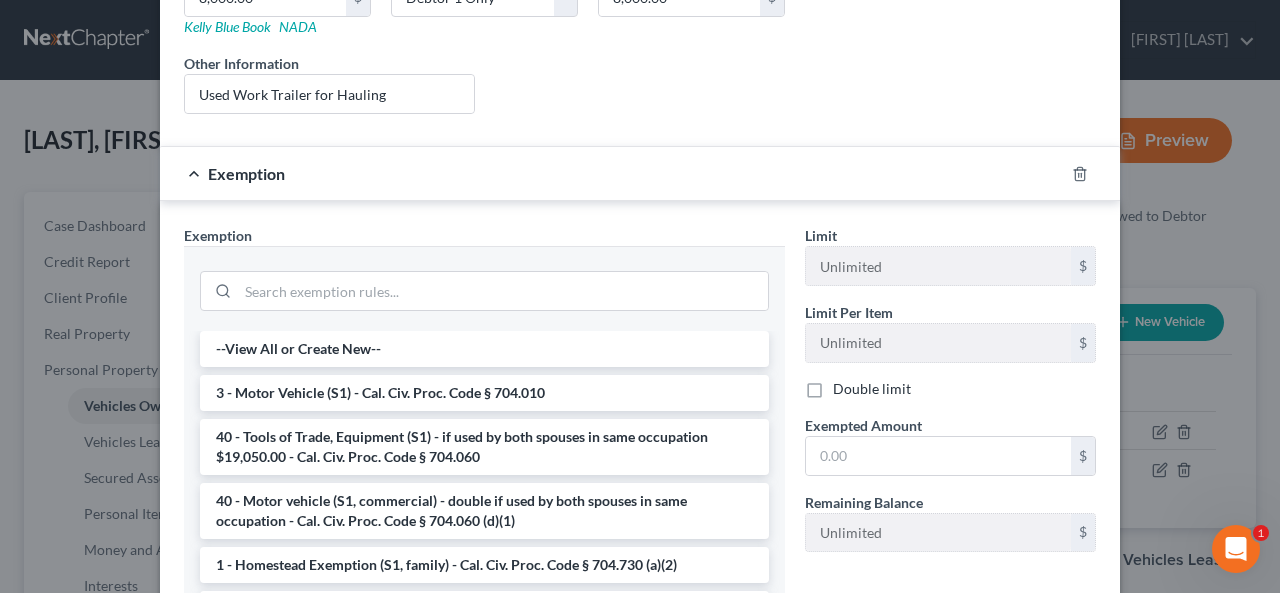 scroll, scrollTop: 500, scrollLeft: 0, axis: vertical 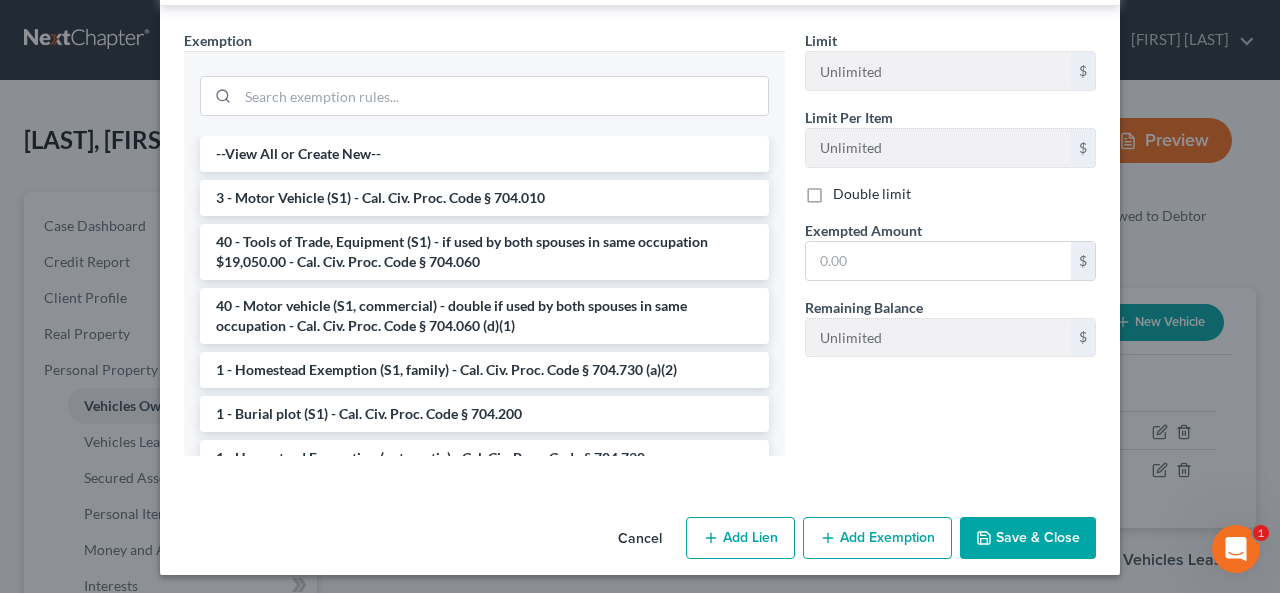 drag, startPoint x: 620, startPoint y: 550, endPoint x: 644, endPoint y: 507, distance: 49.24429 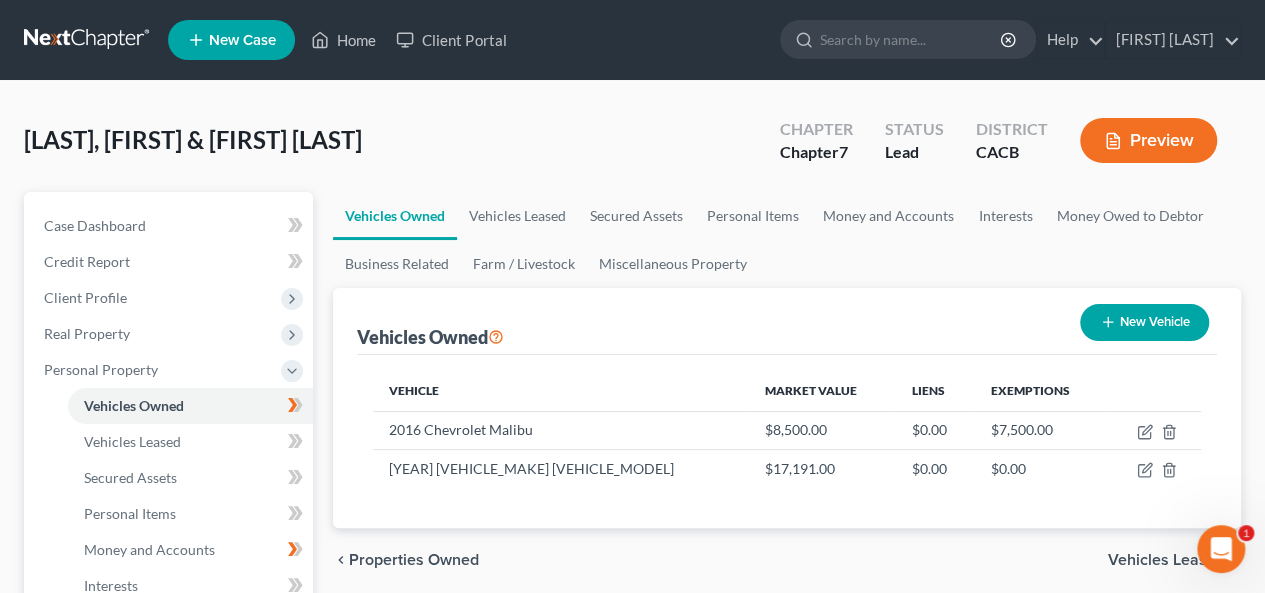 click on "New Vehicle" at bounding box center [1144, 322] 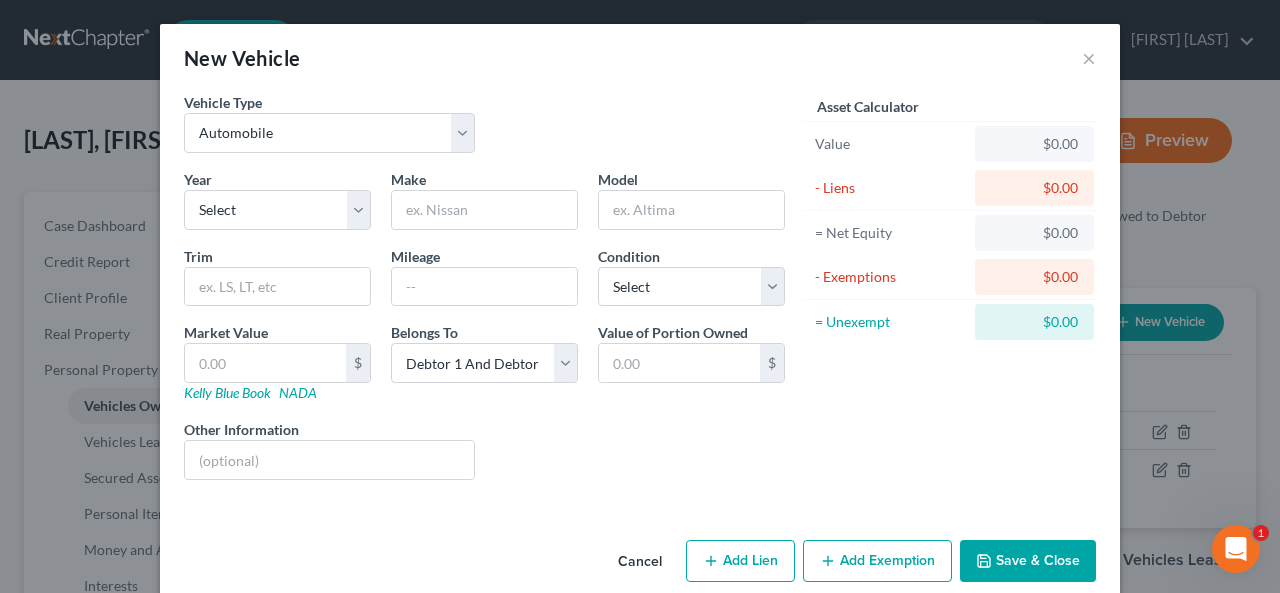 click on "Cancel" at bounding box center (640, 562) 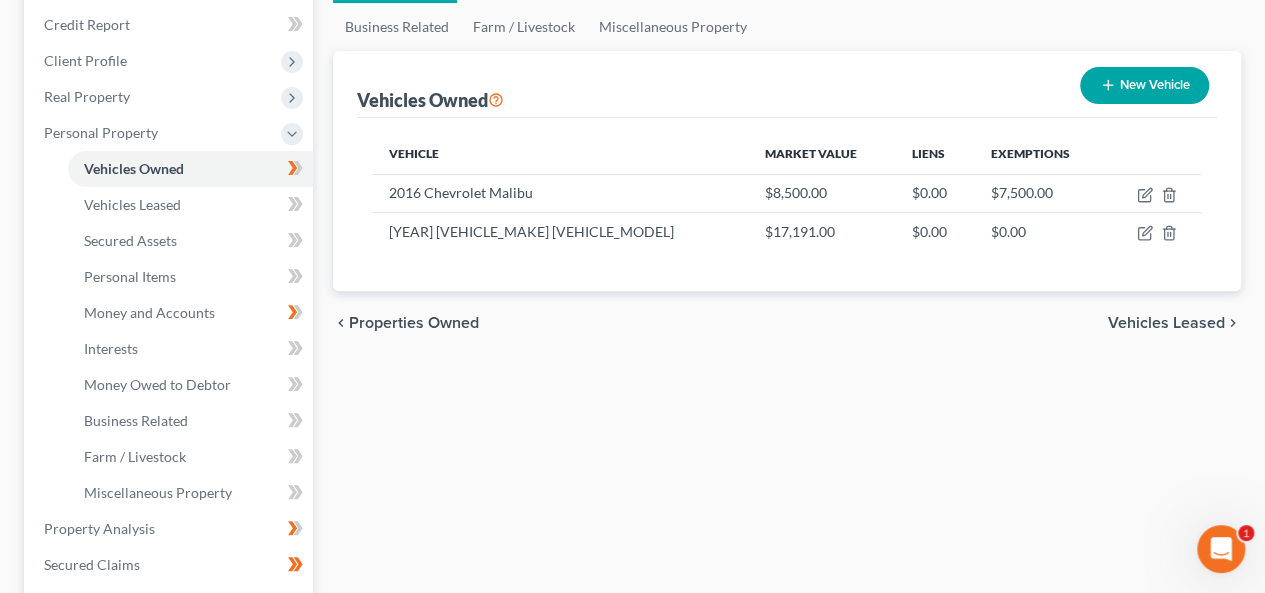 scroll, scrollTop: 300, scrollLeft: 0, axis: vertical 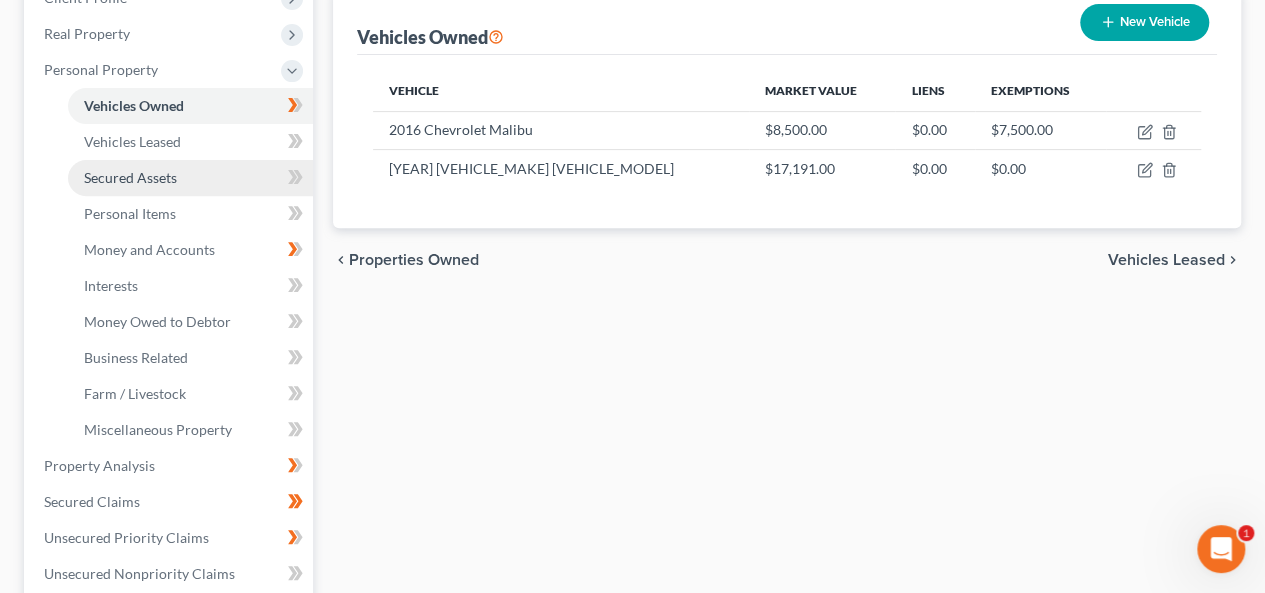 click on "Secured Assets" at bounding box center (130, 177) 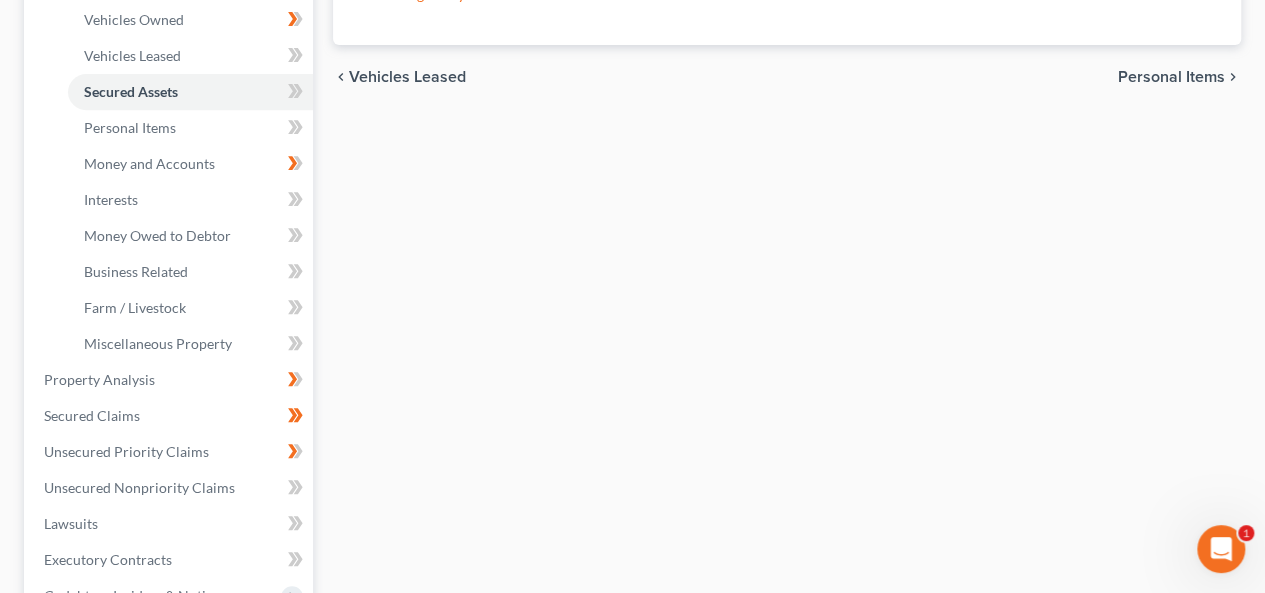 scroll, scrollTop: 400, scrollLeft: 0, axis: vertical 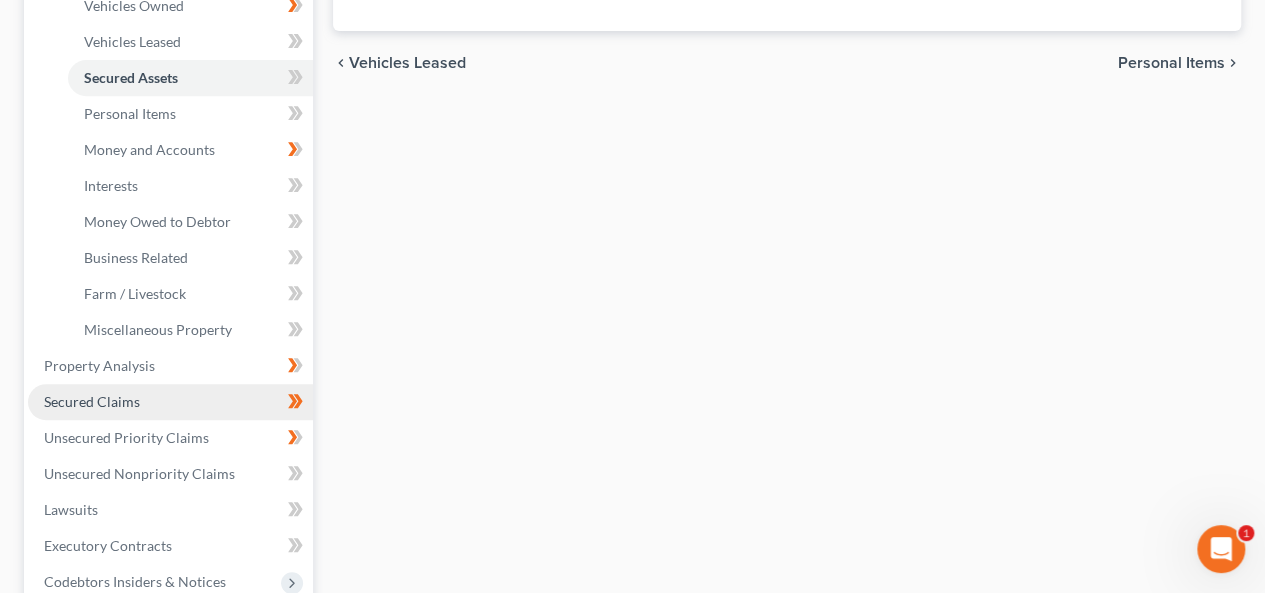 click on "Secured Claims" at bounding box center (170, 402) 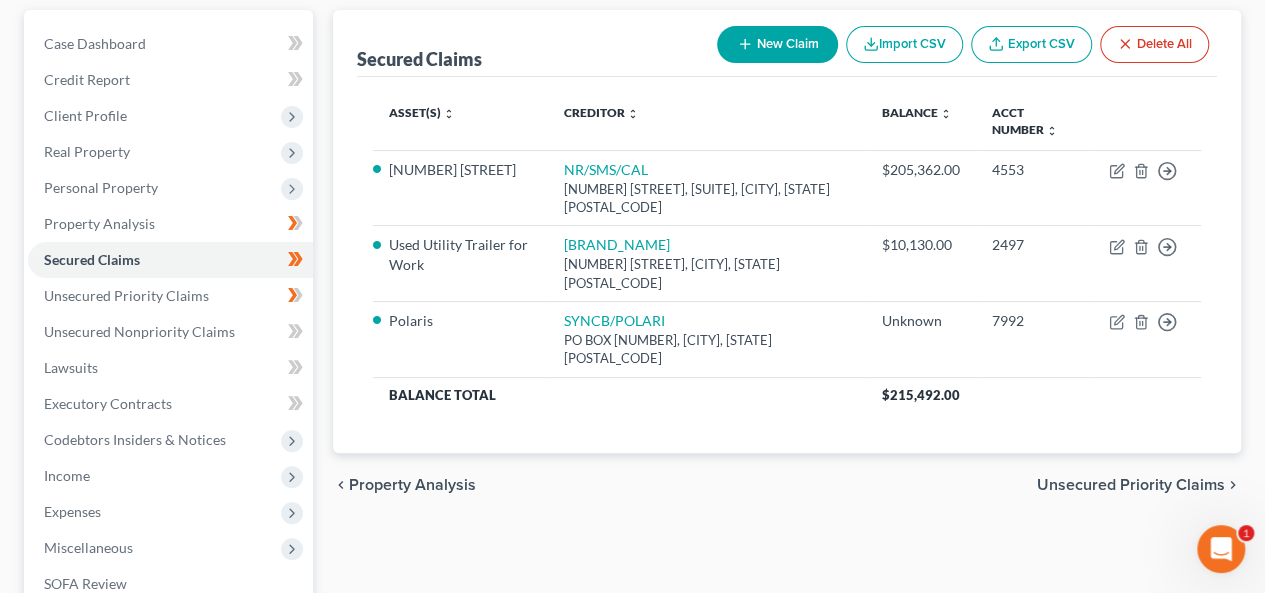 scroll, scrollTop: 200, scrollLeft: 0, axis: vertical 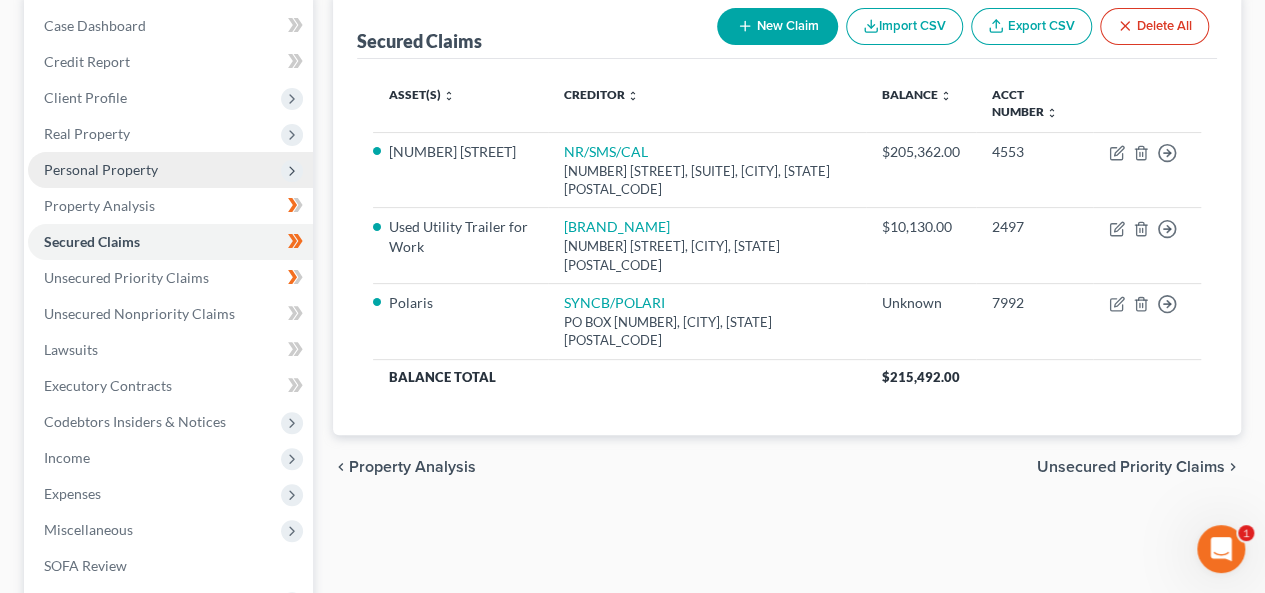 click on "Personal Property" at bounding box center [101, 169] 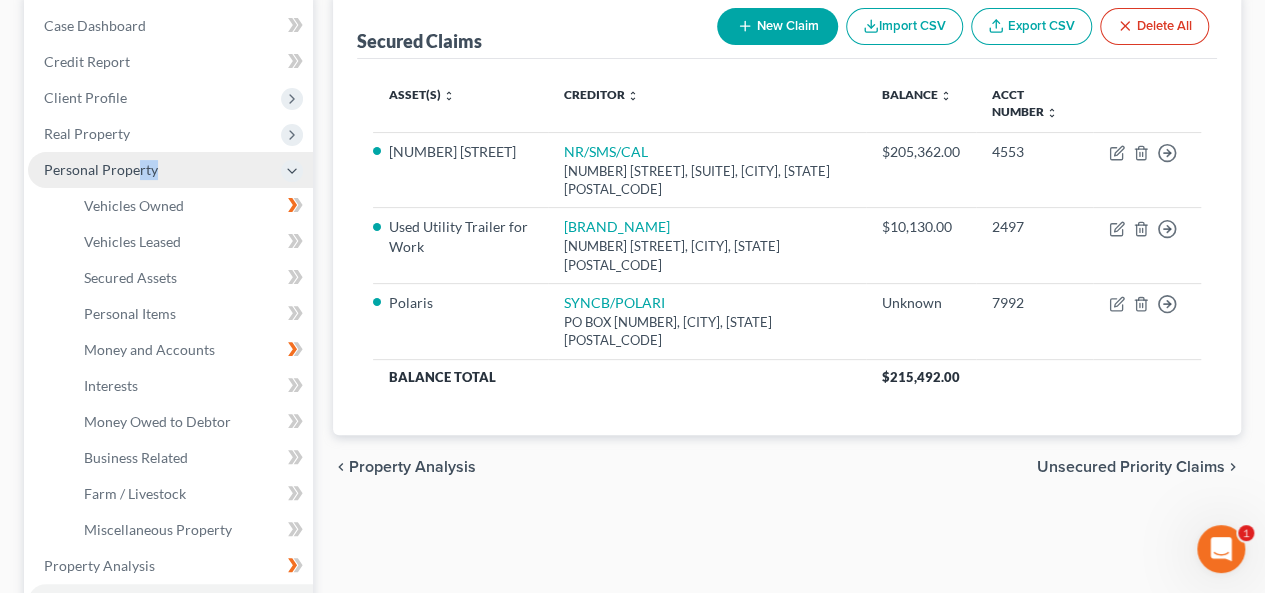 drag, startPoint x: 156, startPoint y: 165, endPoint x: 138, endPoint y: 167, distance: 18.110771 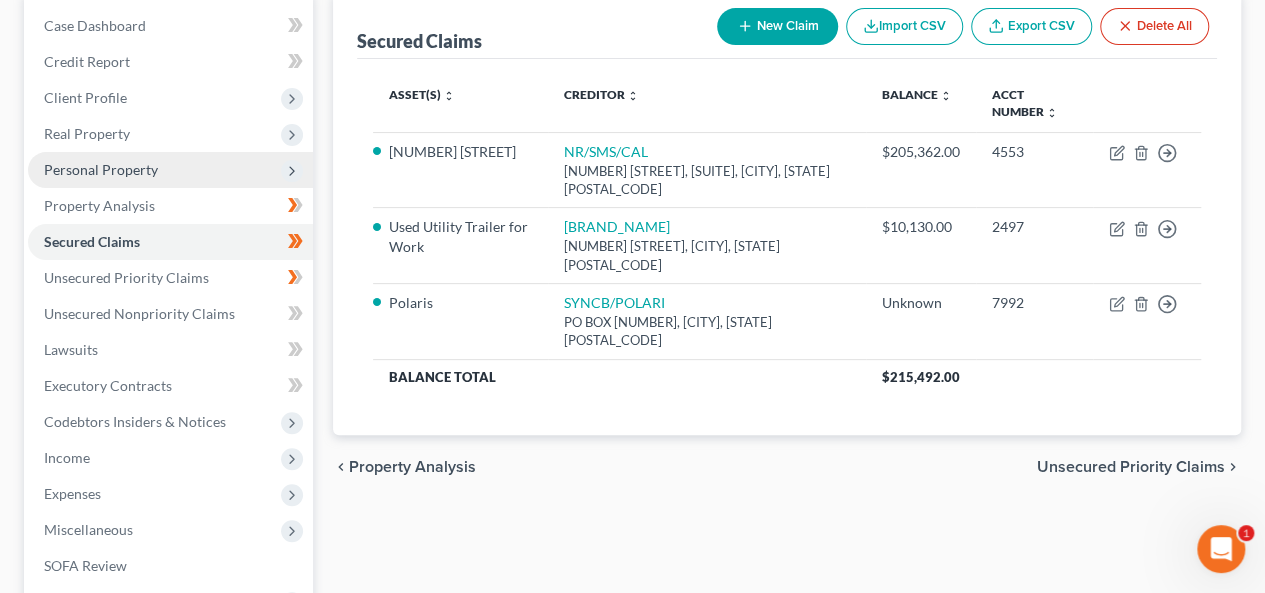 click on "Personal Property" at bounding box center [101, 169] 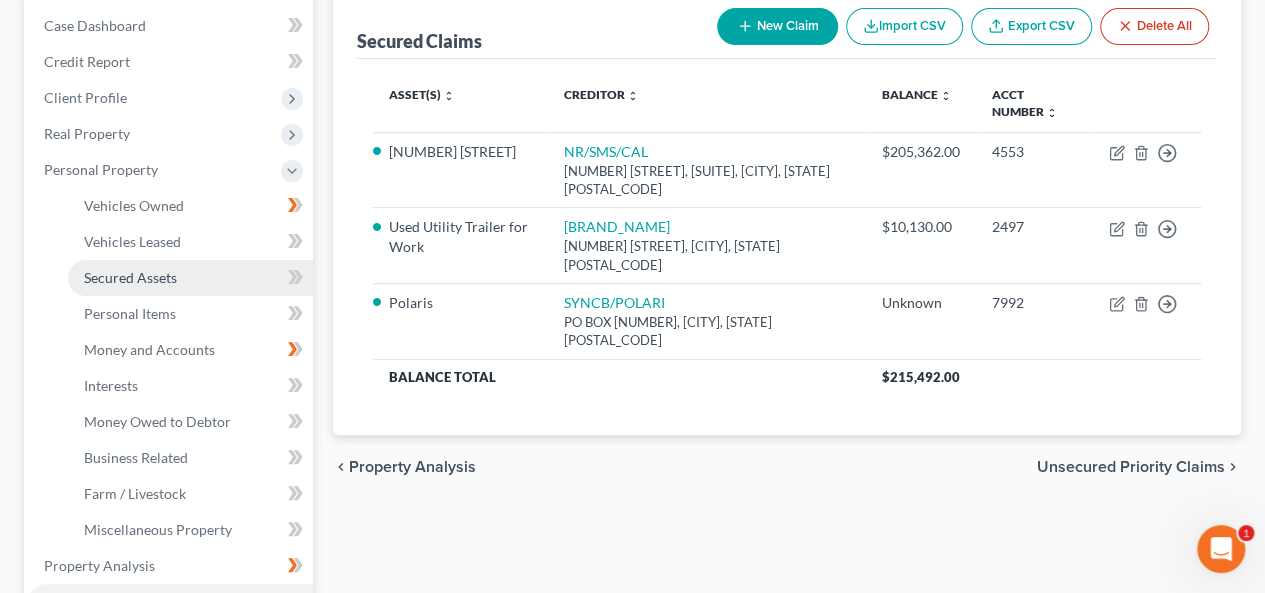 click on "Secured Assets" at bounding box center [130, 277] 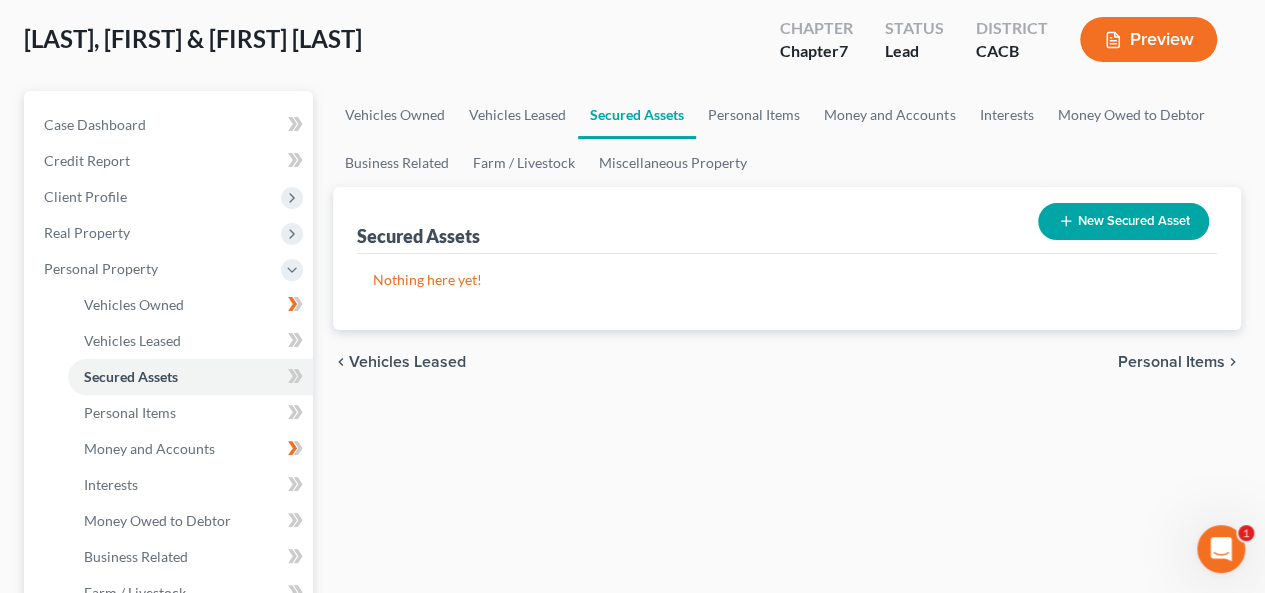 scroll, scrollTop: 100, scrollLeft: 0, axis: vertical 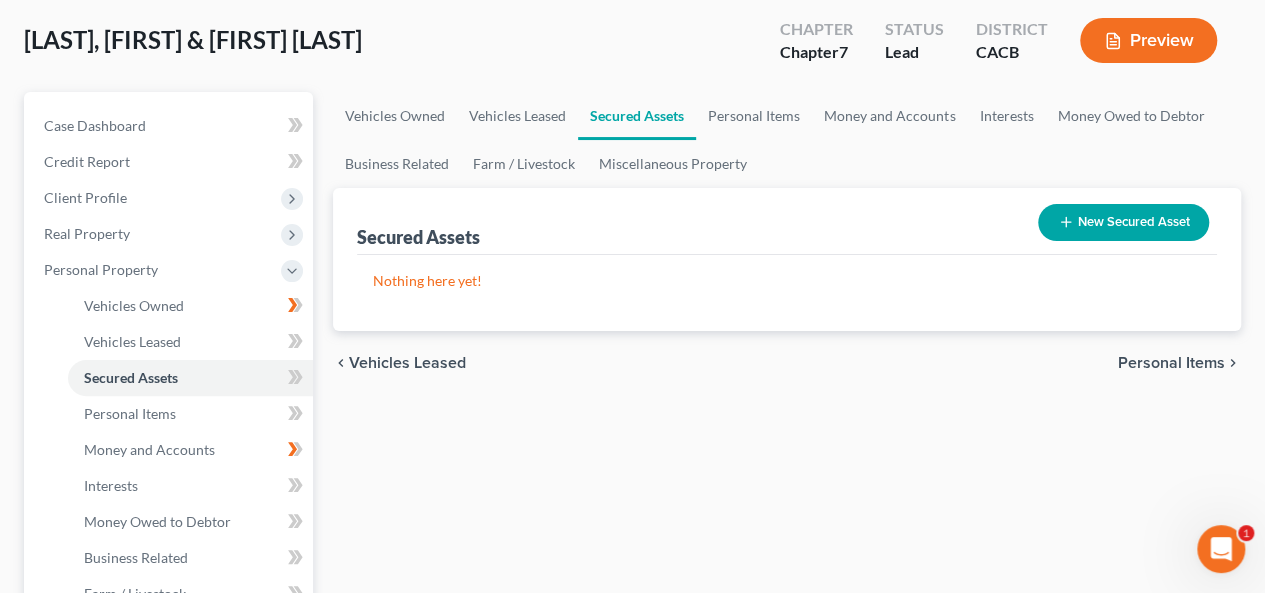 click on "Personal Items" at bounding box center (1171, 363) 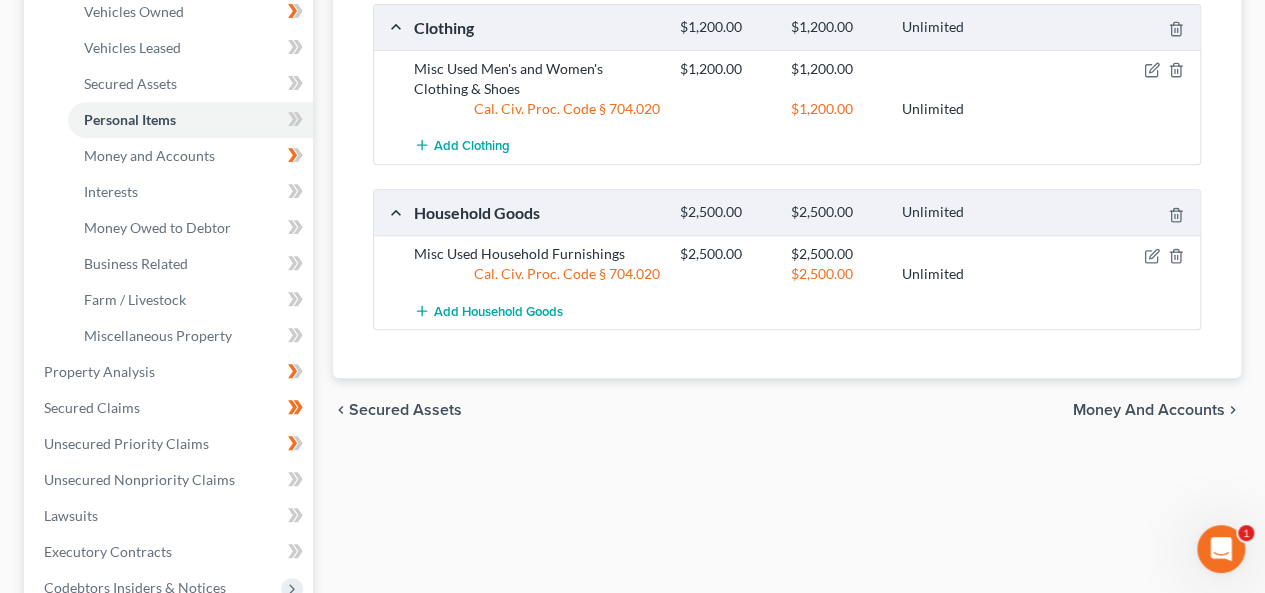 scroll, scrollTop: 400, scrollLeft: 0, axis: vertical 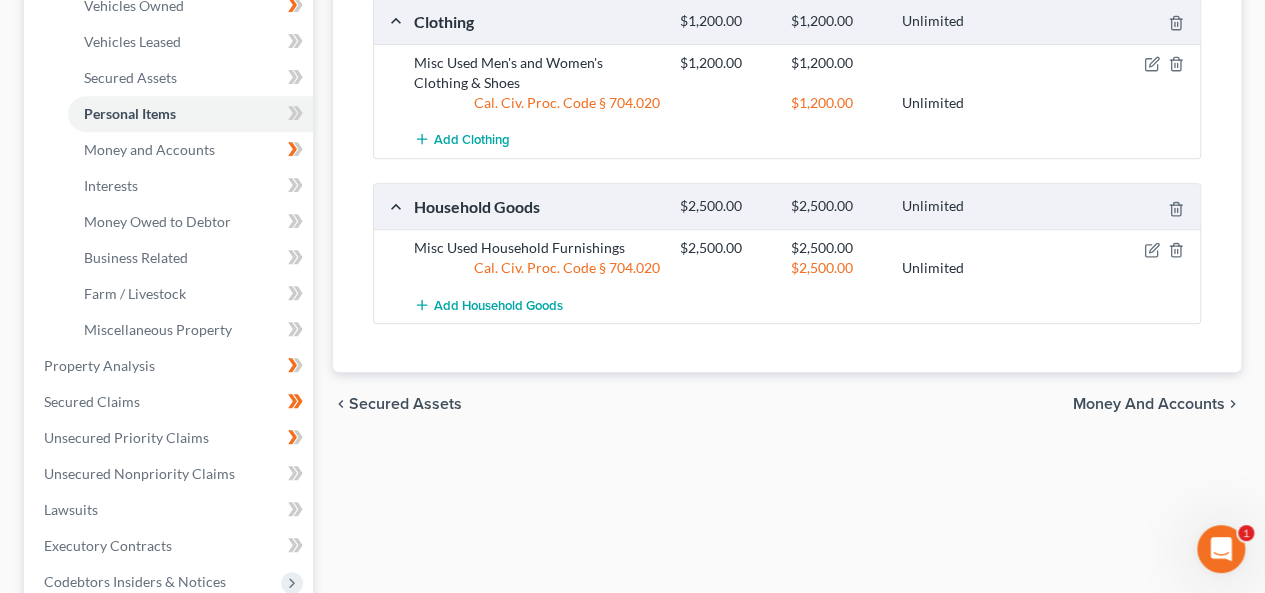 click on "Money and Accounts" at bounding box center [1149, 404] 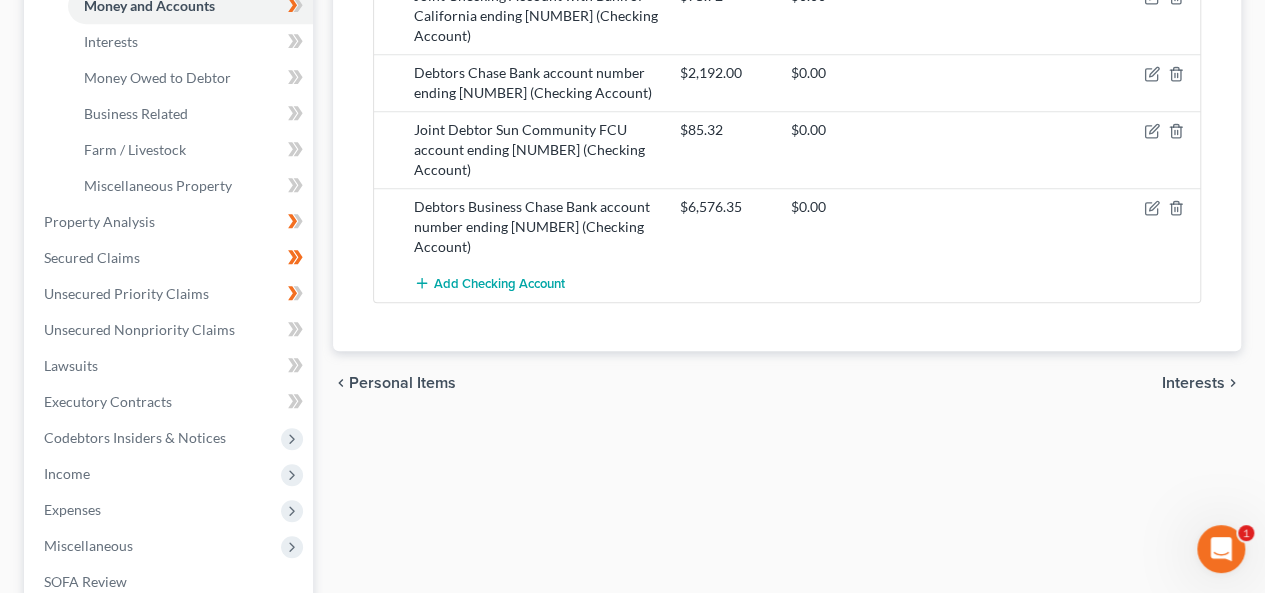 scroll, scrollTop: 600, scrollLeft: 0, axis: vertical 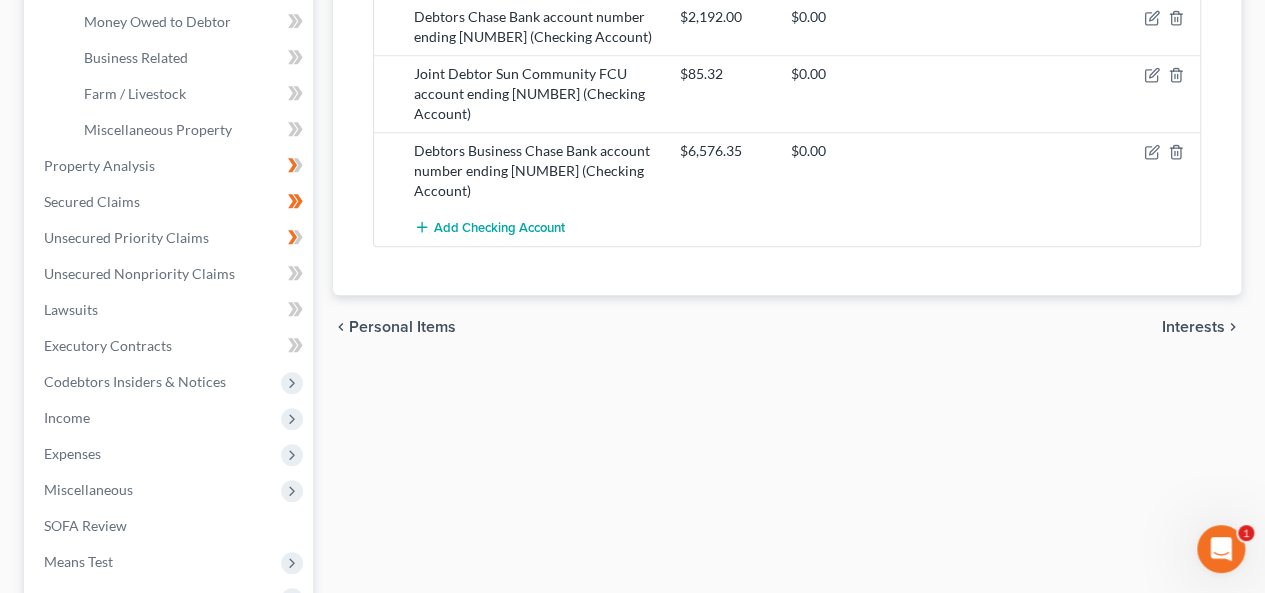 click on "Interests" at bounding box center [1193, 327] 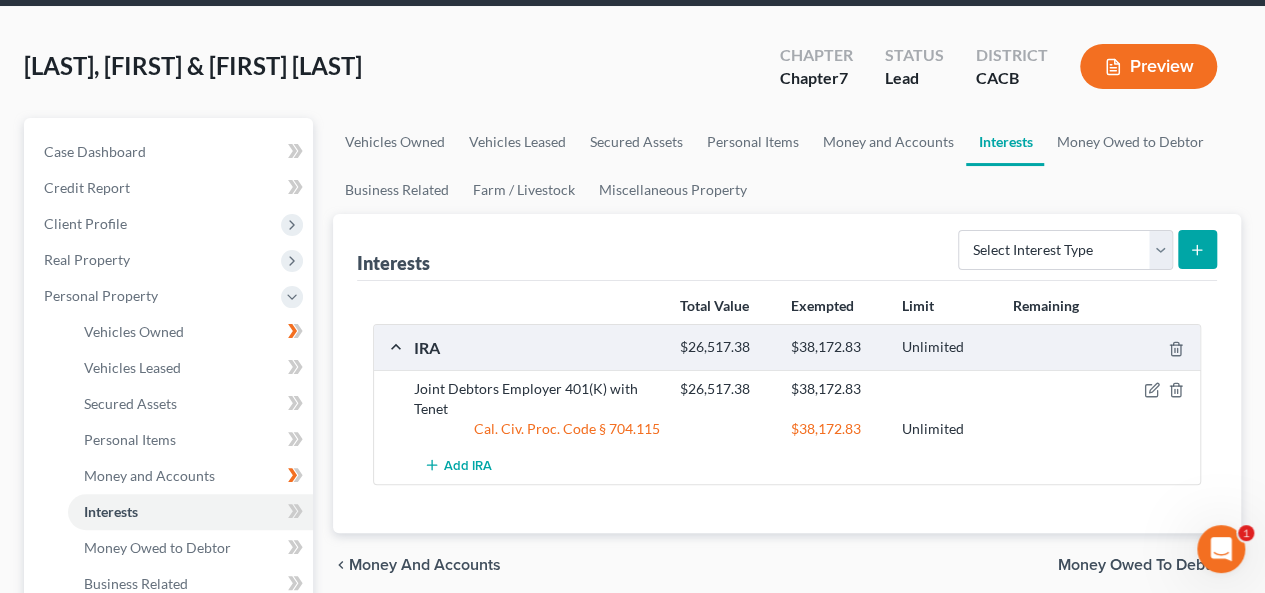 scroll, scrollTop: 200, scrollLeft: 0, axis: vertical 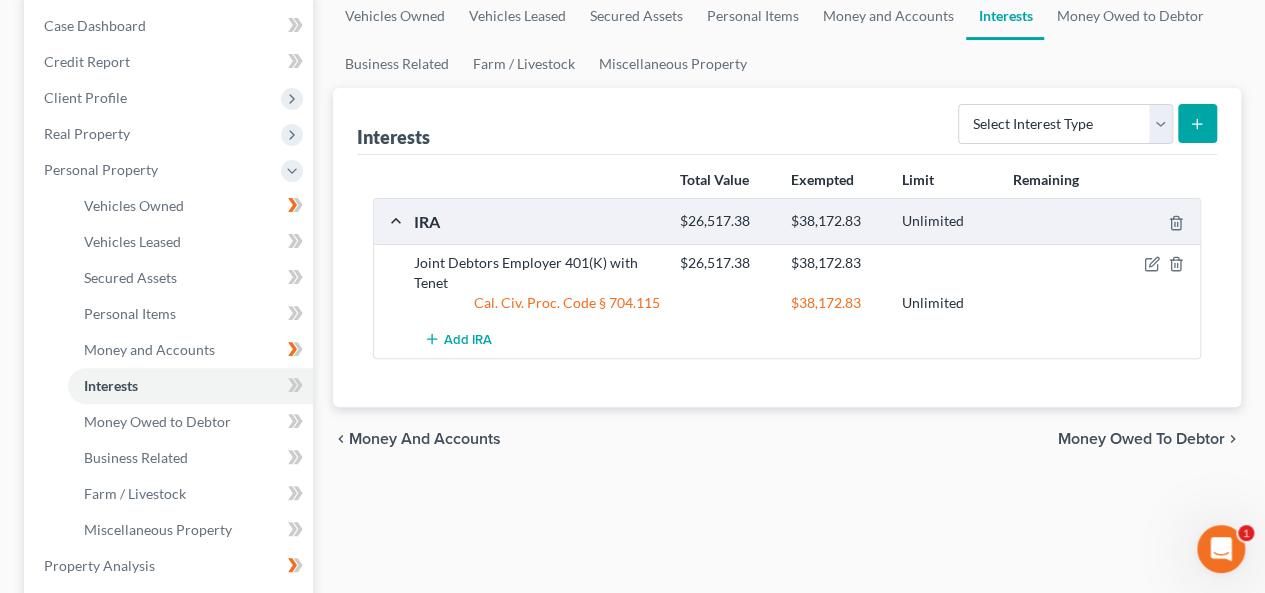 click on "Money Owed to Debtor" at bounding box center [1141, 439] 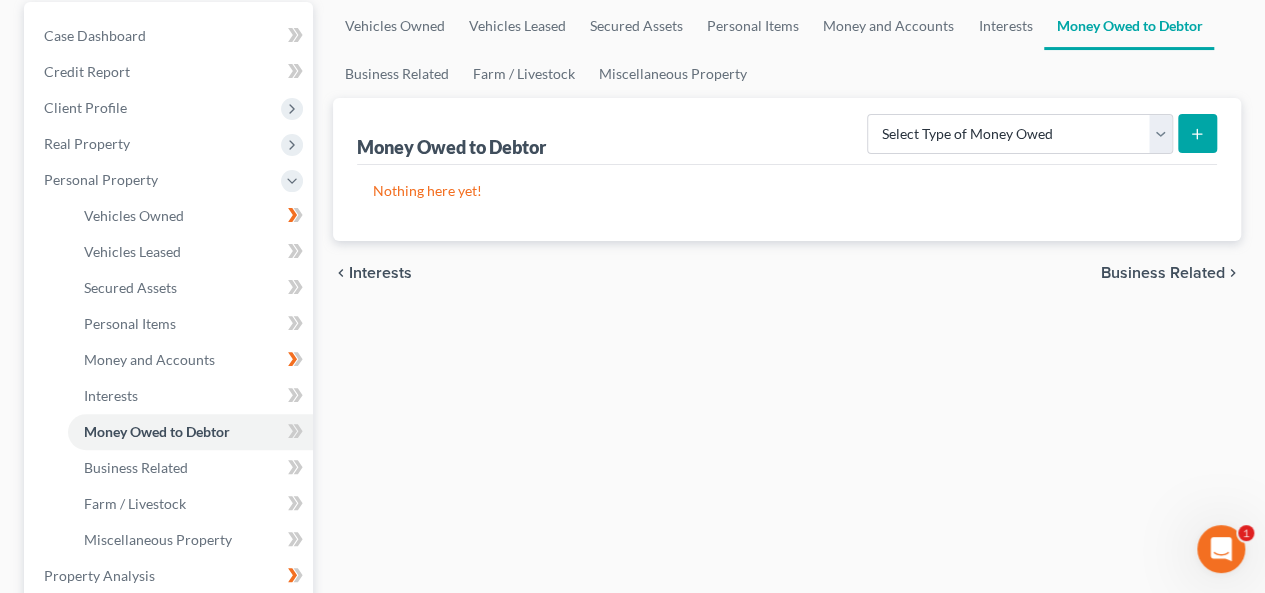 scroll, scrollTop: 200, scrollLeft: 0, axis: vertical 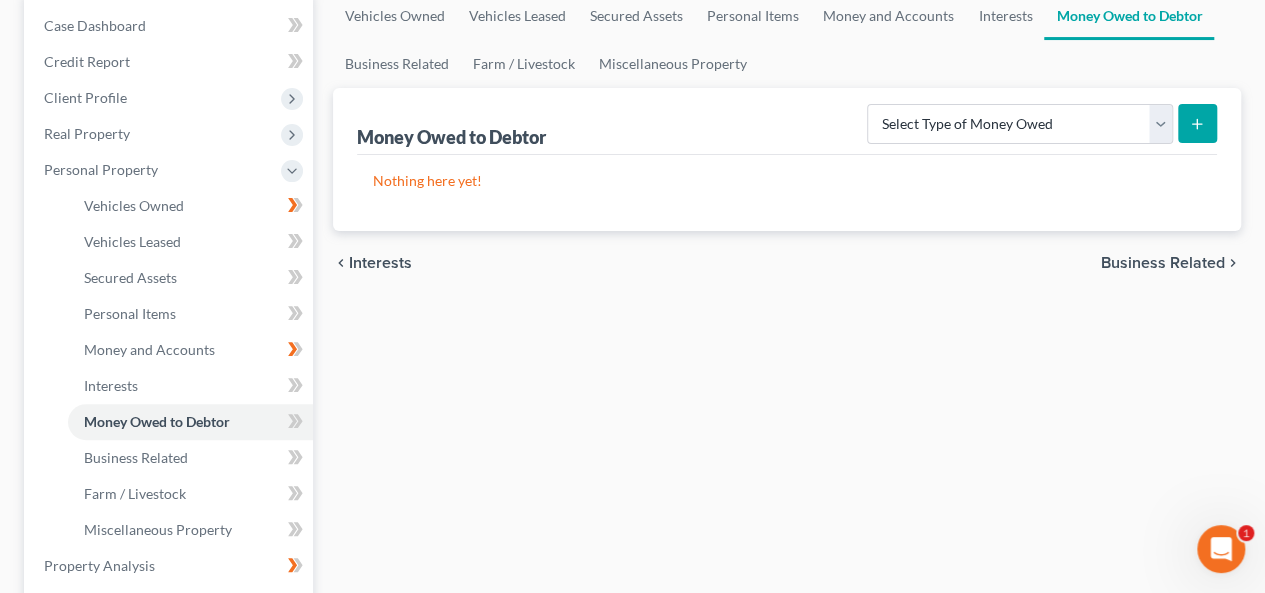 click on "Business Related" at bounding box center (1163, 263) 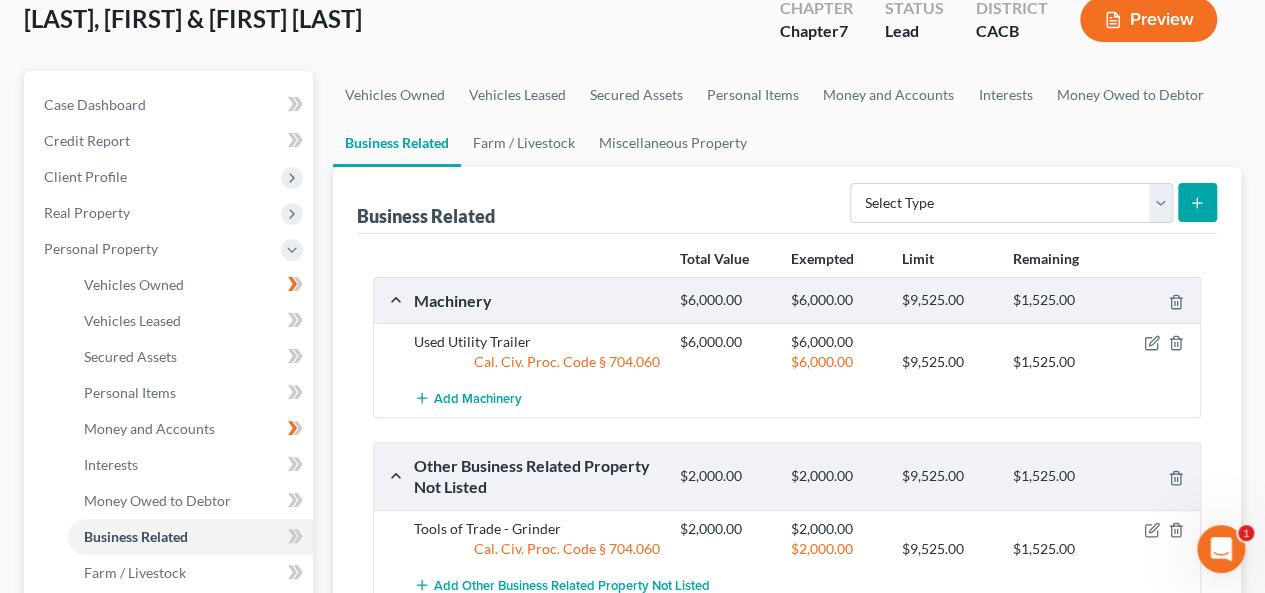 scroll, scrollTop: 300, scrollLeft: 0, axis: vertical 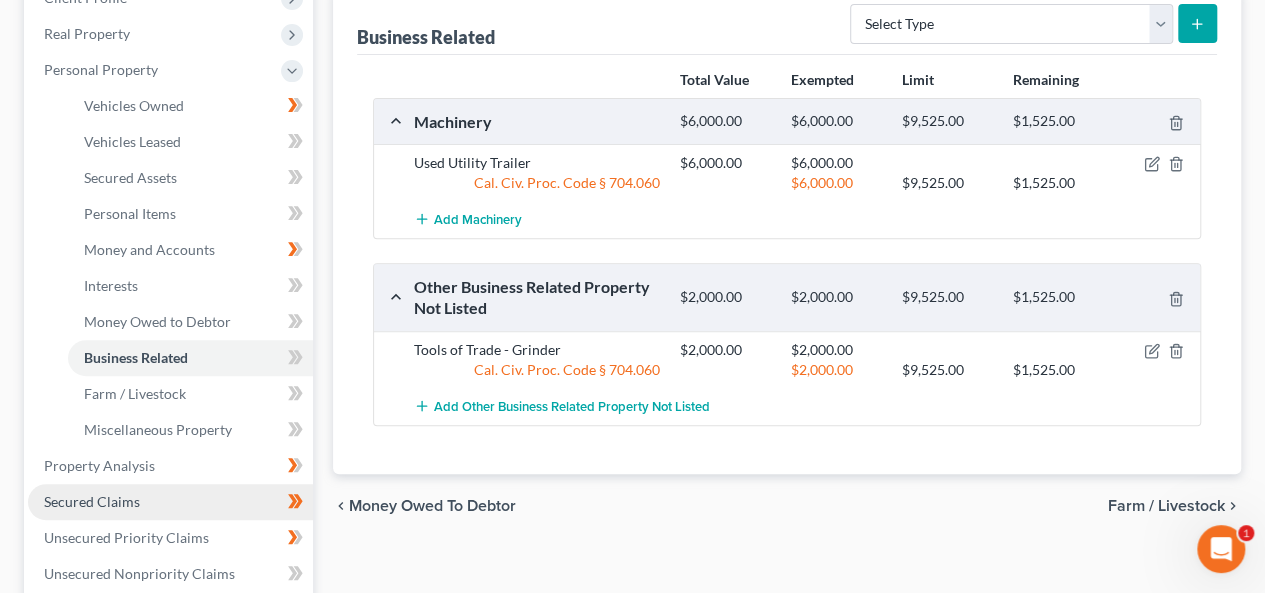 click on "Secured Claims" at bounding box center (170, 502) 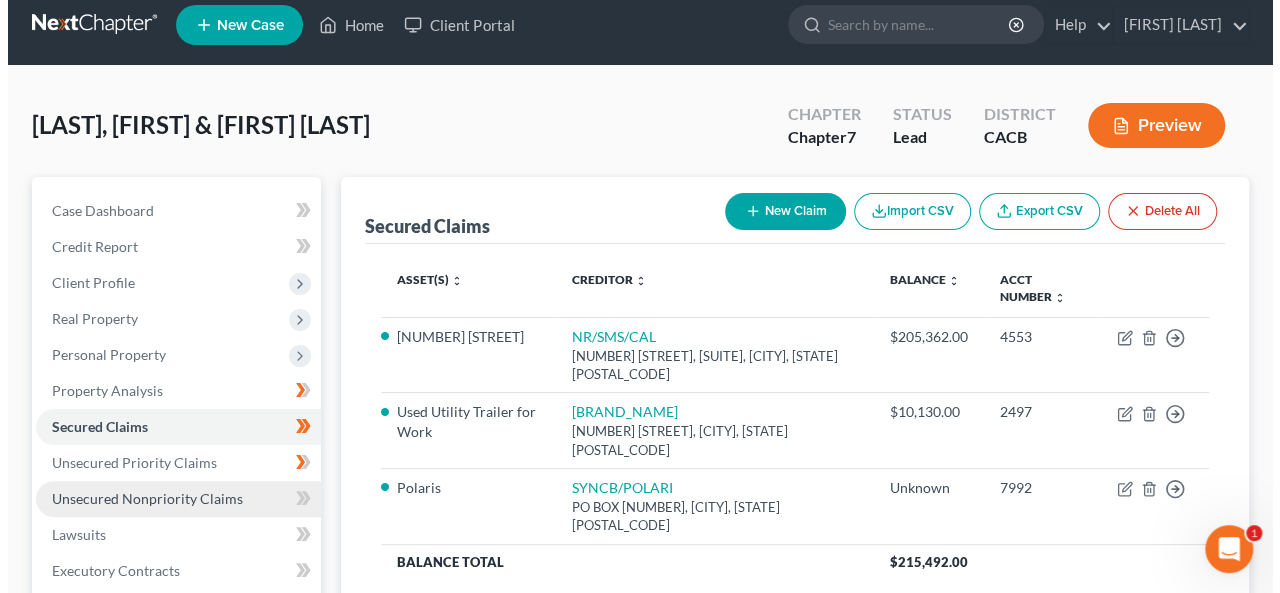 scroll, scrollTop: 0, scrollLeft: 0, axis: both 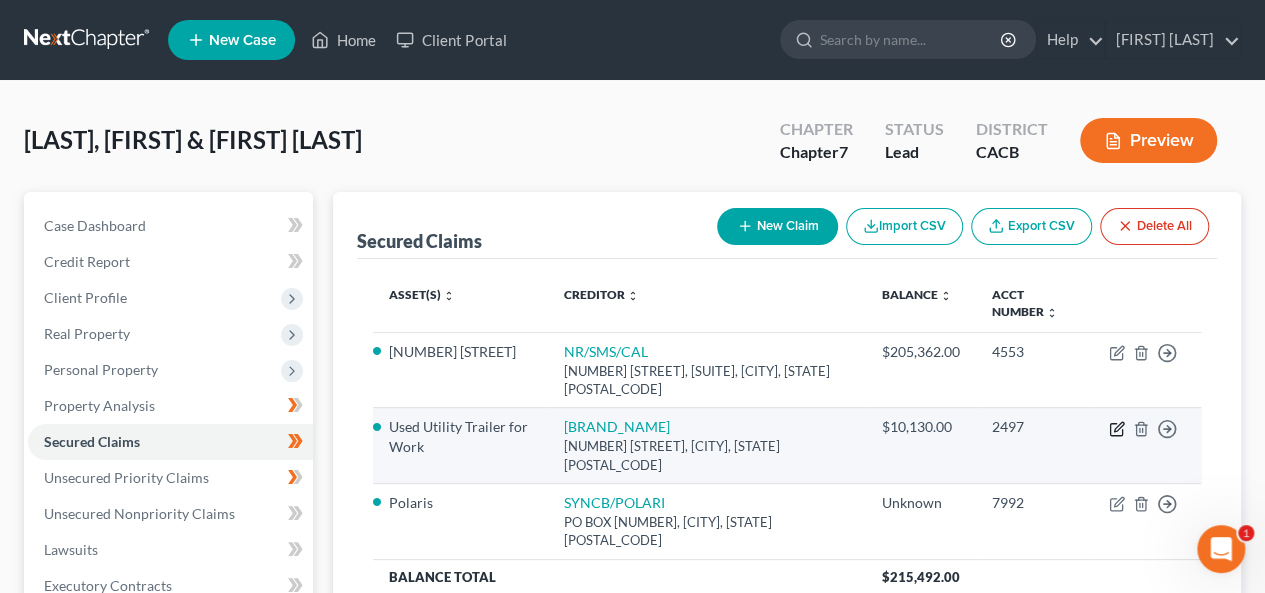 click 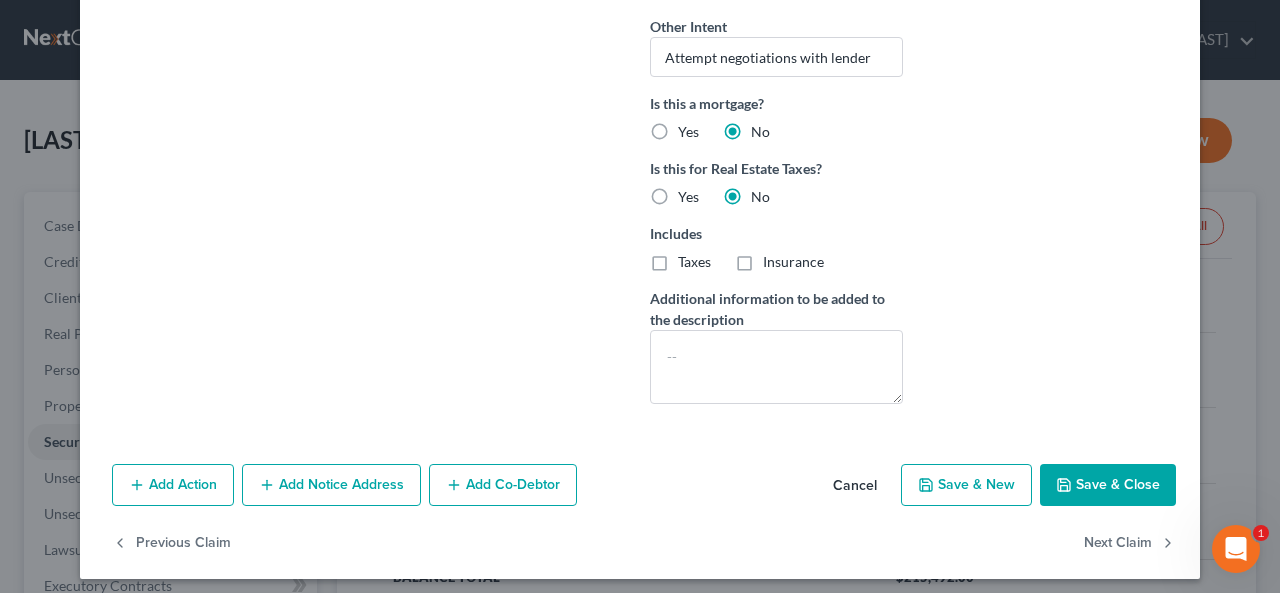 scroll, scrollTop: 710, scrollLeft: 0, axis: vertical 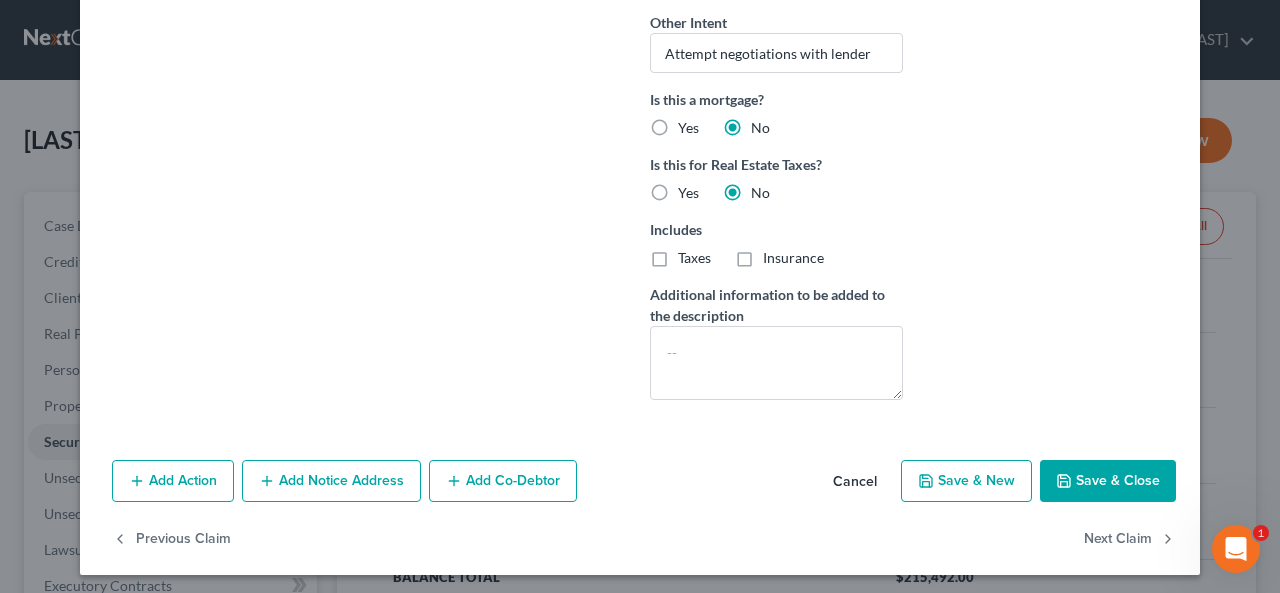 click on "Save & New" at bounding box center [966, 481] 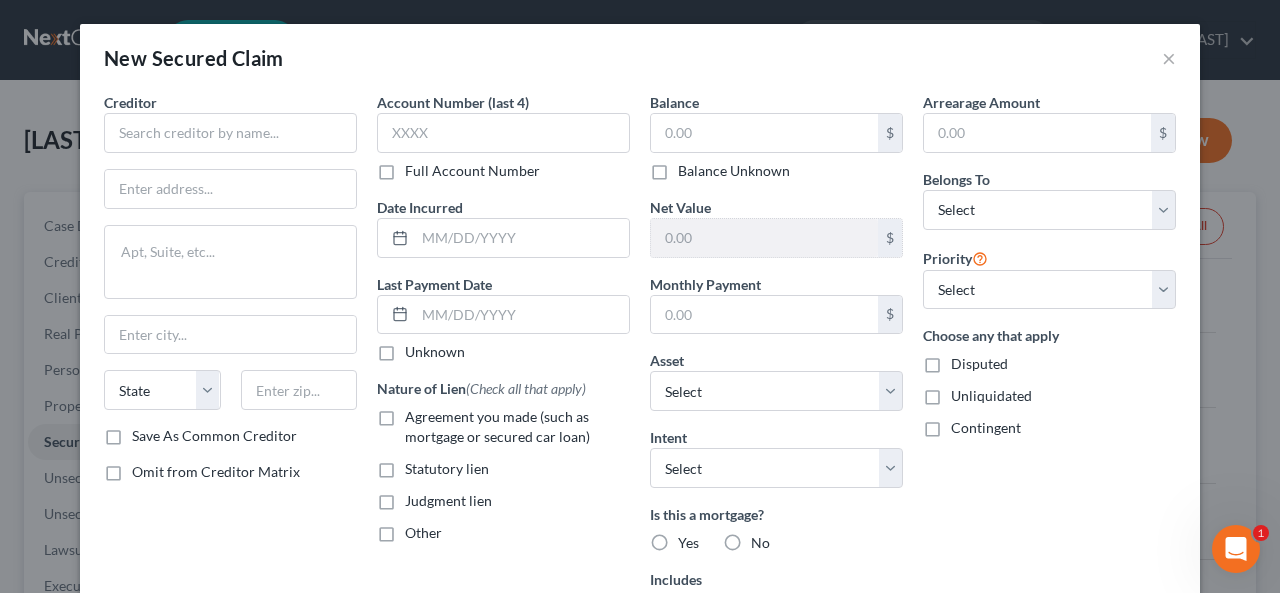 scroll, scrollTop: 0, scrollLeft: 0, axis: both 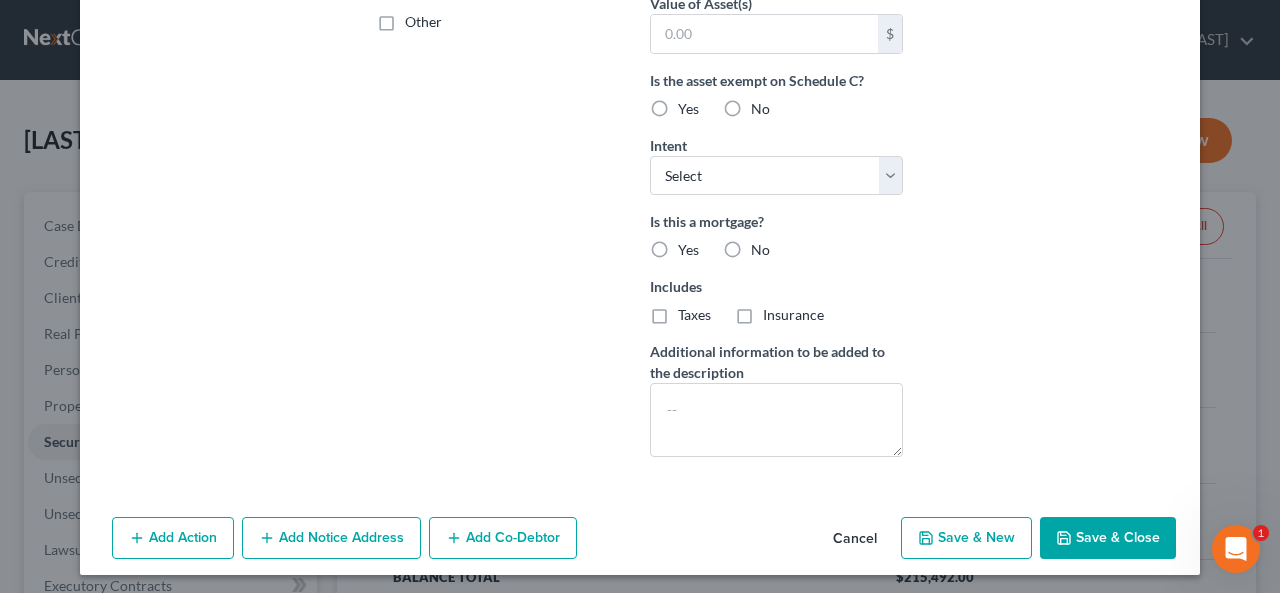 click on "Cancel" at bounding box center [855, 539] 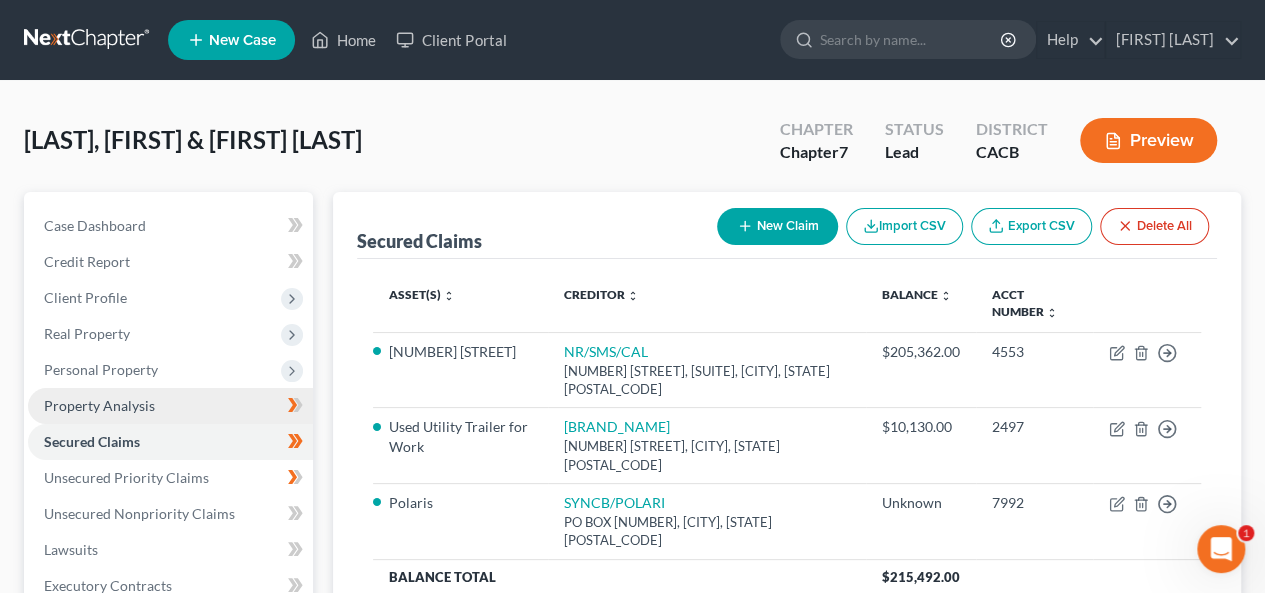 click on "Property Analysis" at bounding box center [99, 405] 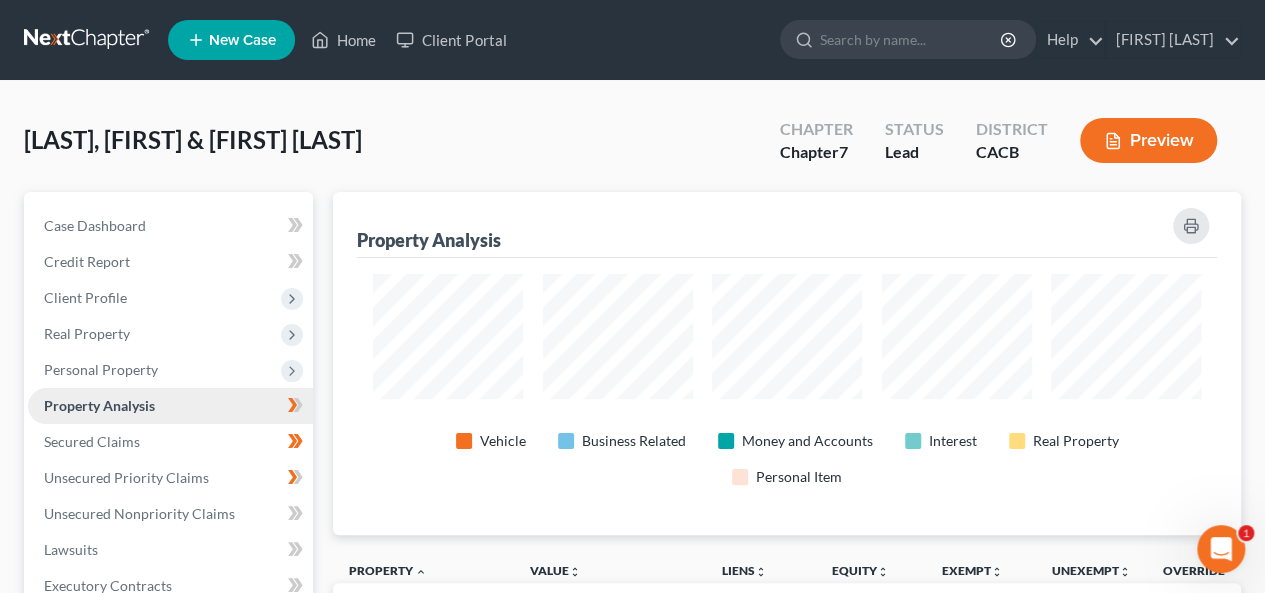 scroll, scrollTop: 999657, scrollLeft: 999092, axis: both 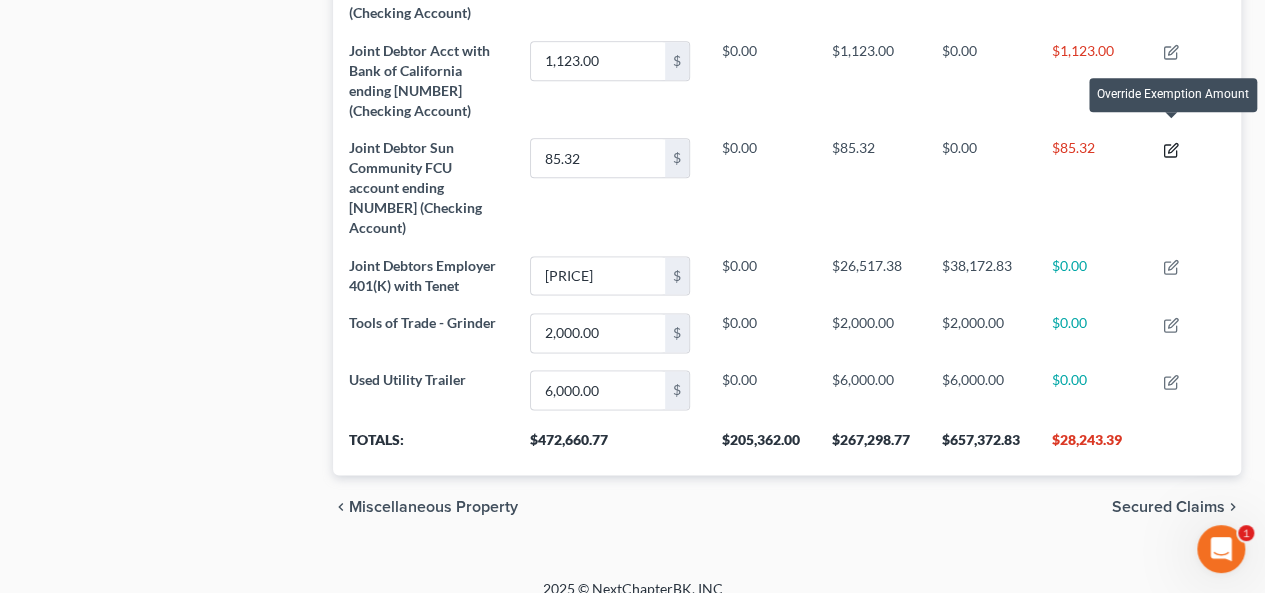 click 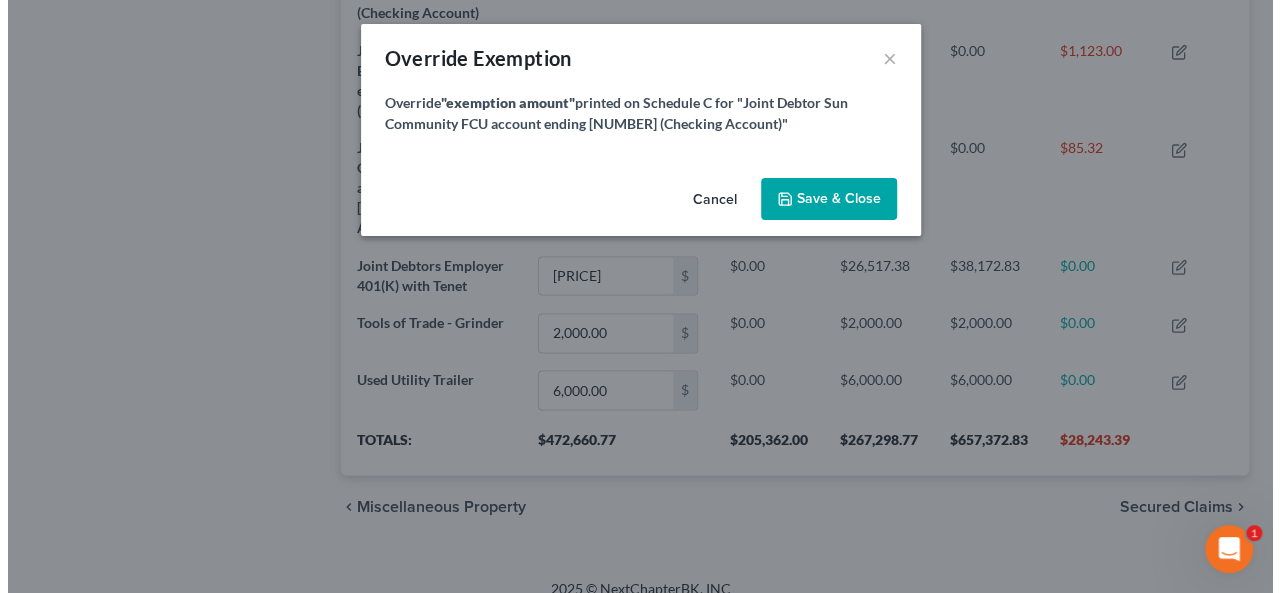 scroll, scrollTop: 1144, scrollLeft: 0, axis: vertical 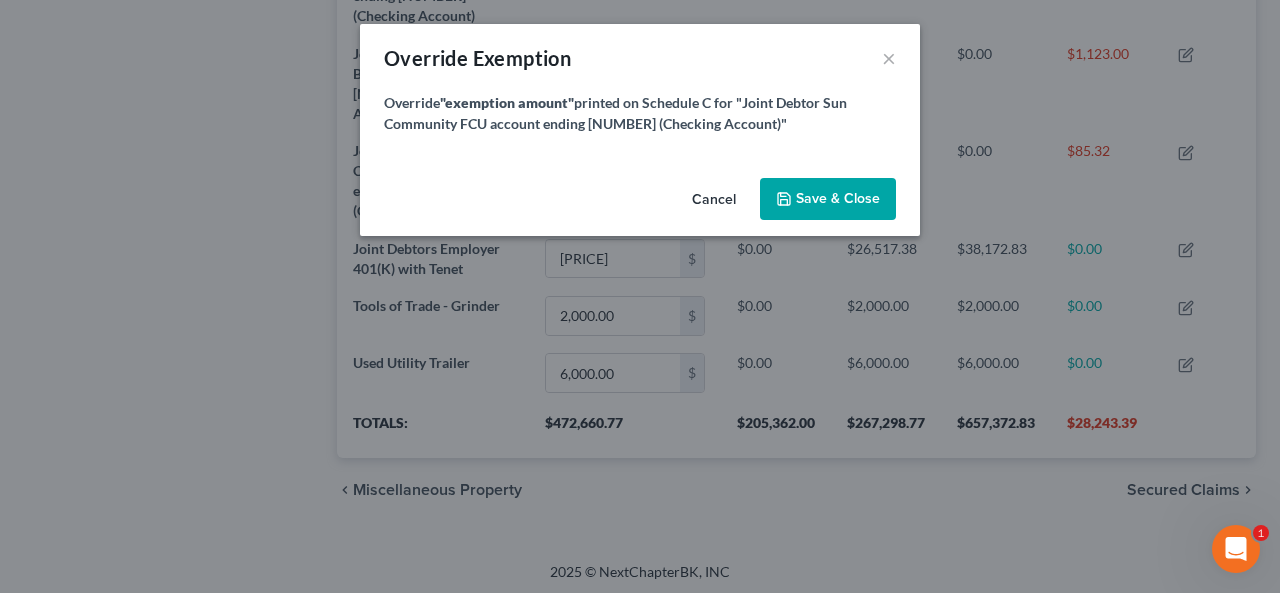click on "Cancel" at bounding box center (714, 200) 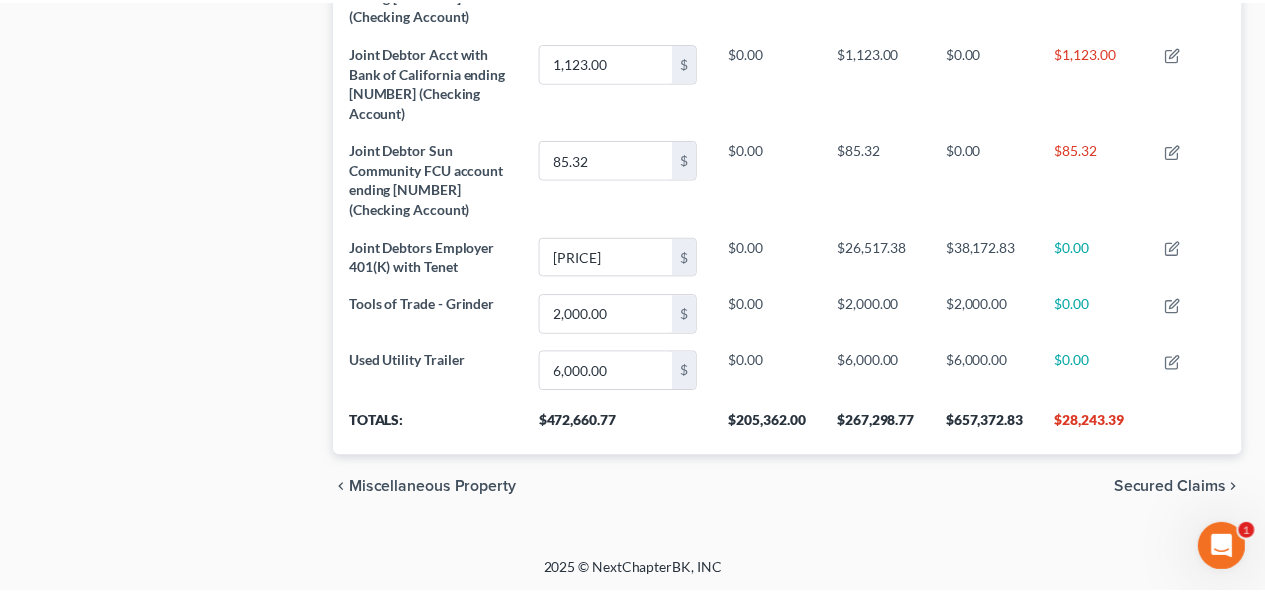scroll, scrollTop: 999657, scrollLeft: 999092, axis: both 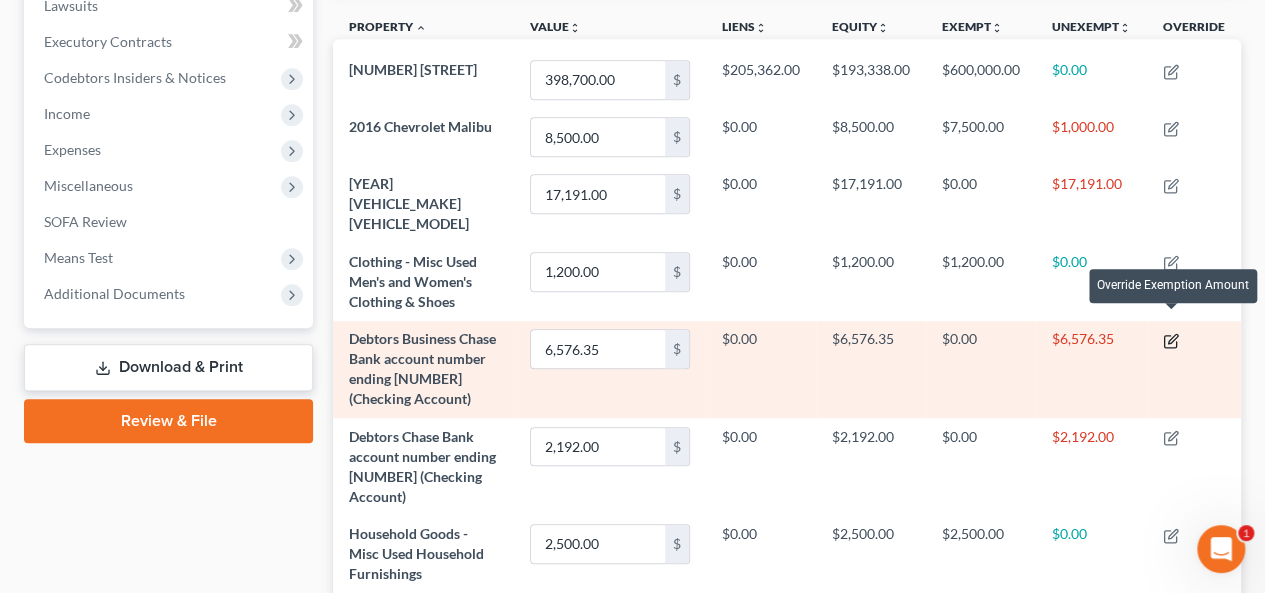 click 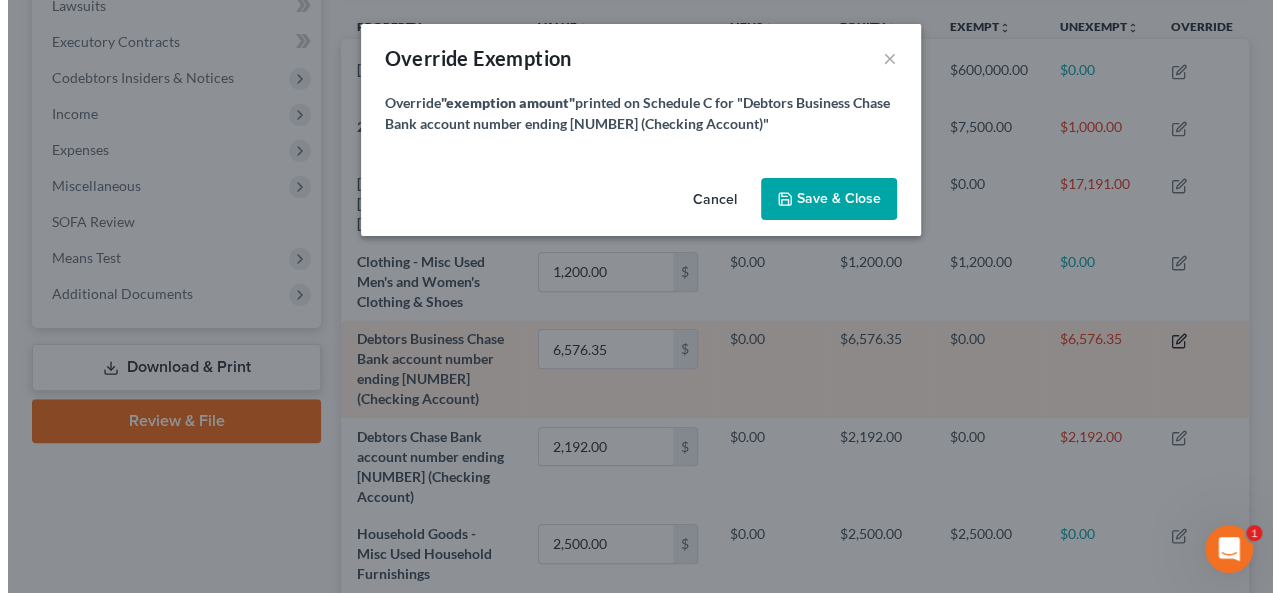 scroll, scrollTop: 999692, scrollLeft: 999080, axis: both 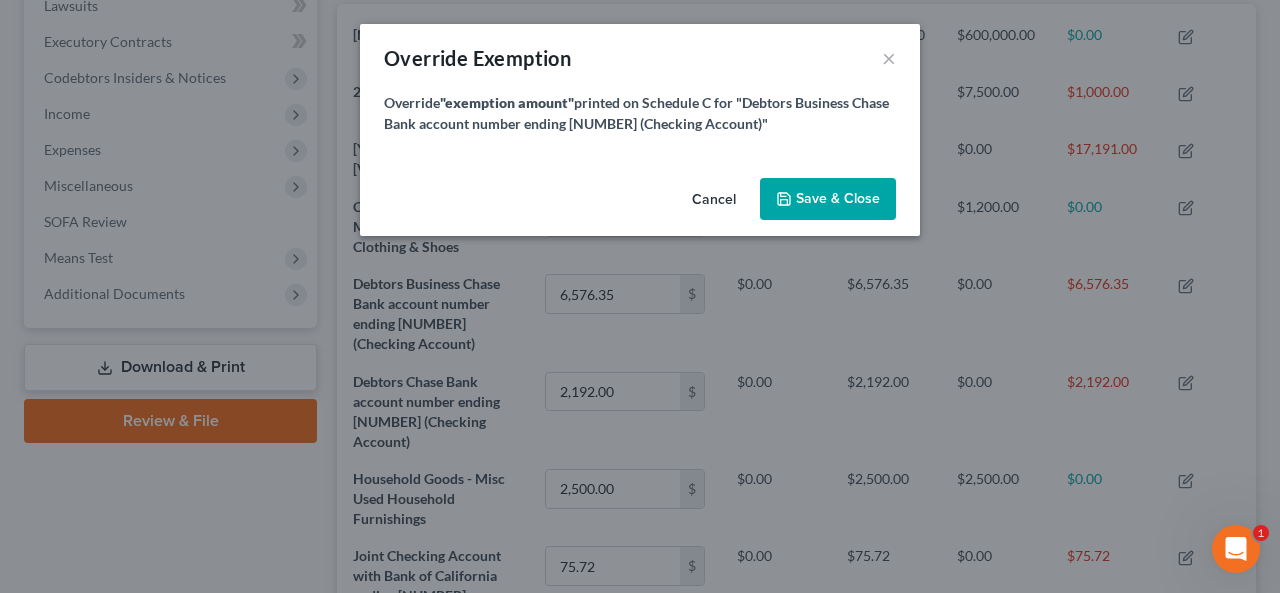 click on "Cancel" at bounding box center (714, 200) 